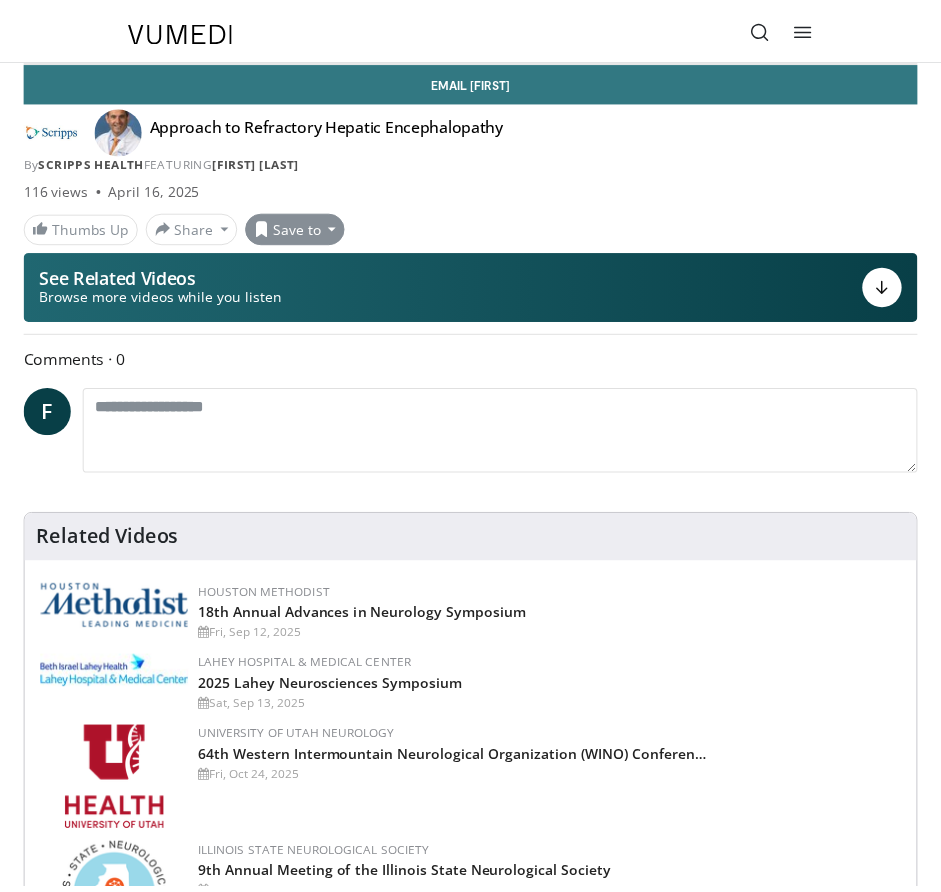 scroll, scrollTop: 0, scrollLeft: 0, axis: both 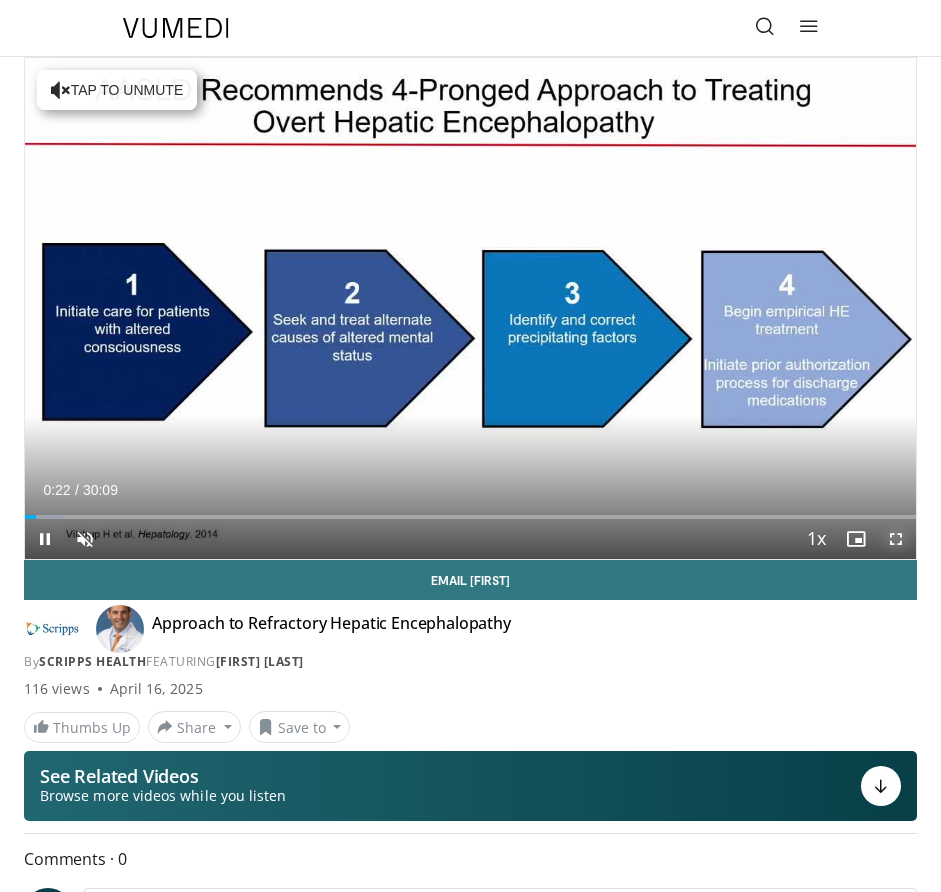 click at bounding box center (896, 539) 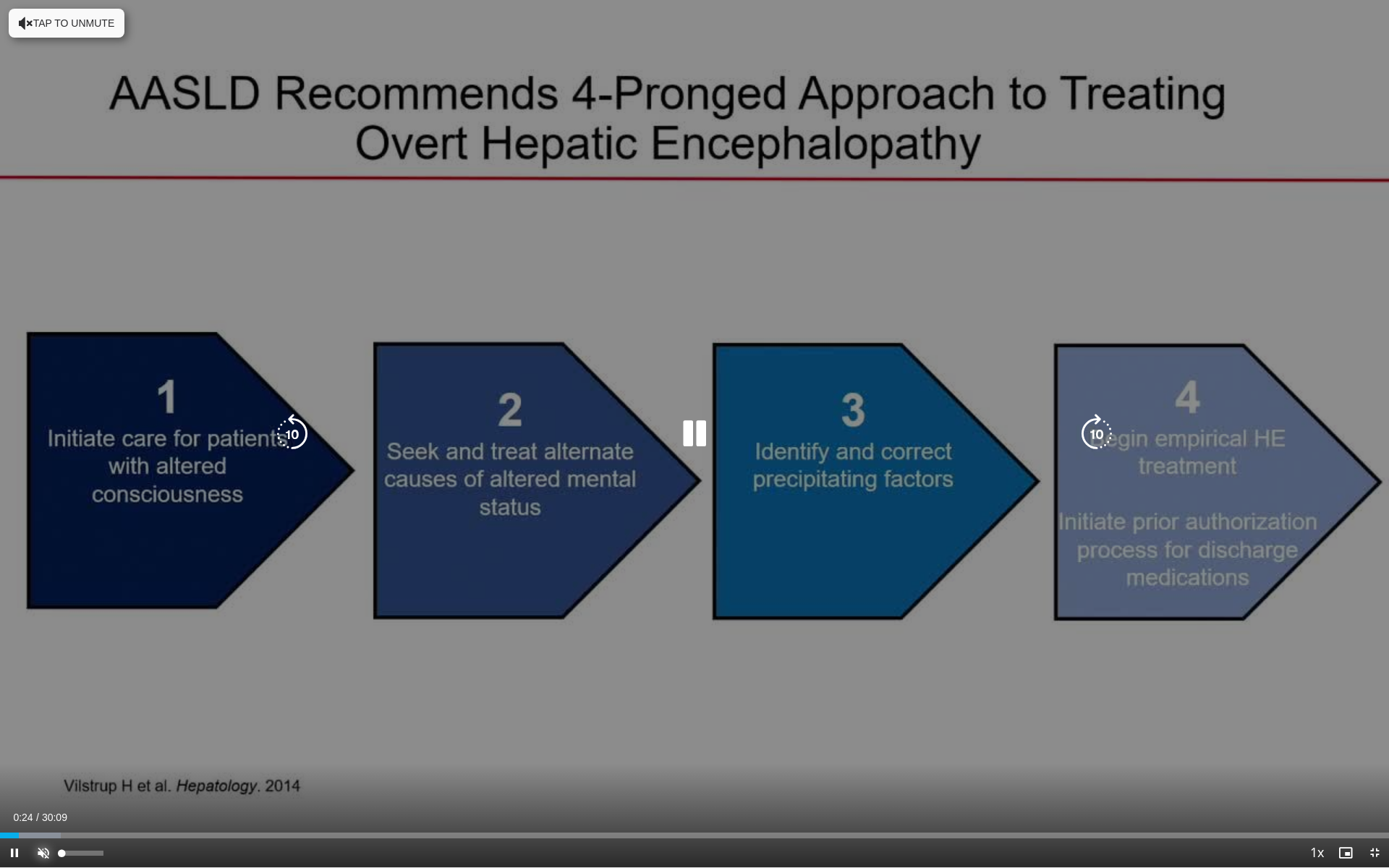 click at bounding box center [43, 853] 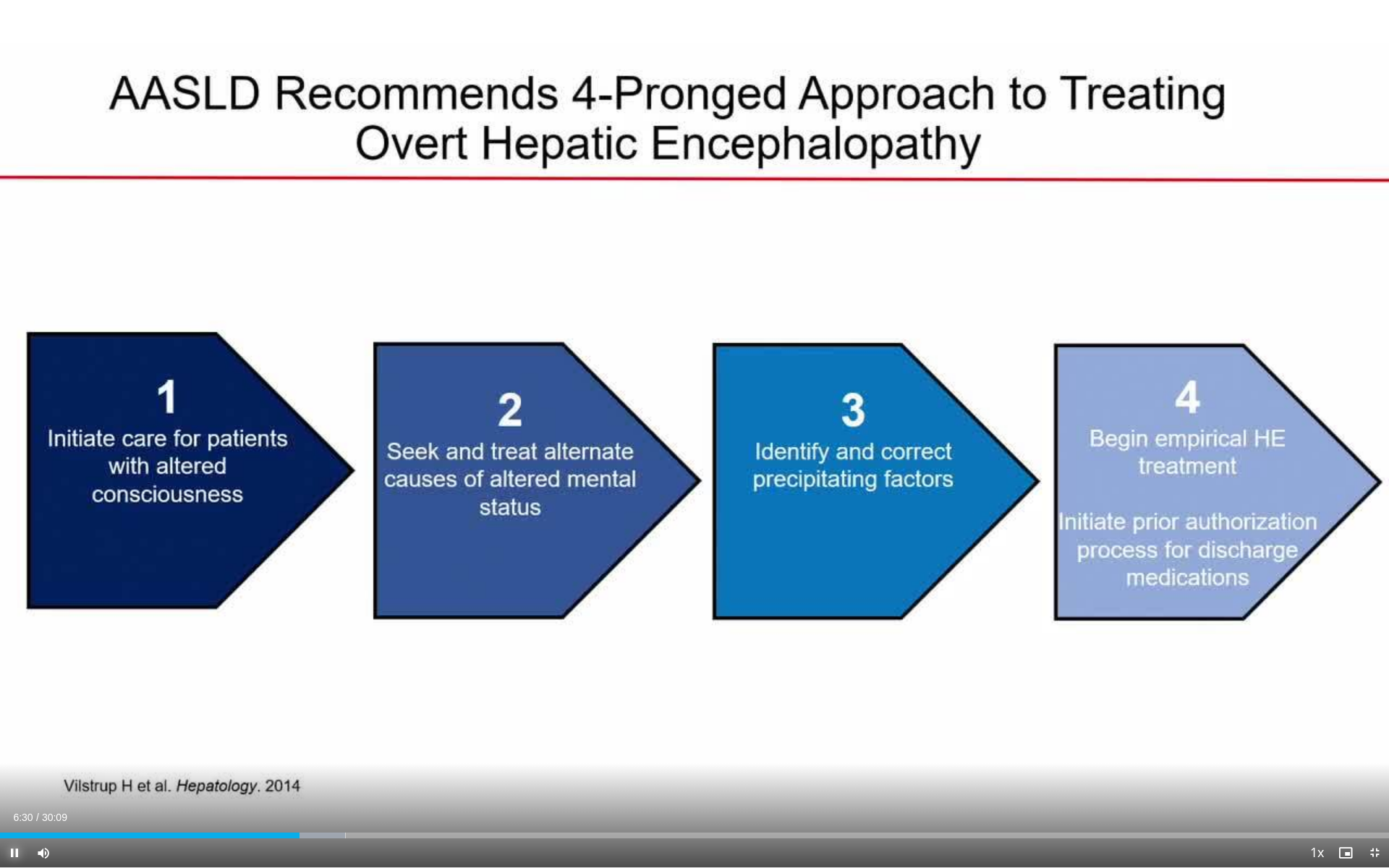 click at bounding box center [14, 853] 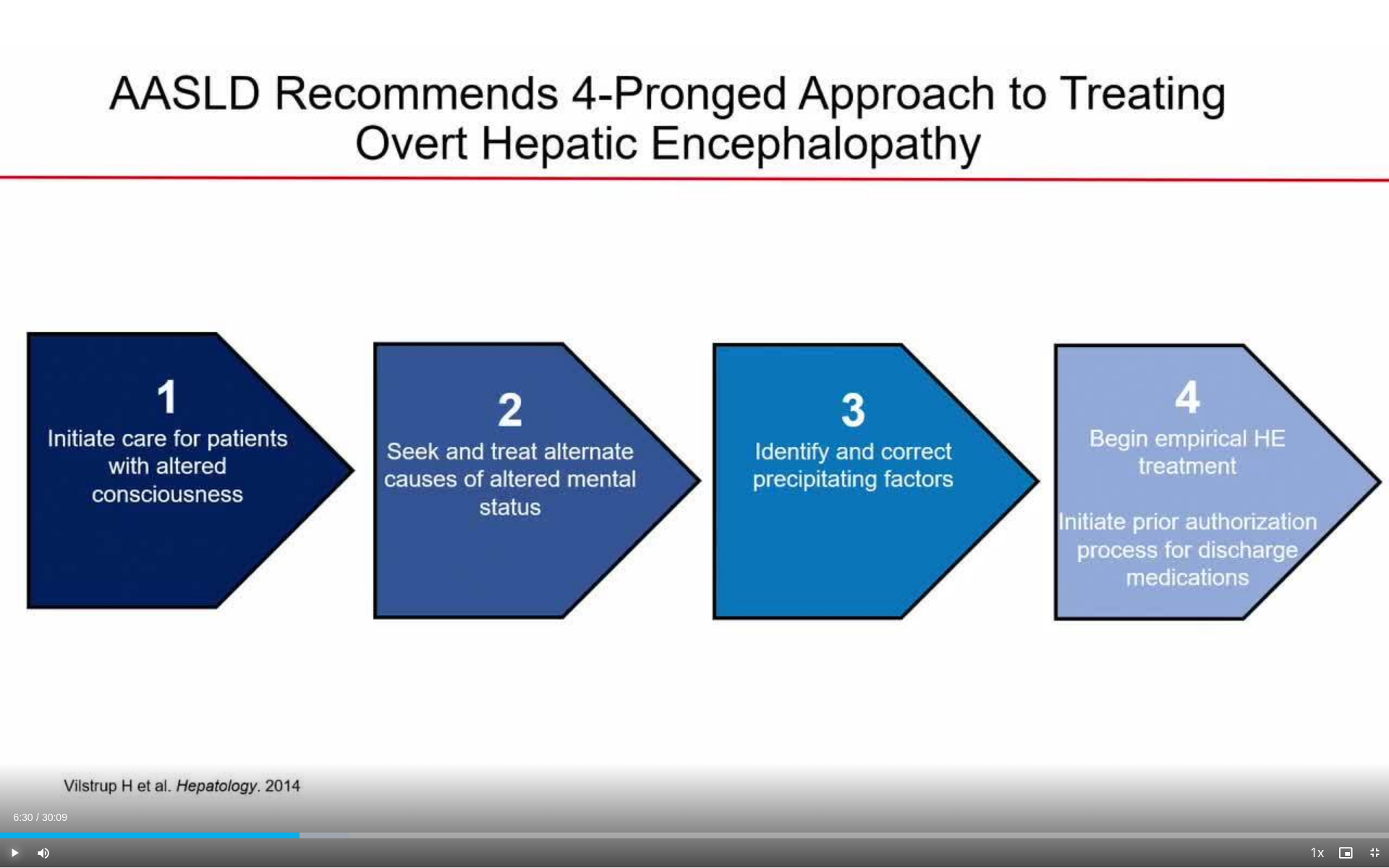click at bounding box center [14, 853] 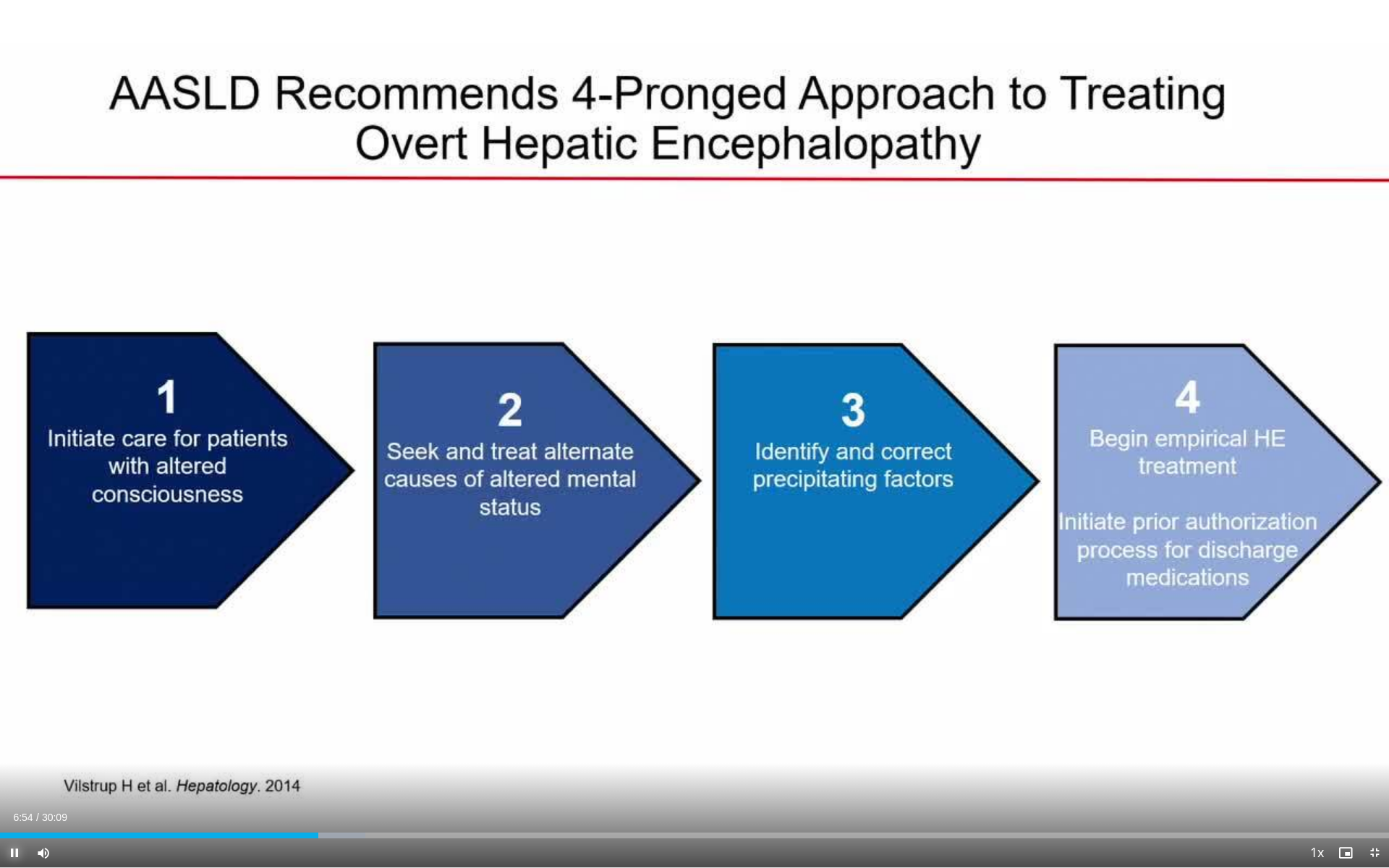 click at bounding box center [14, 853] 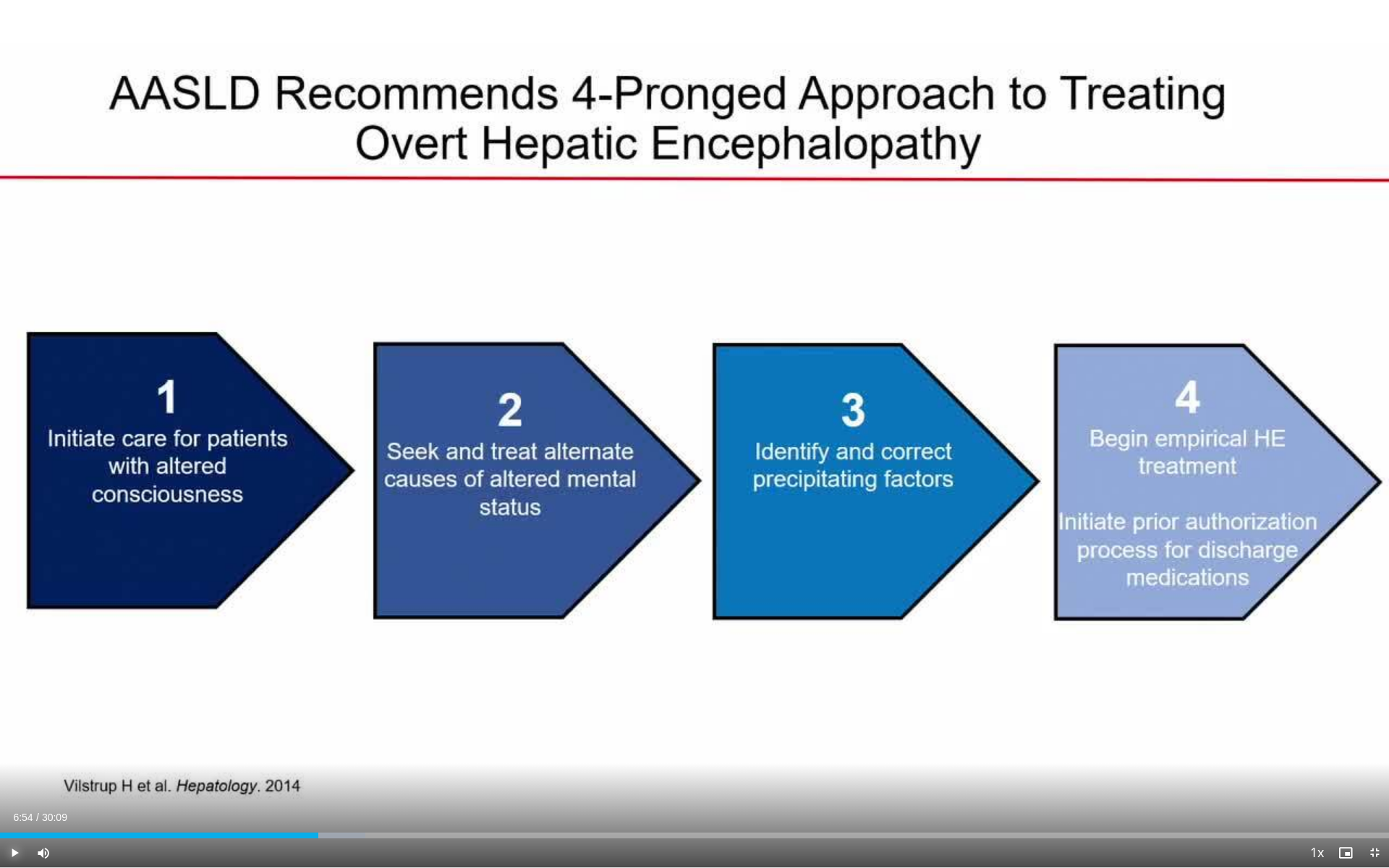 click at bounding box center [14, 853] 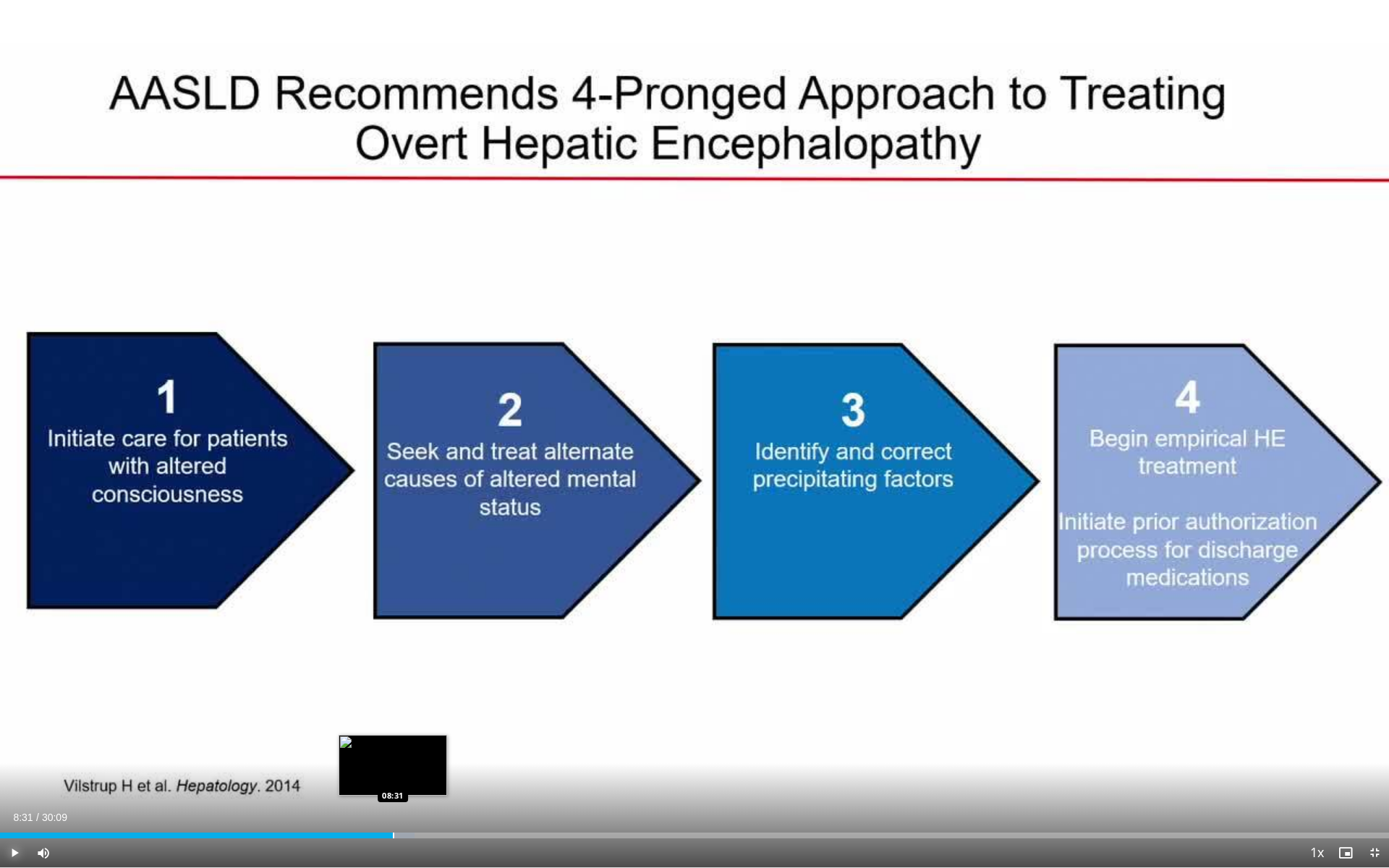 click at bounding box center [394, 835] 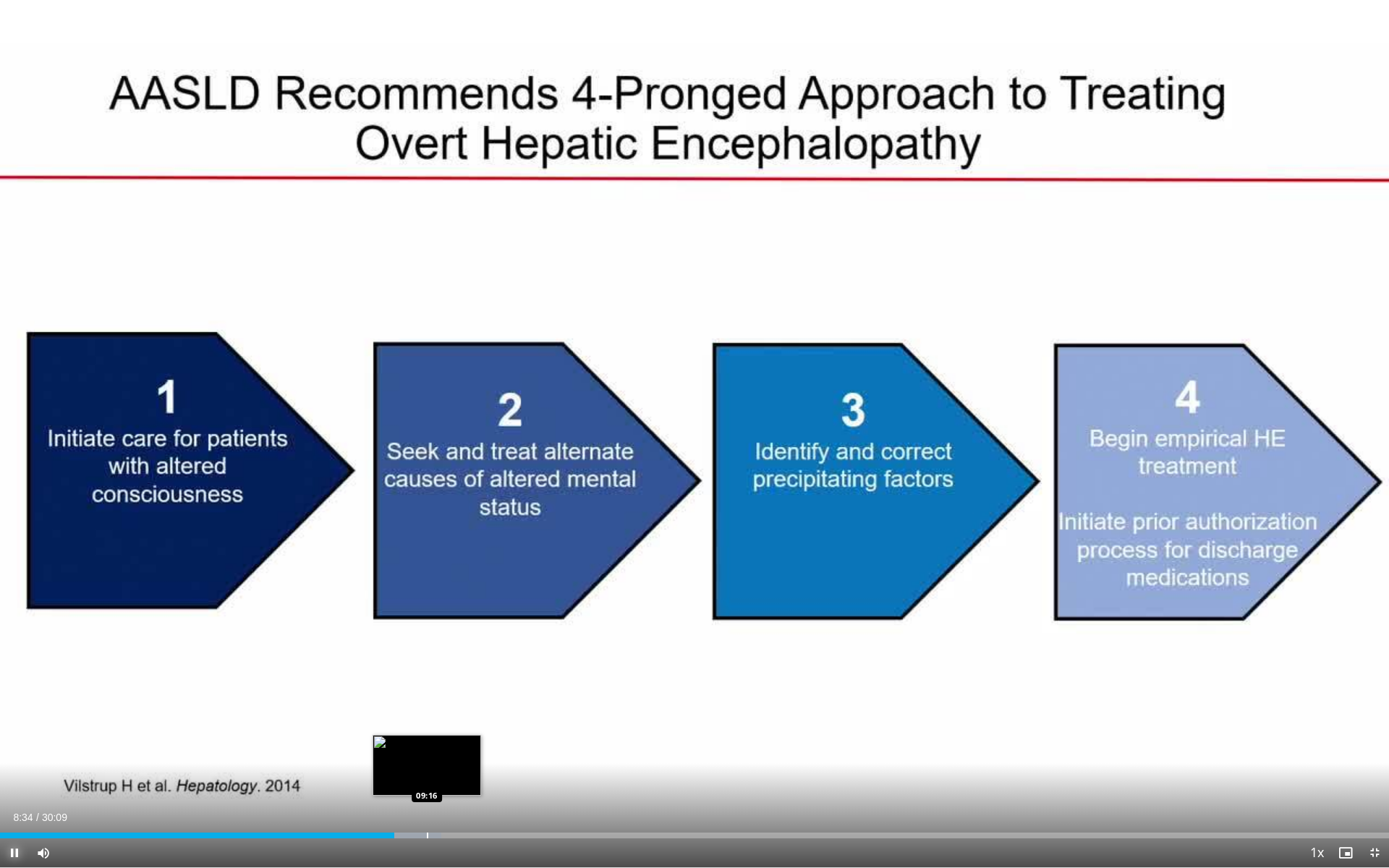 click on "Loaded :  31.79% 08:34 09:16" at bounding box center (694, 831) 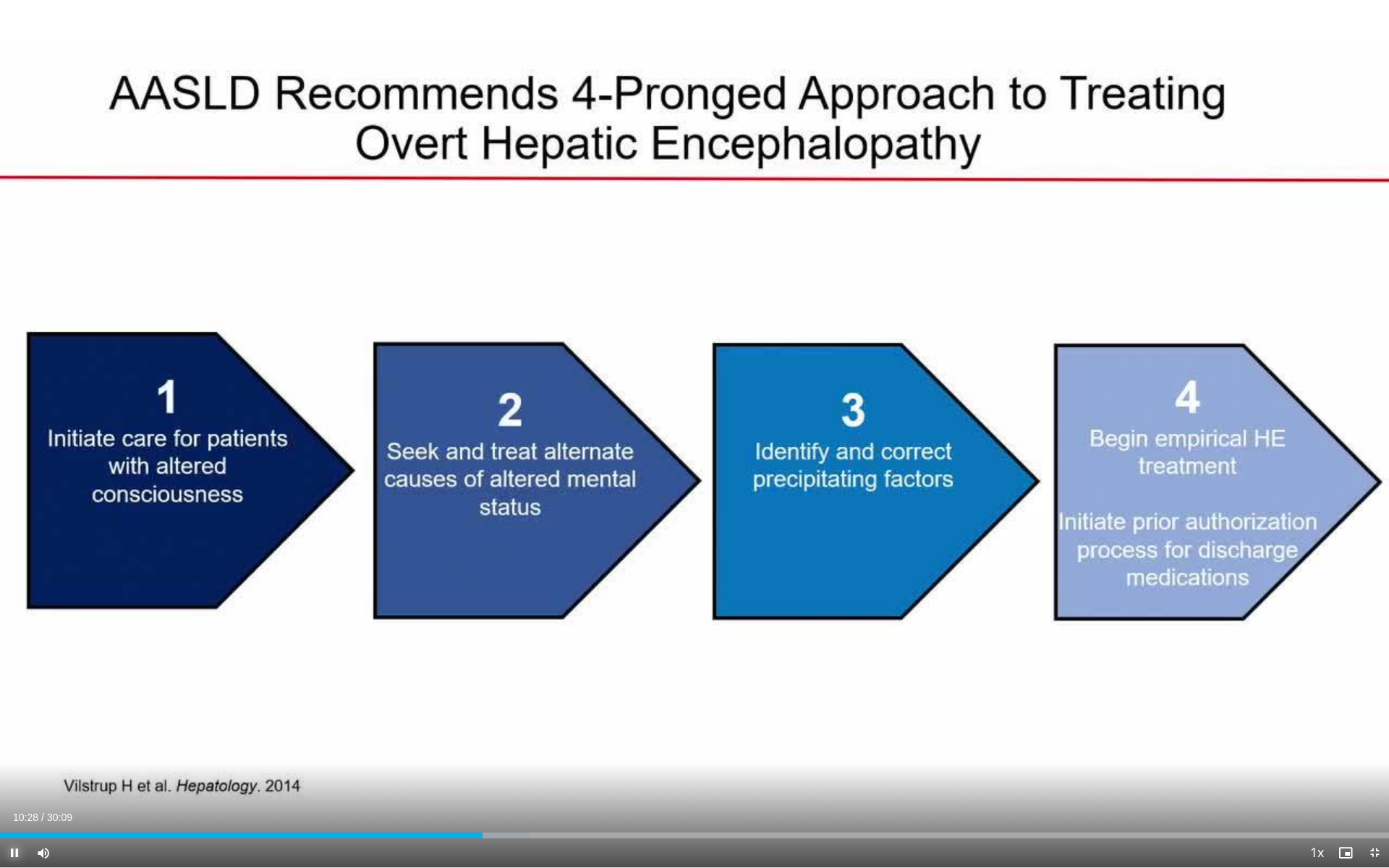 click at bounding box center [14, 853] 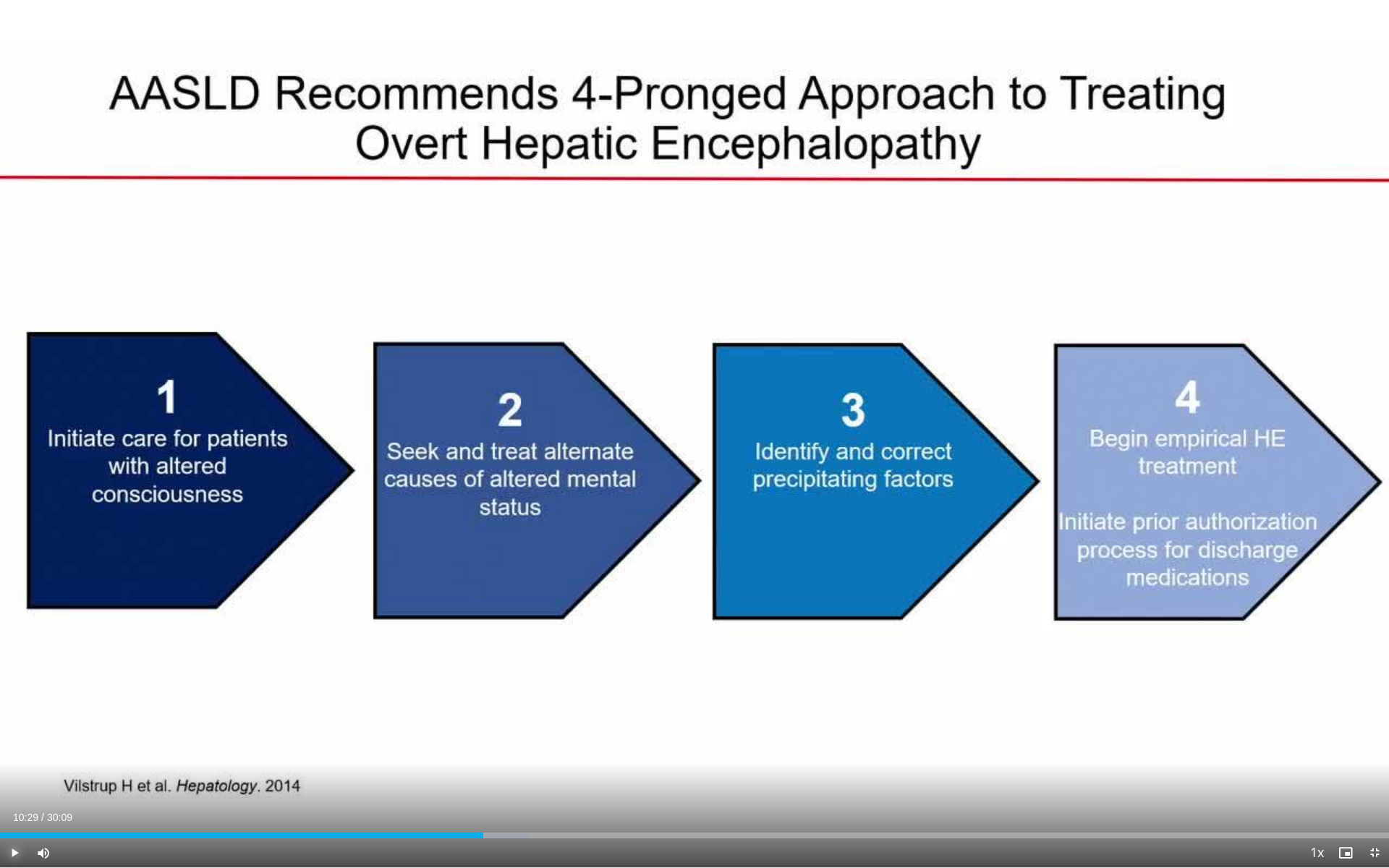 click at bounding box center (14, 853) 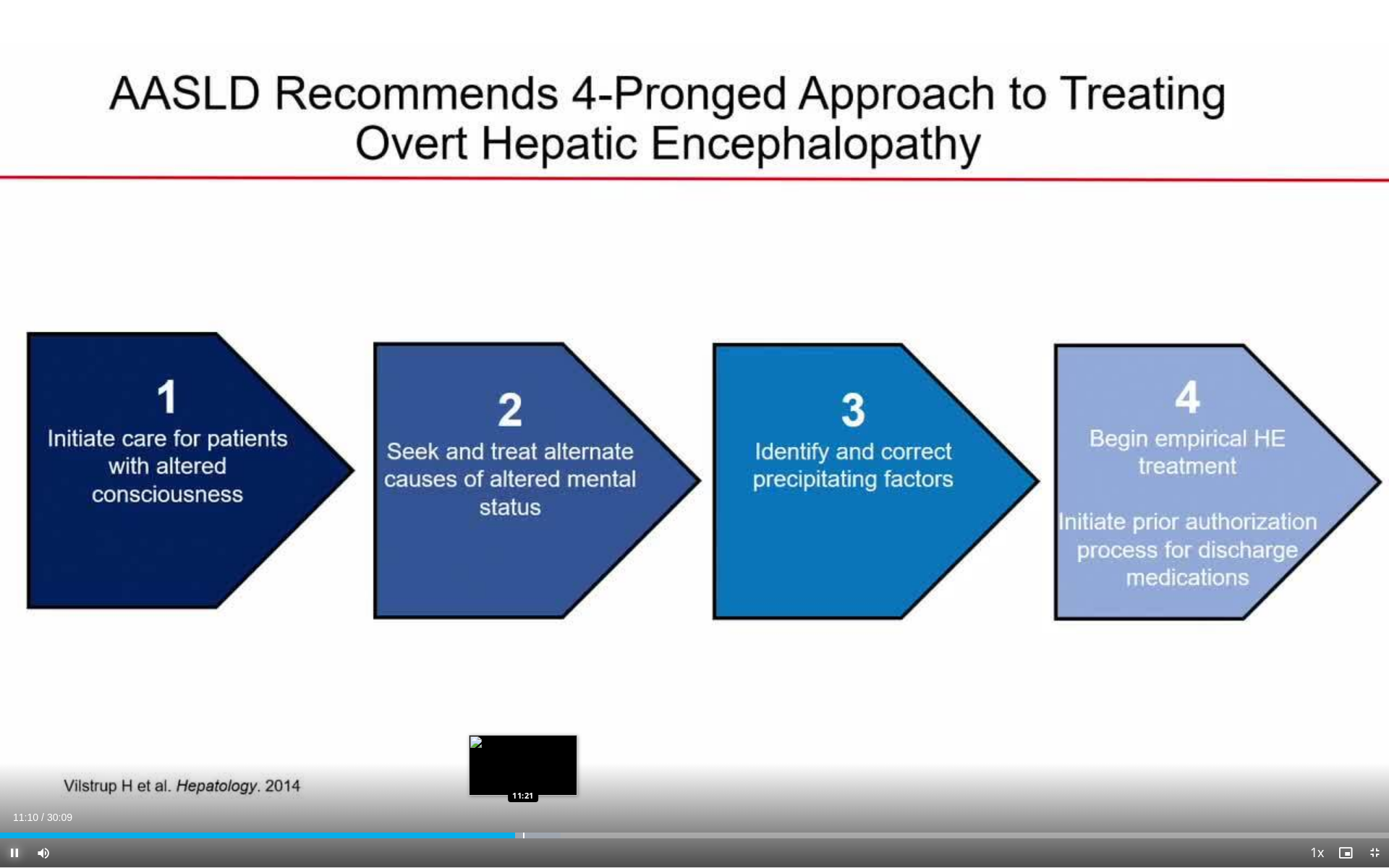 click at bounding box center (524, 835) 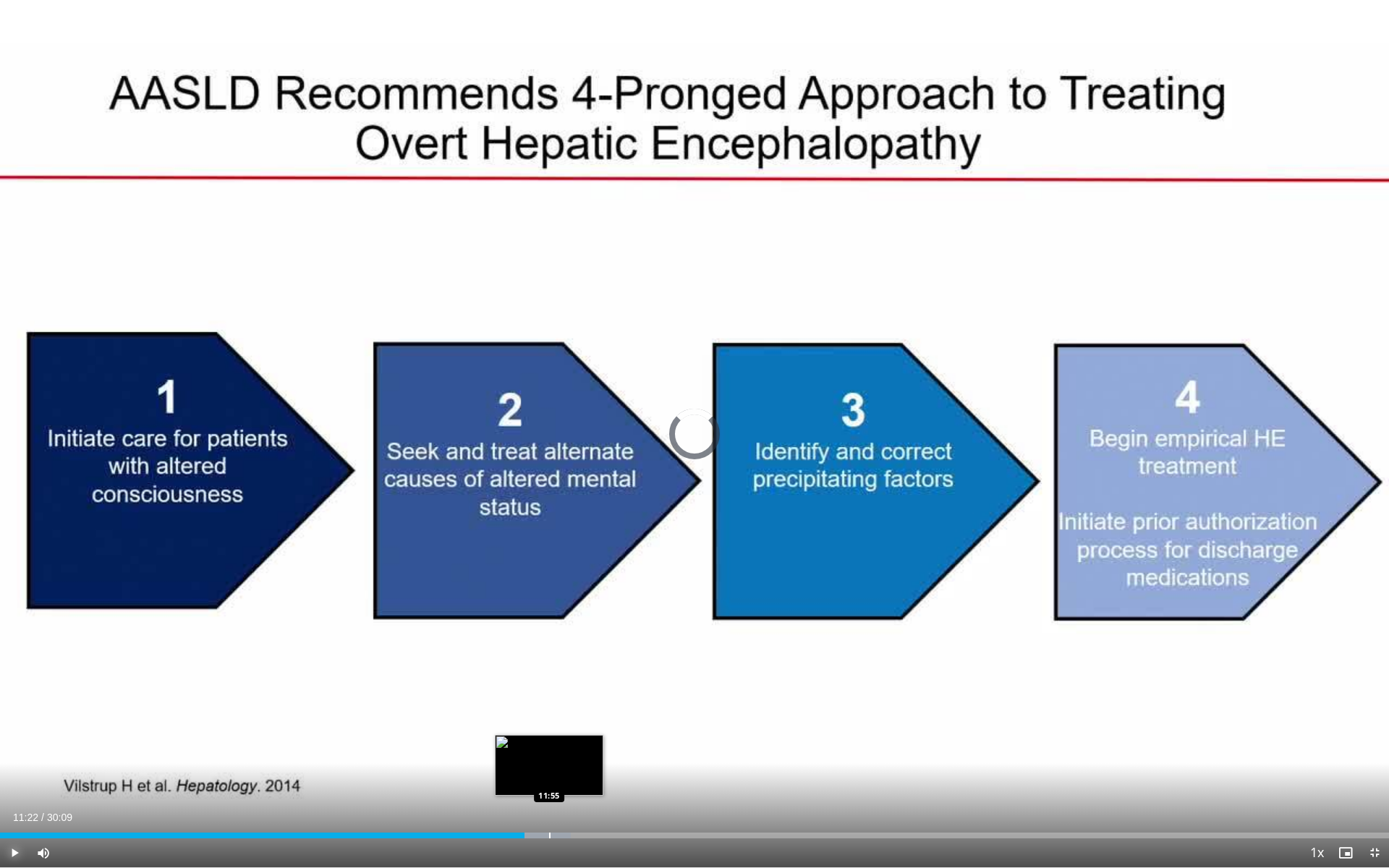 click at bounding box center [550, 835] 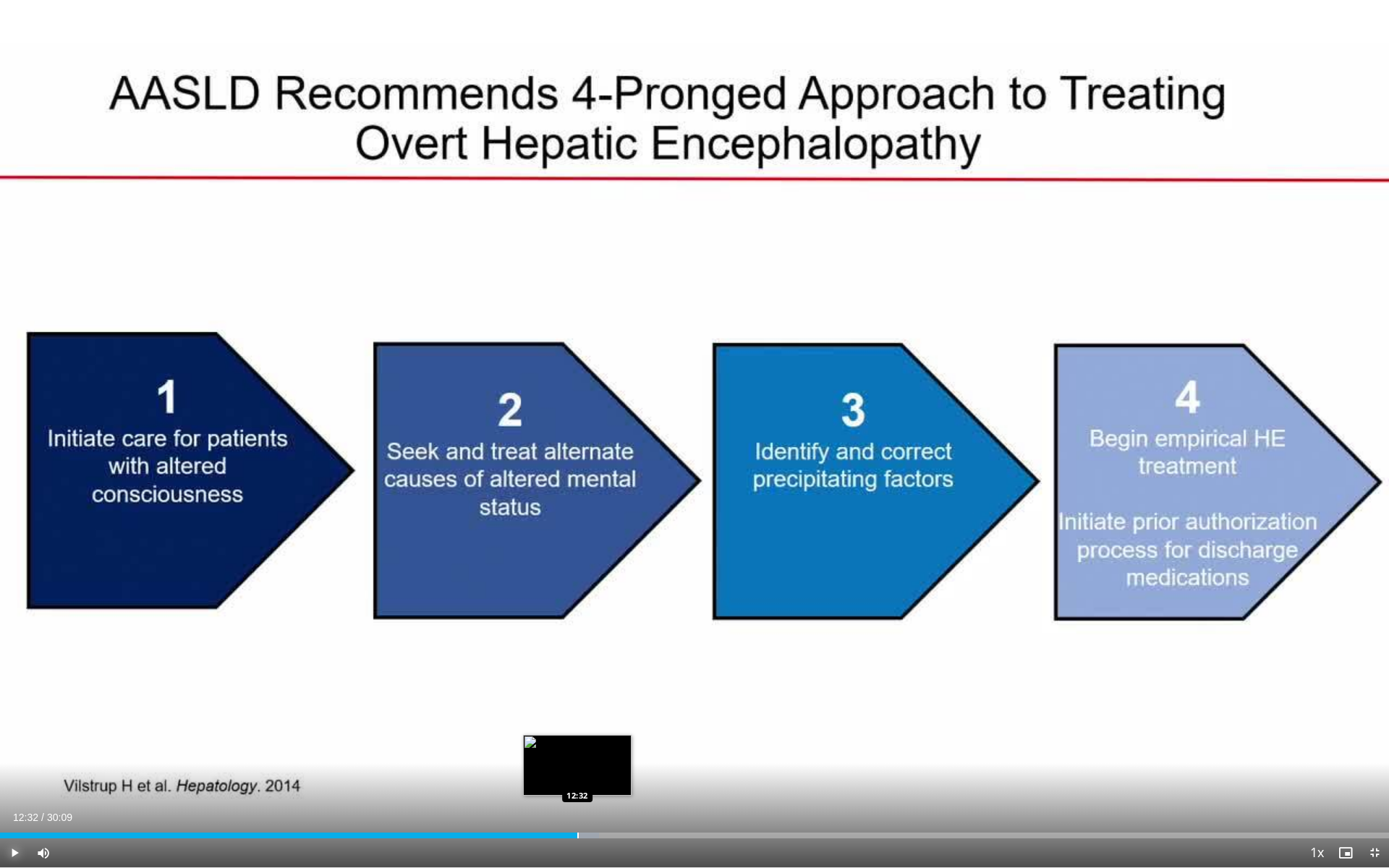 click at bounding box center (578, 835) 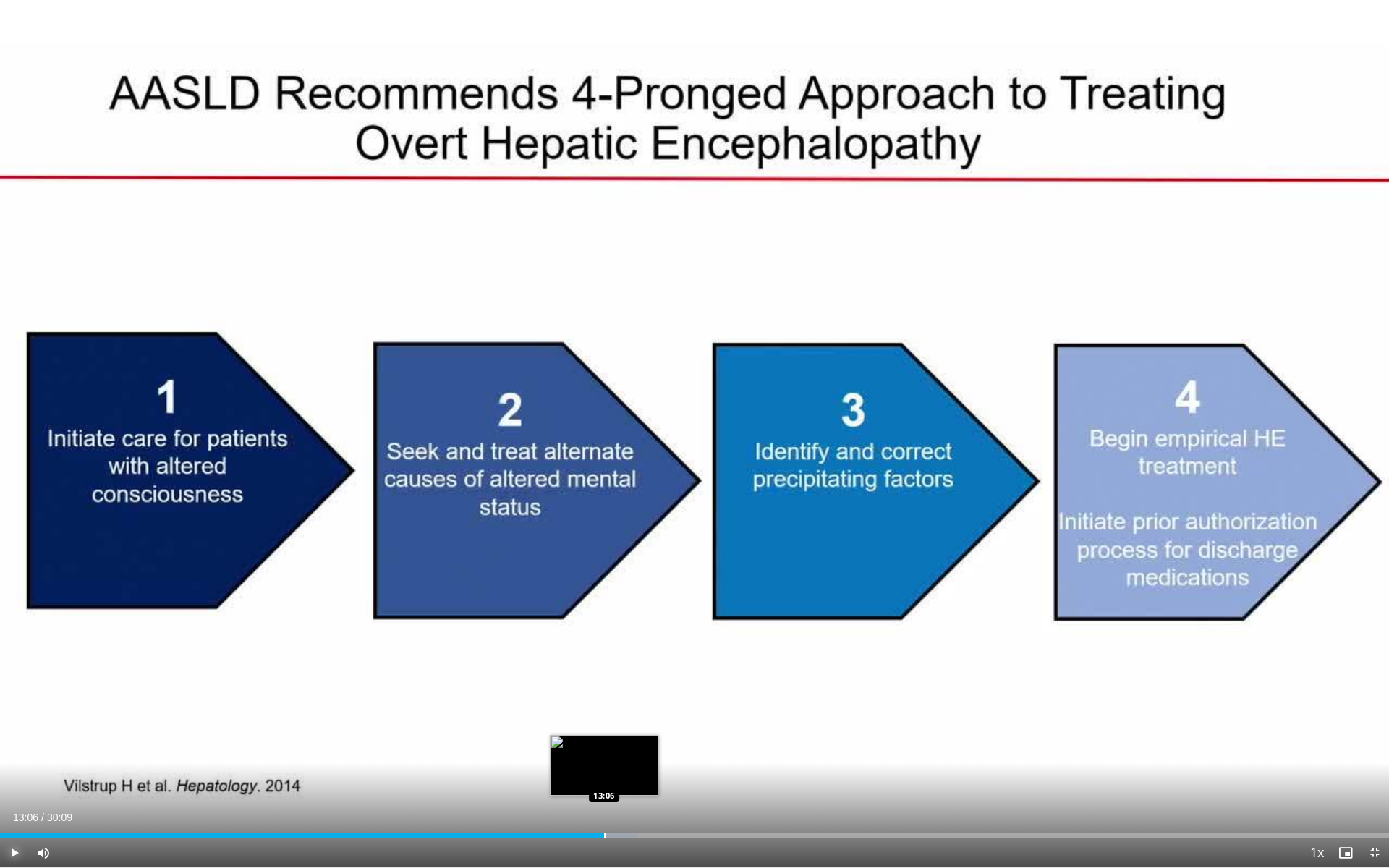 click at bounding box center (605, 835) 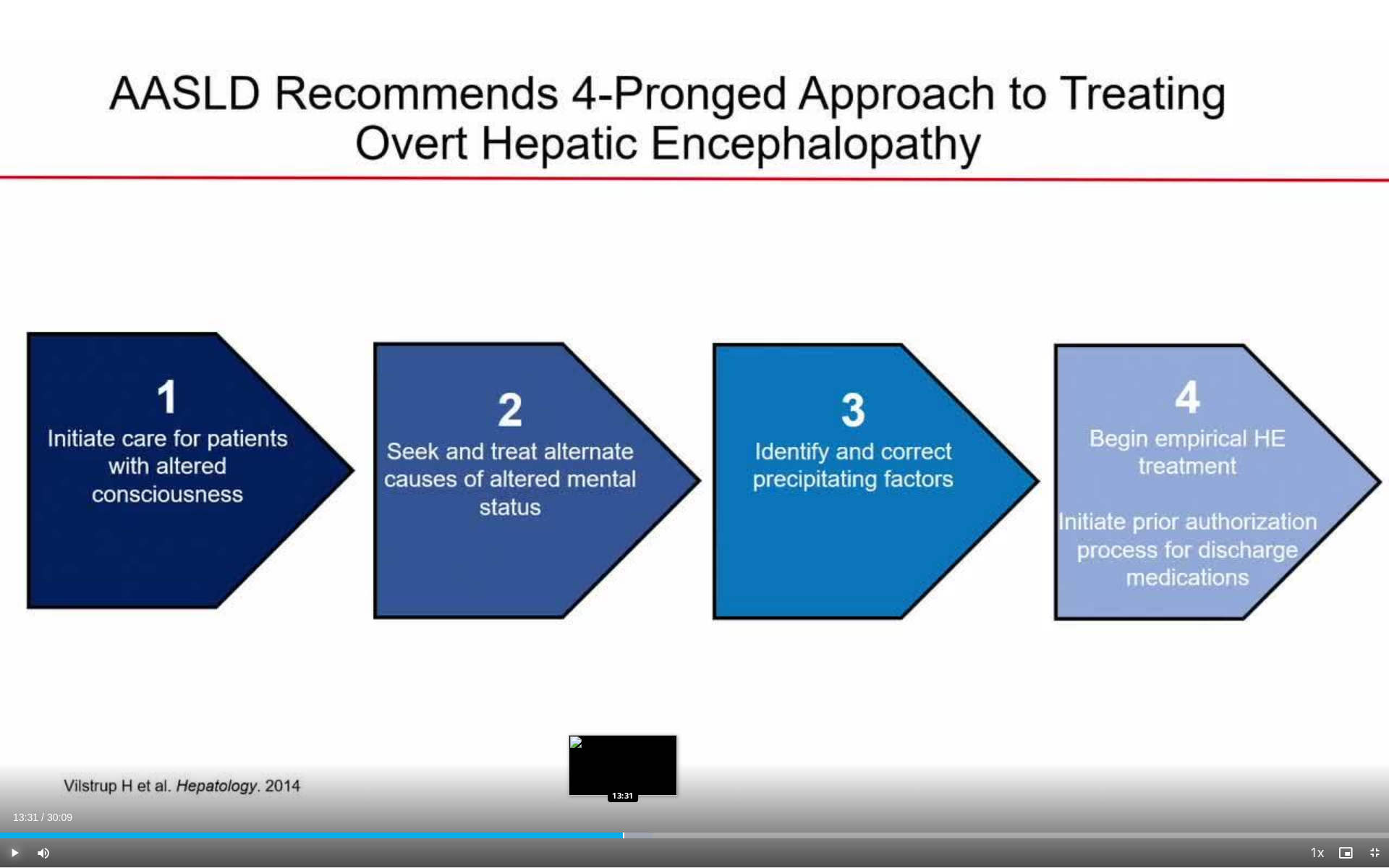 click at bounding box center (624, 835) 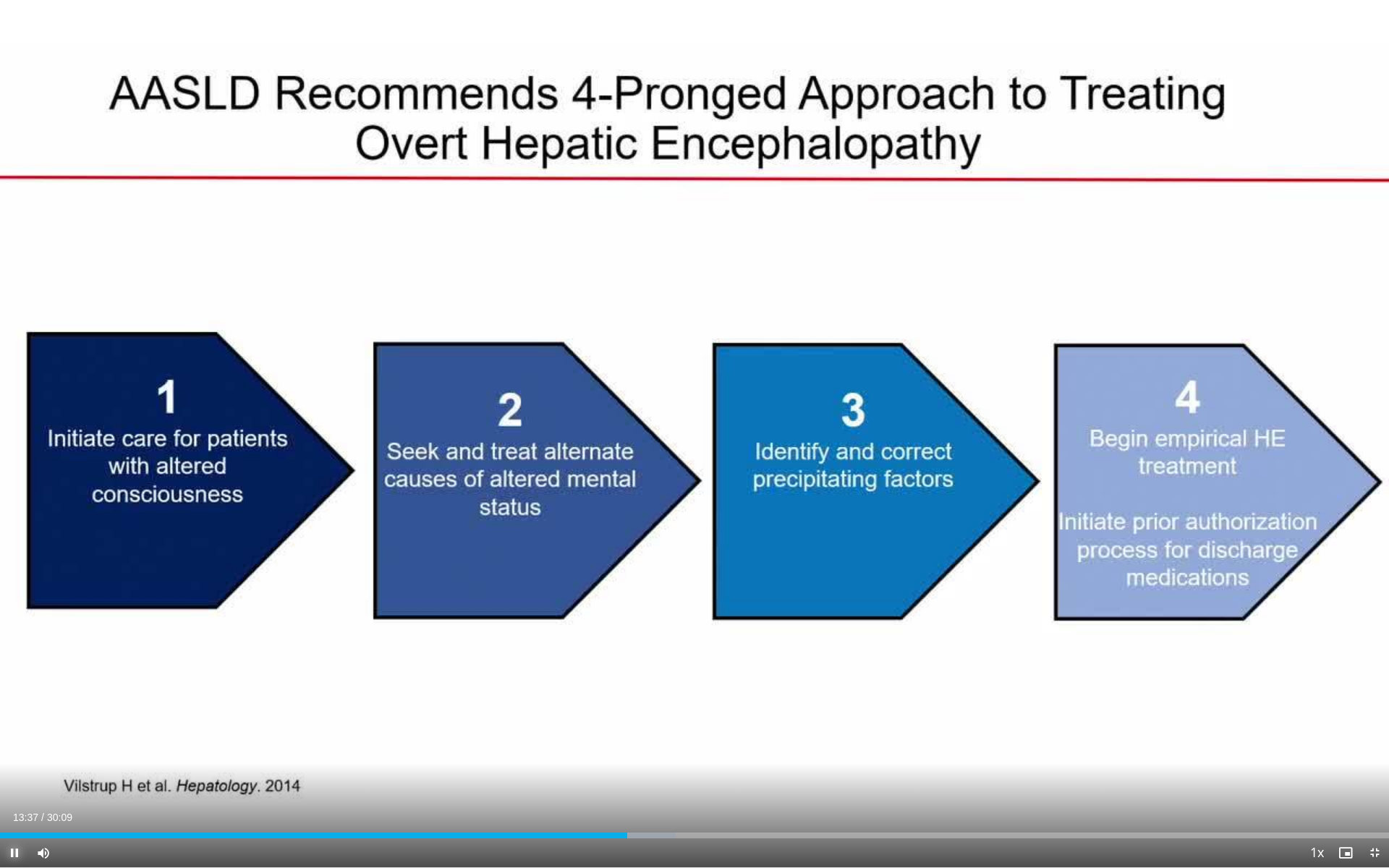 click at bounding box center (14, 853) 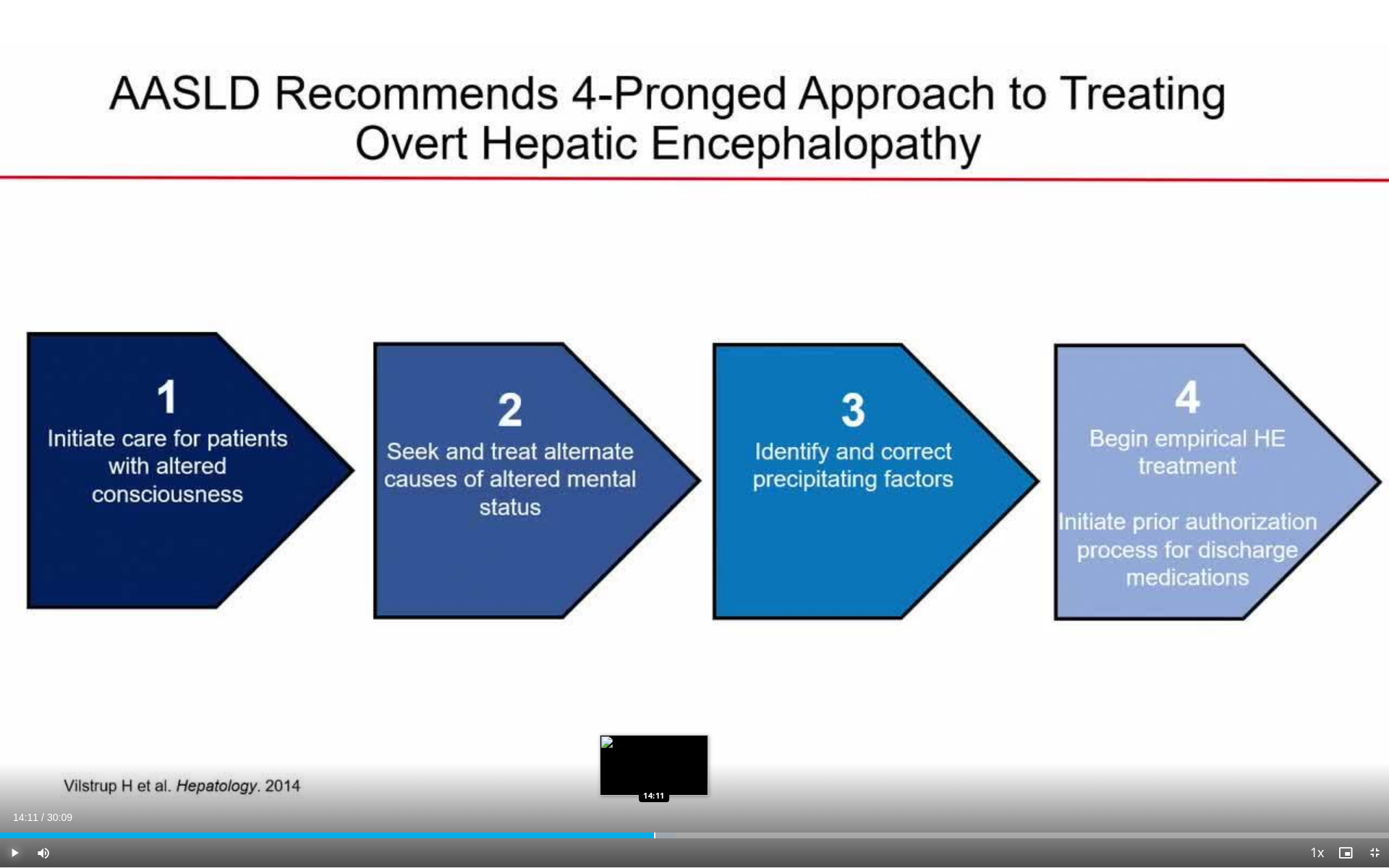 click at bounding box center (655, 835) 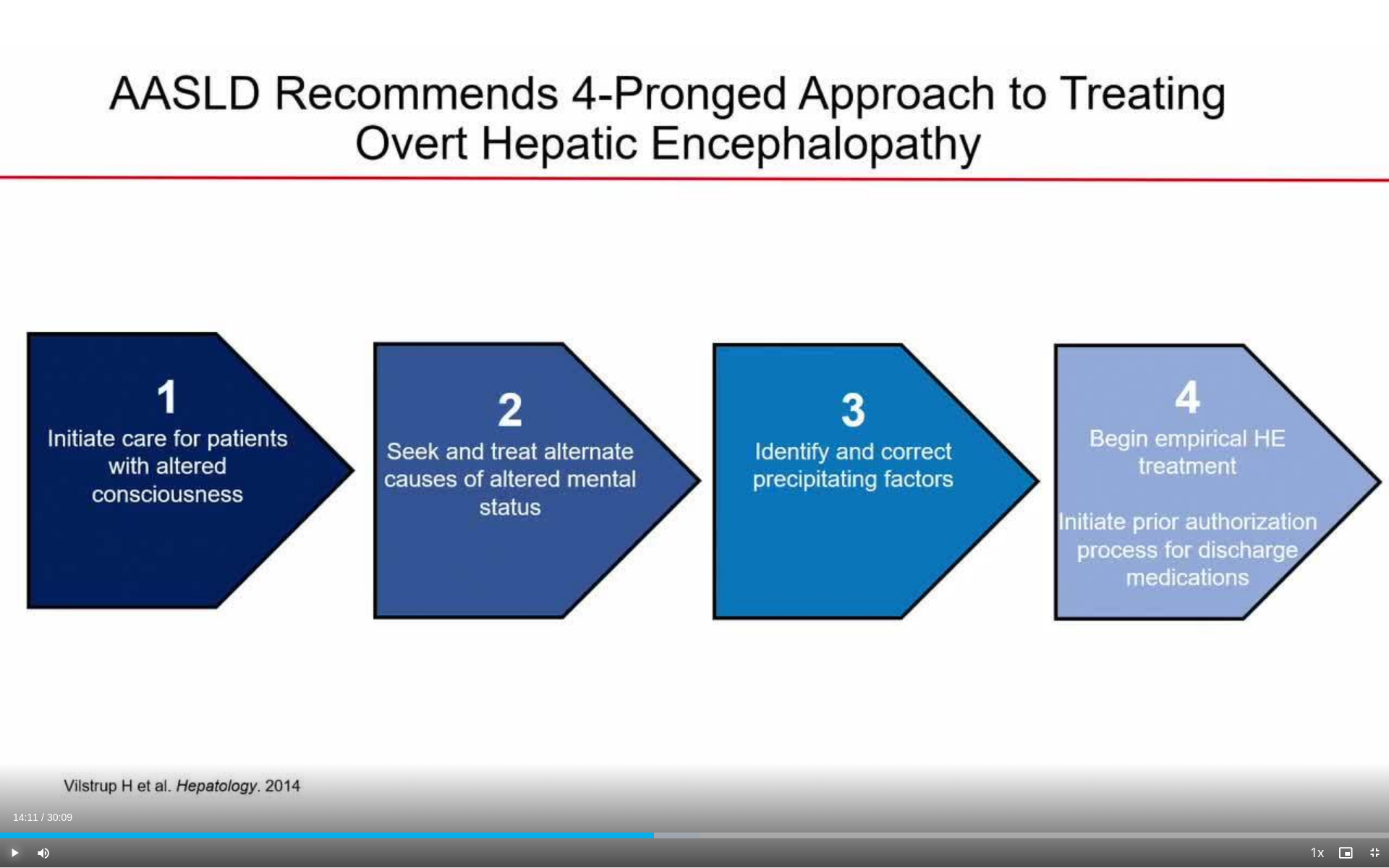 click at bounding box center (14, 853) 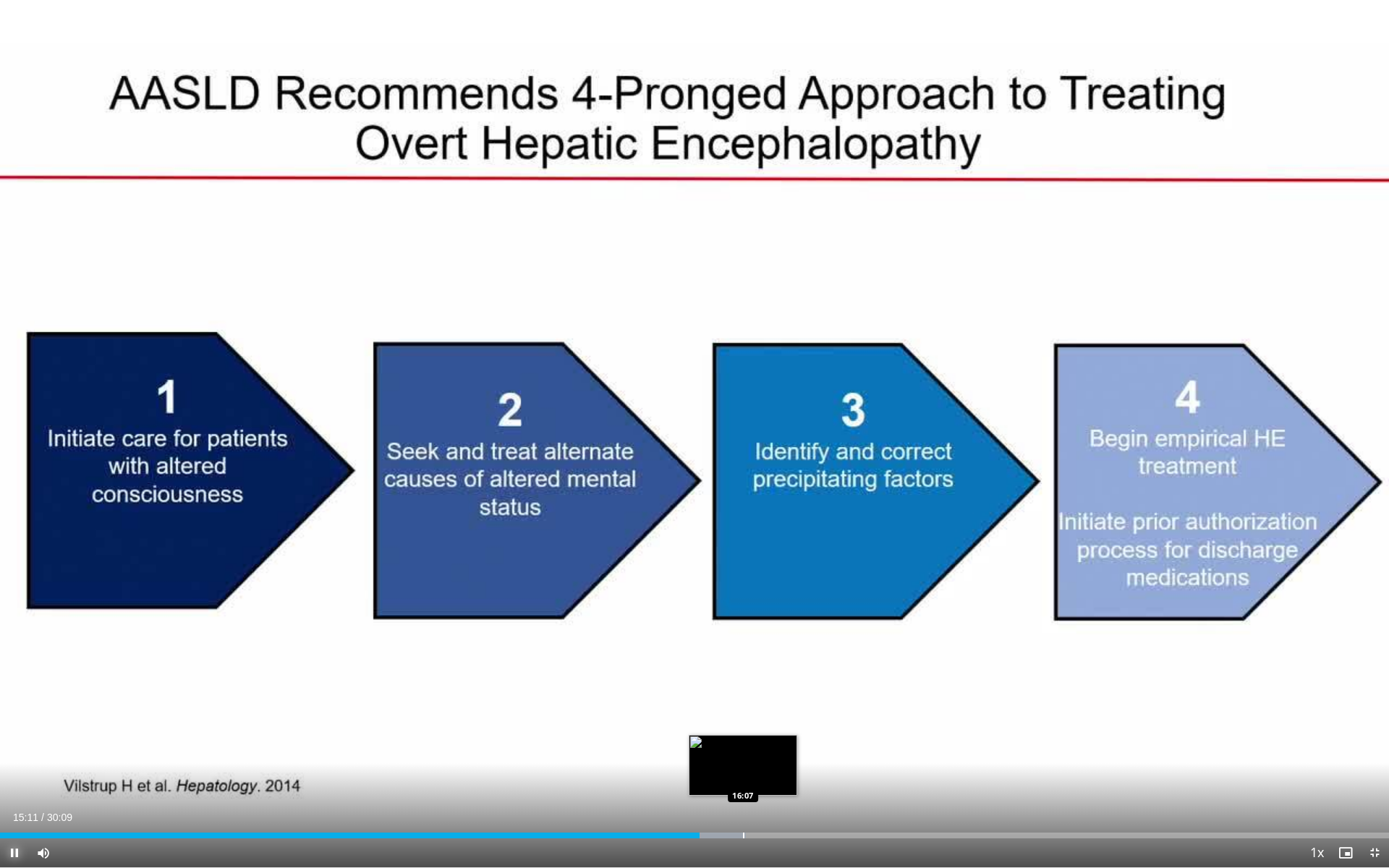 click on "Loaded :  53.72% 15:11 16:07" at bounding box center [694, 831] 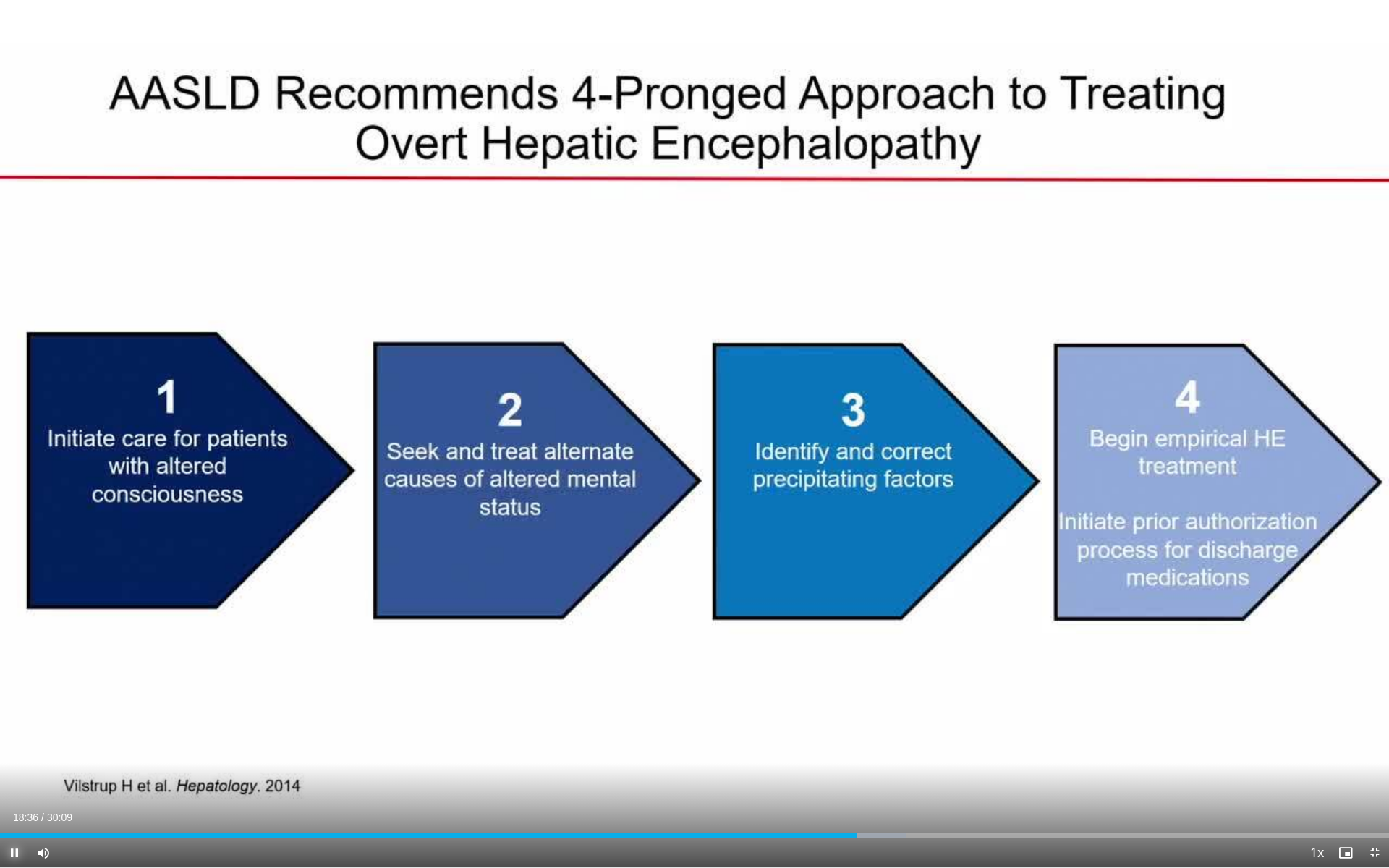 click at bounding box center [14, 853] 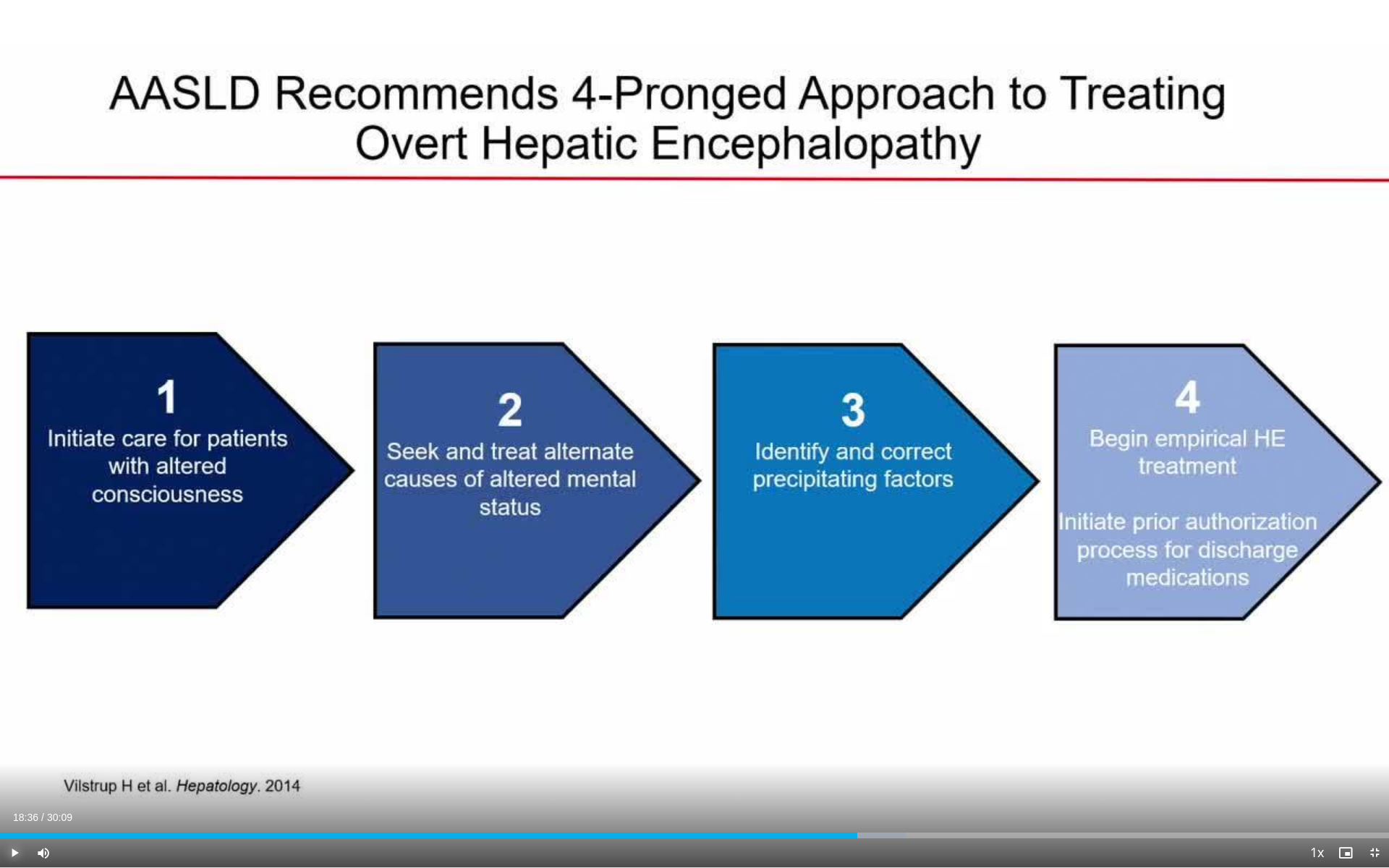 click at bounding box center [14, 853] 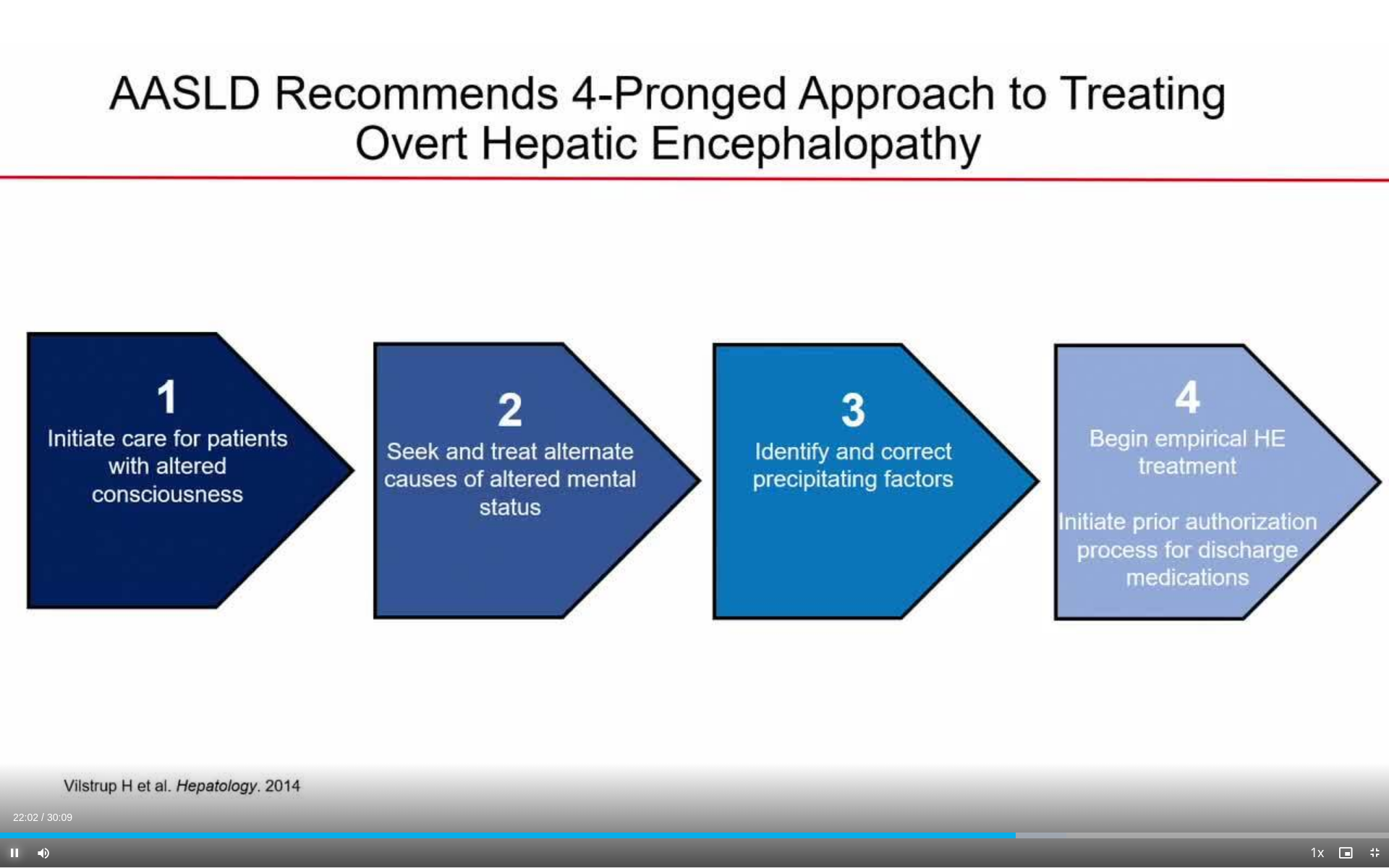click at bounding box center [14, 853] 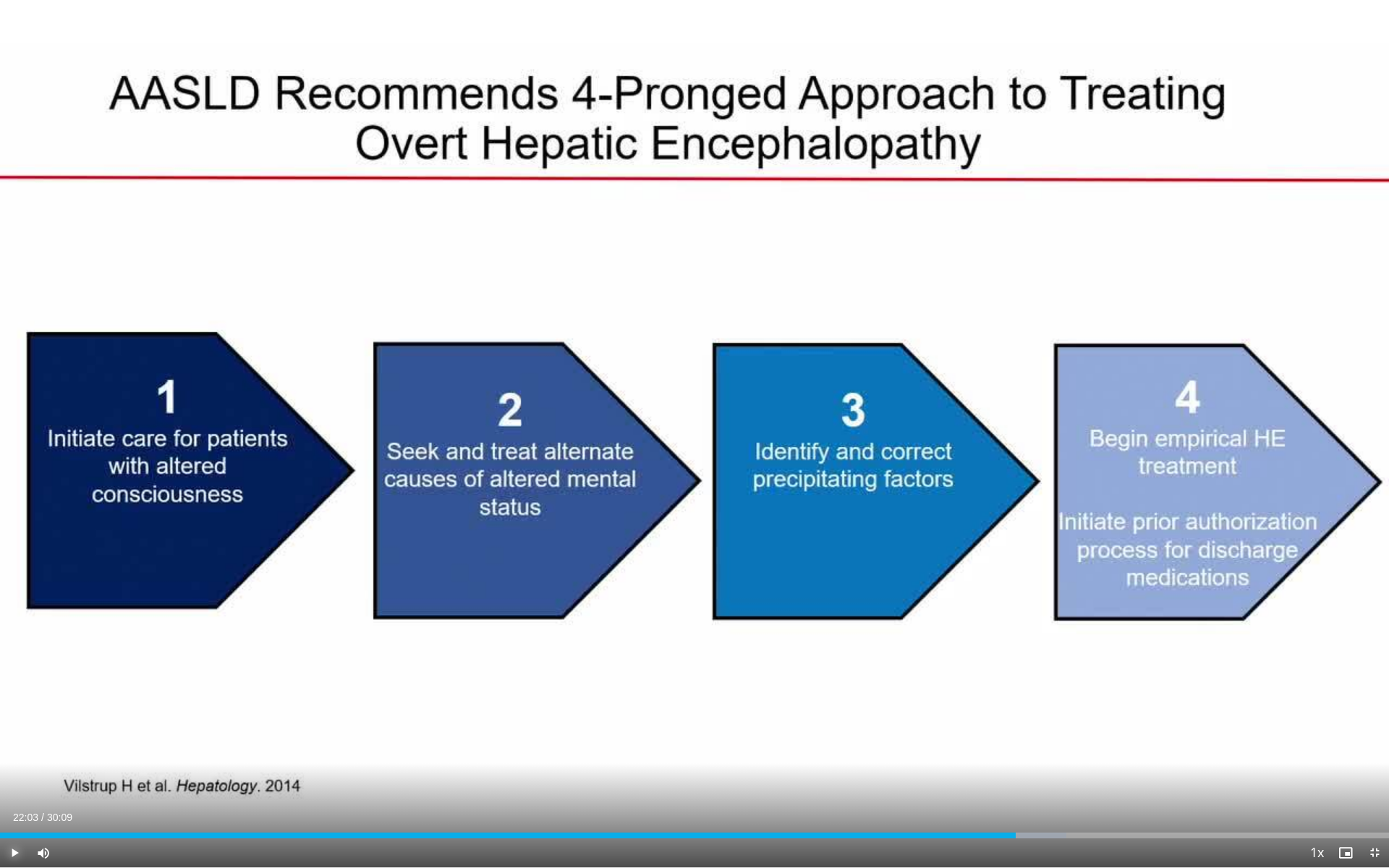 click at bounding box center [14, 853] 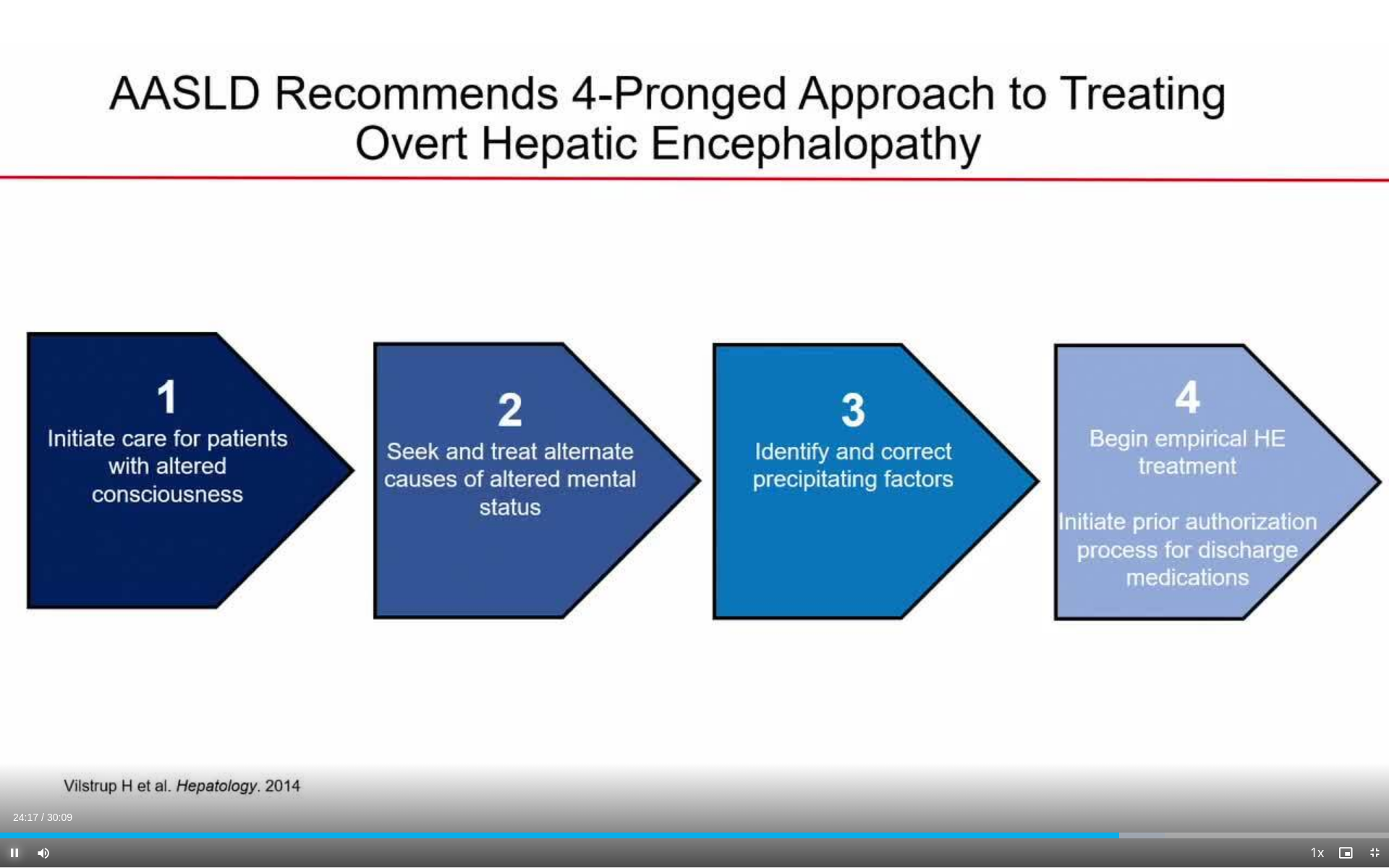 click at bounding box center [14, 853] 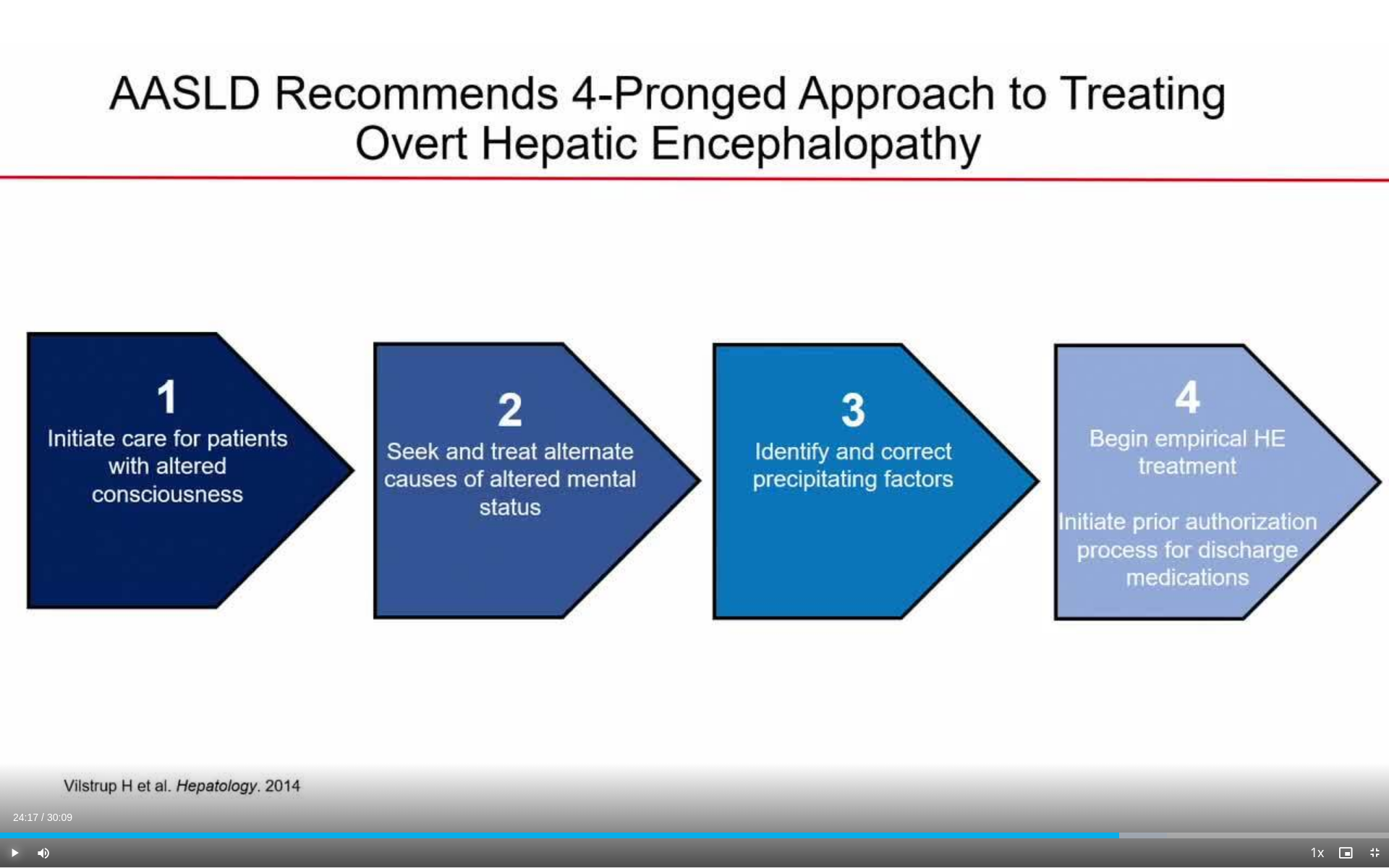 click at bounding box center [14, 853] 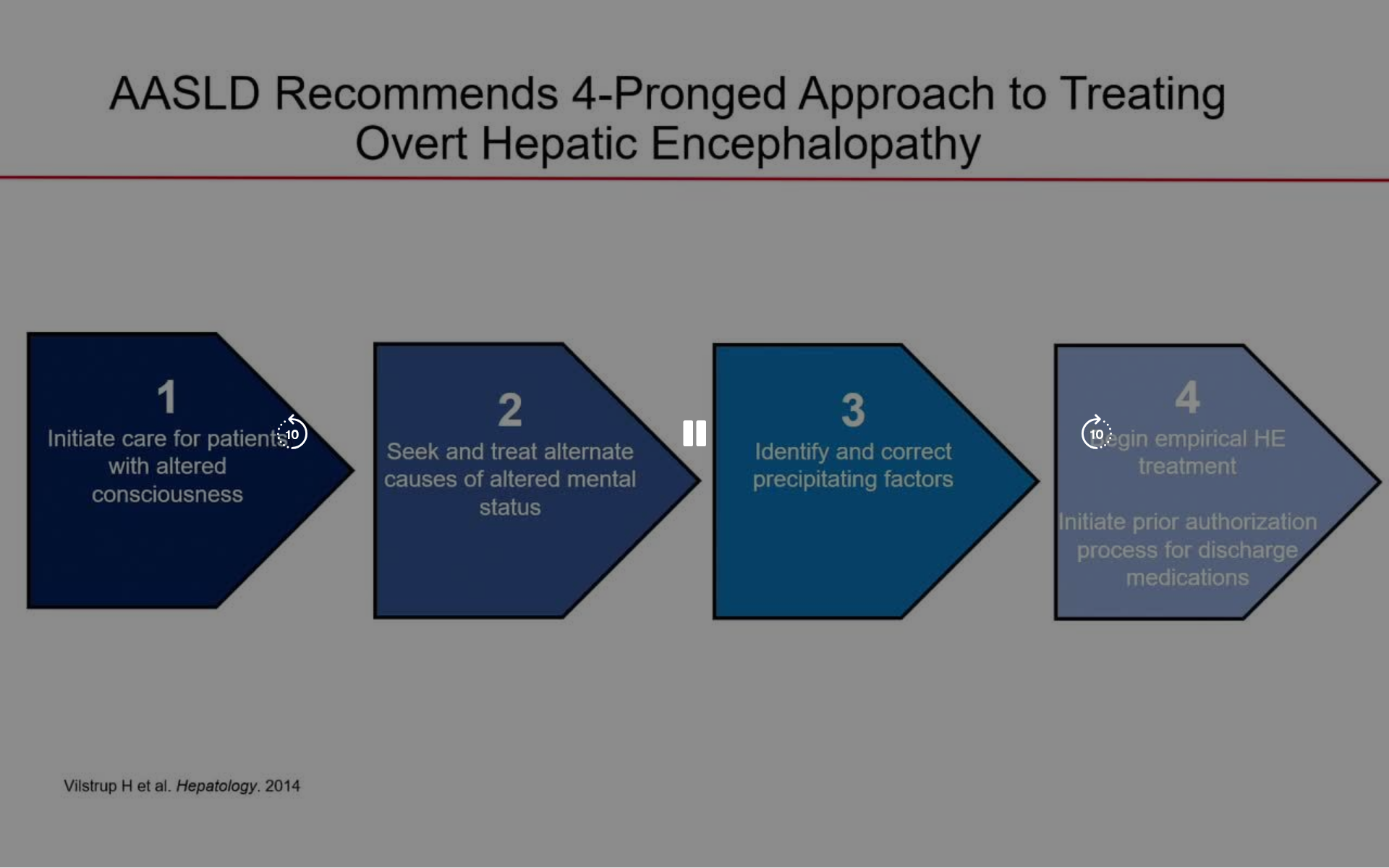 click on "**********" at bounding box center (694, 434) 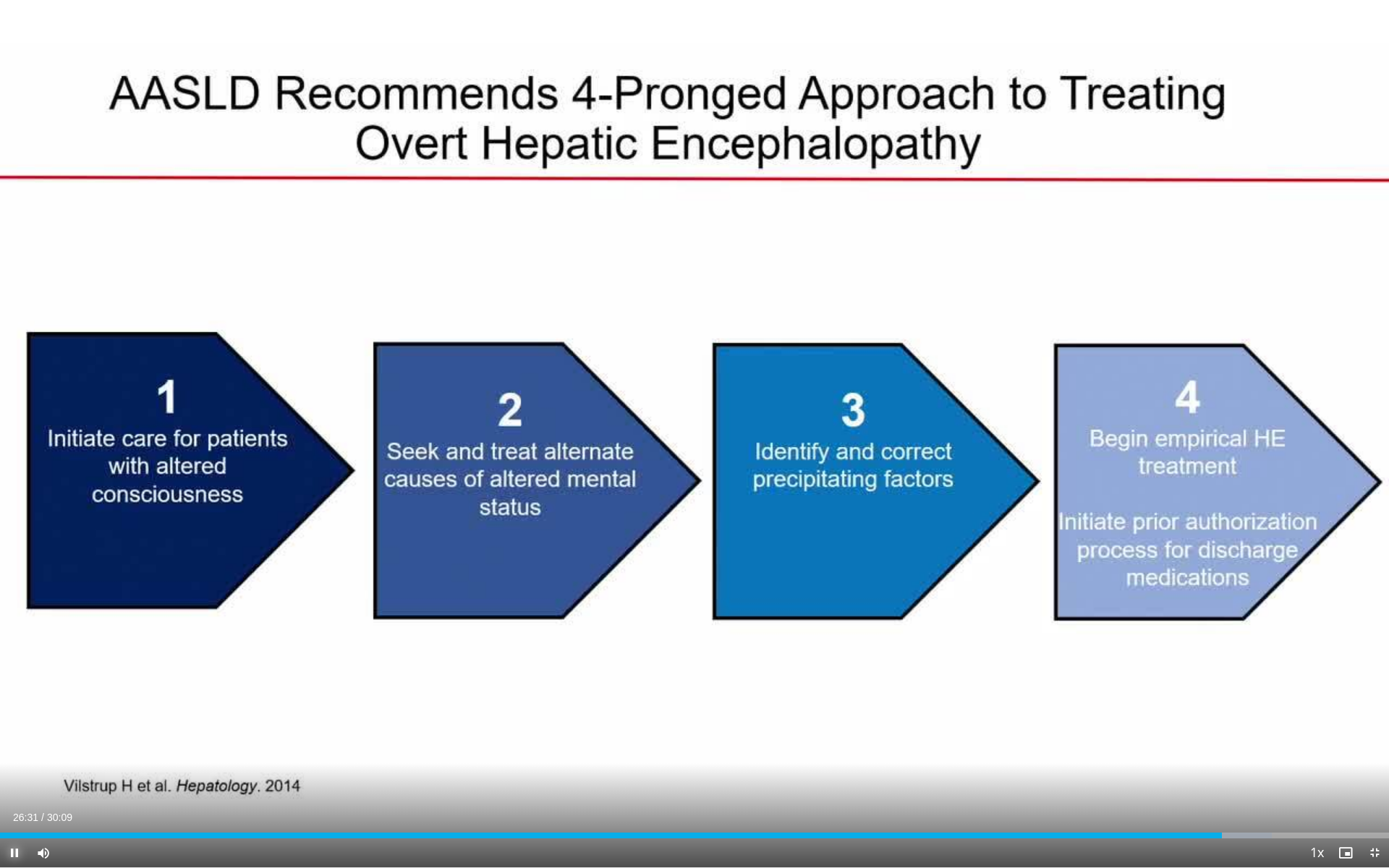 click at bounding box center [14, 853] 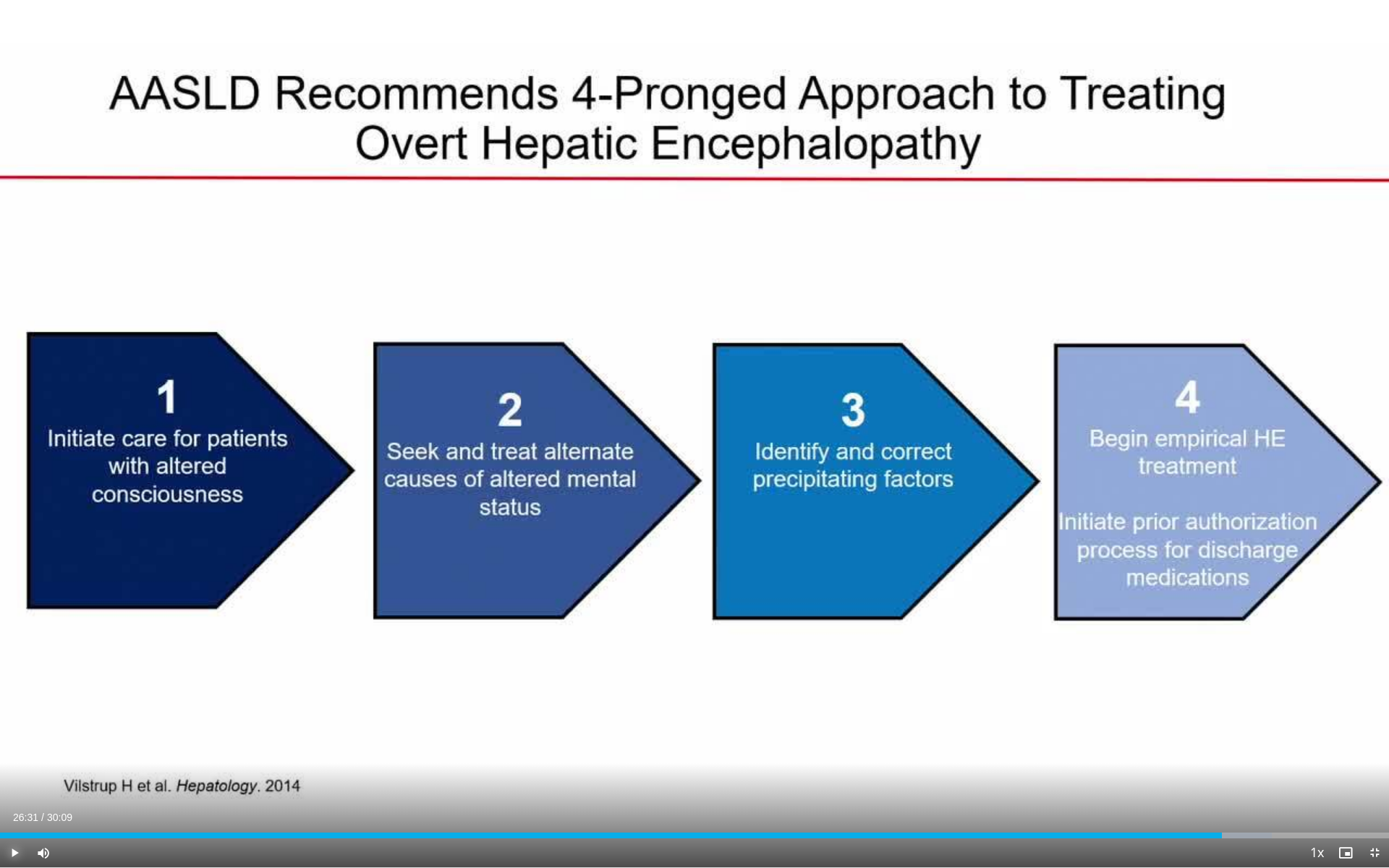 click at bounding box center (14, 853) 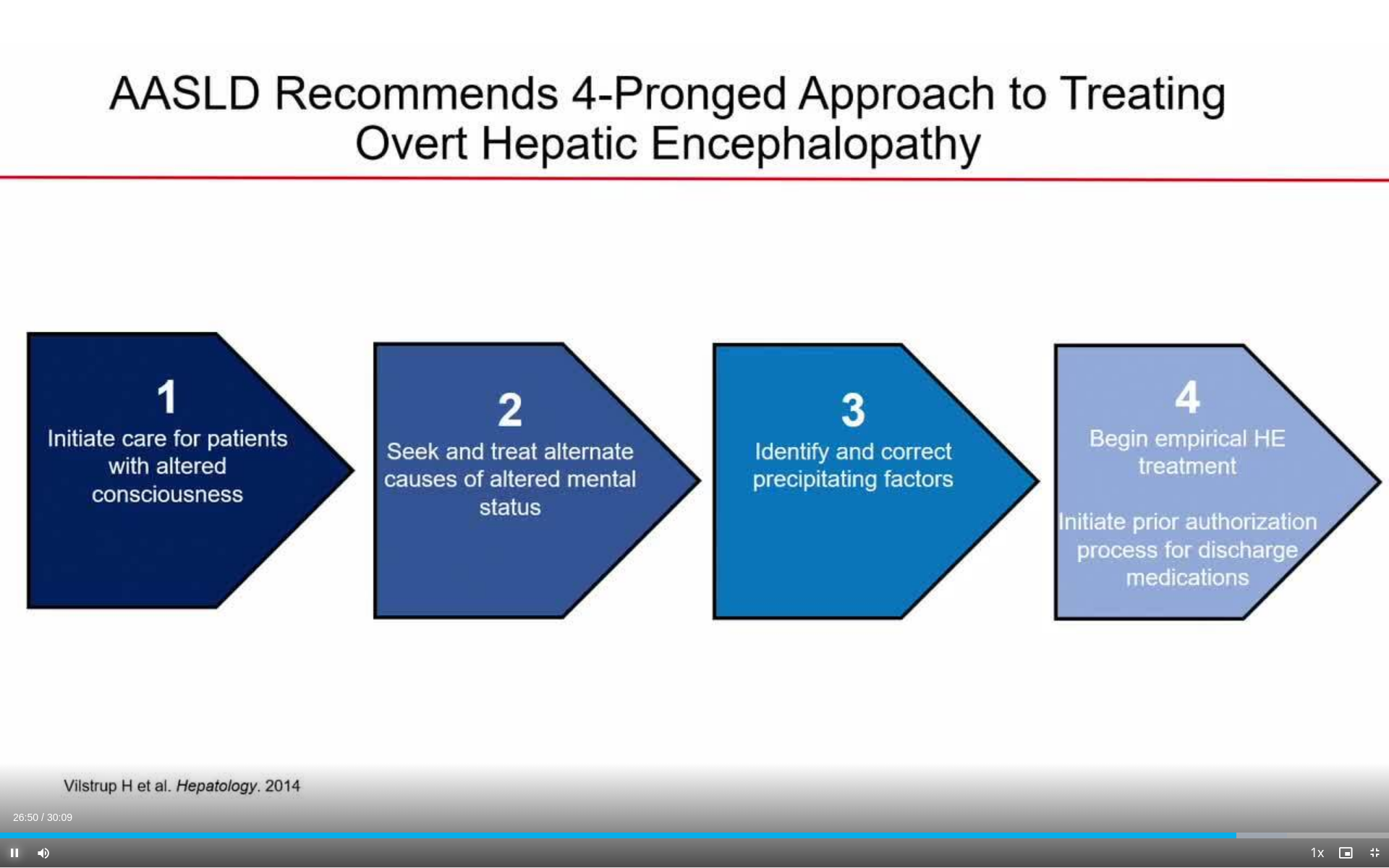 click at bounding box center [14, 853] 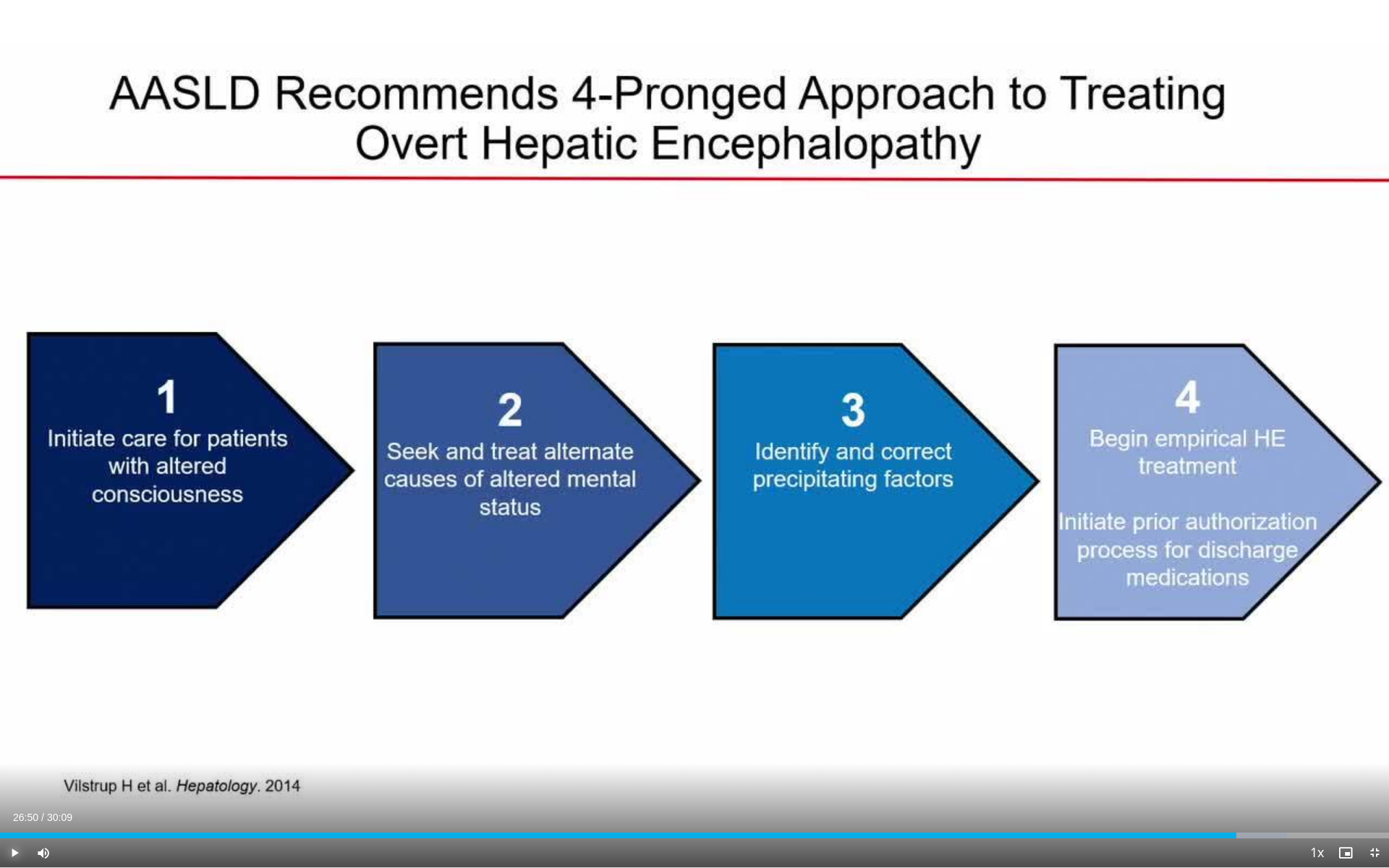 click at bounding box center (14, 853) 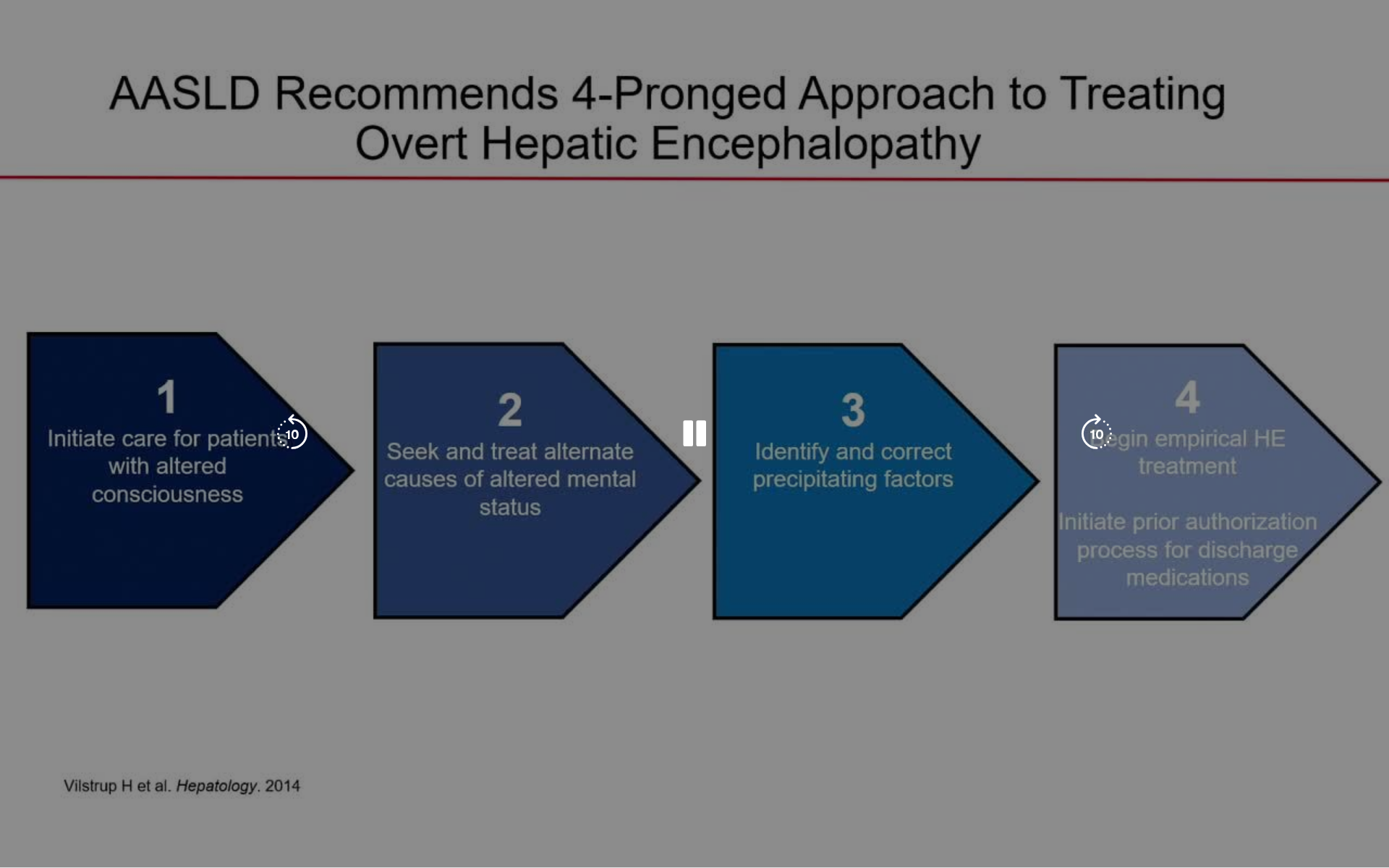 click on "**********" at bounding box center [694, 434] 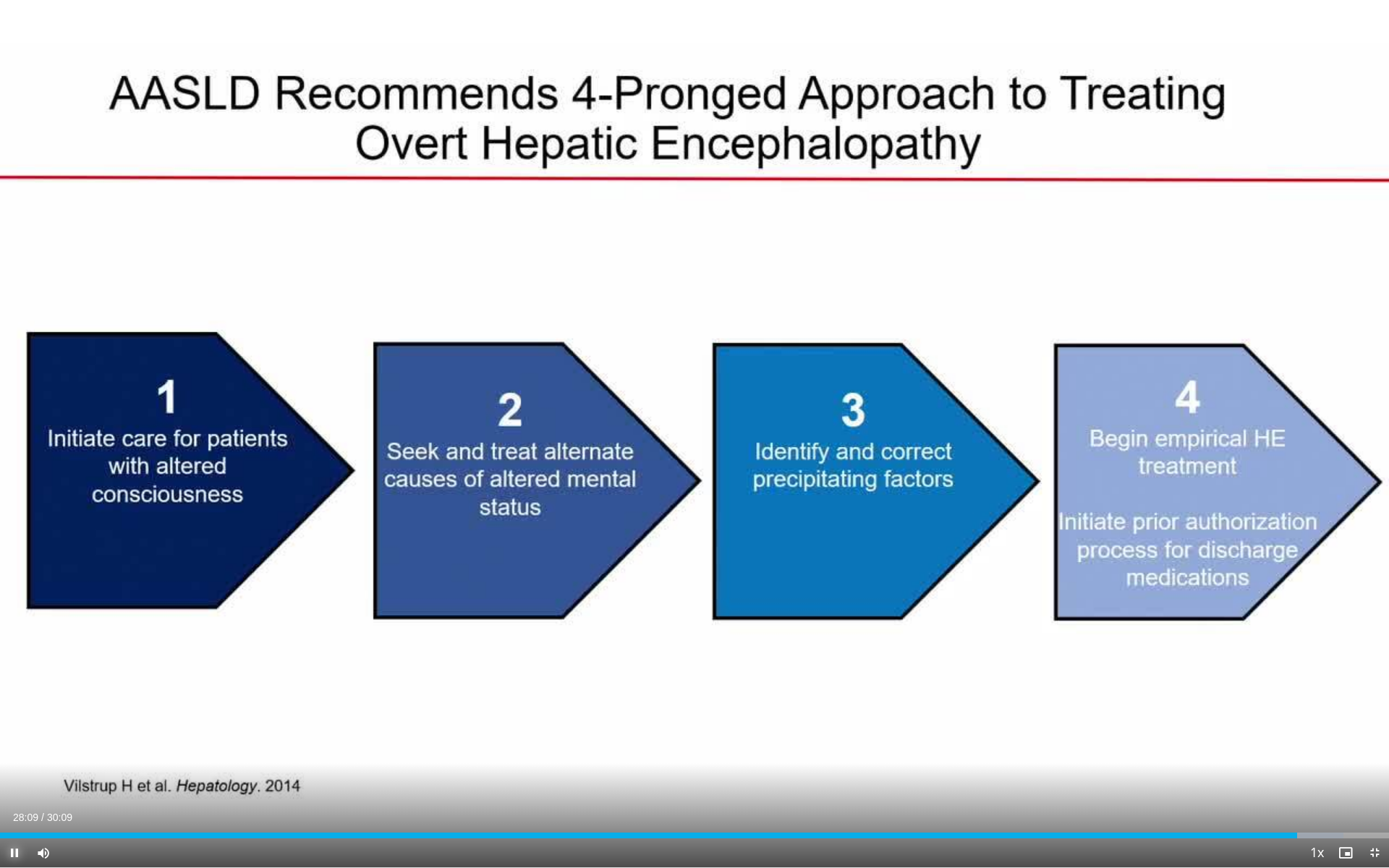 click at bounding box center [14, 853] 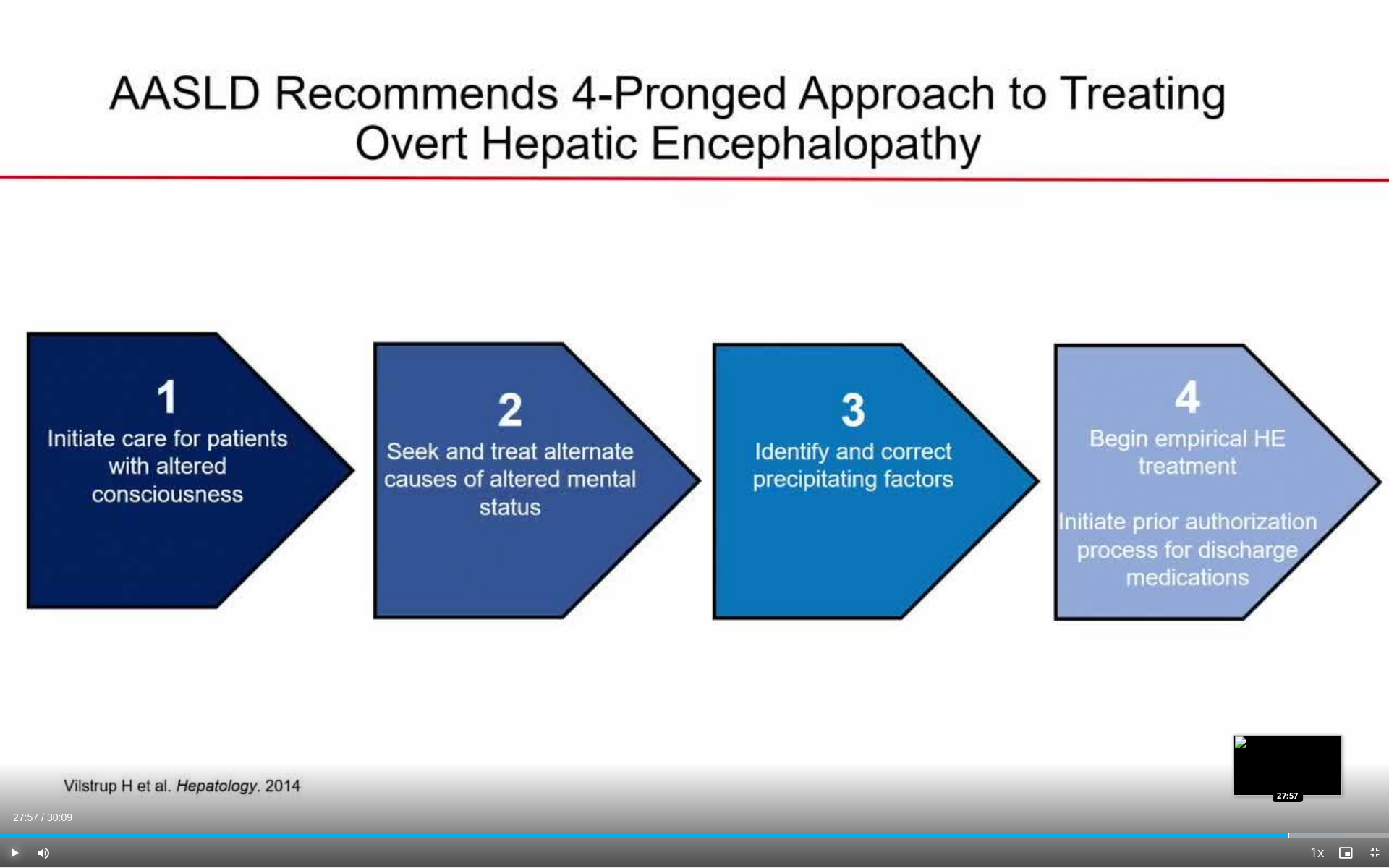 click at bounding box center [1288, 835] 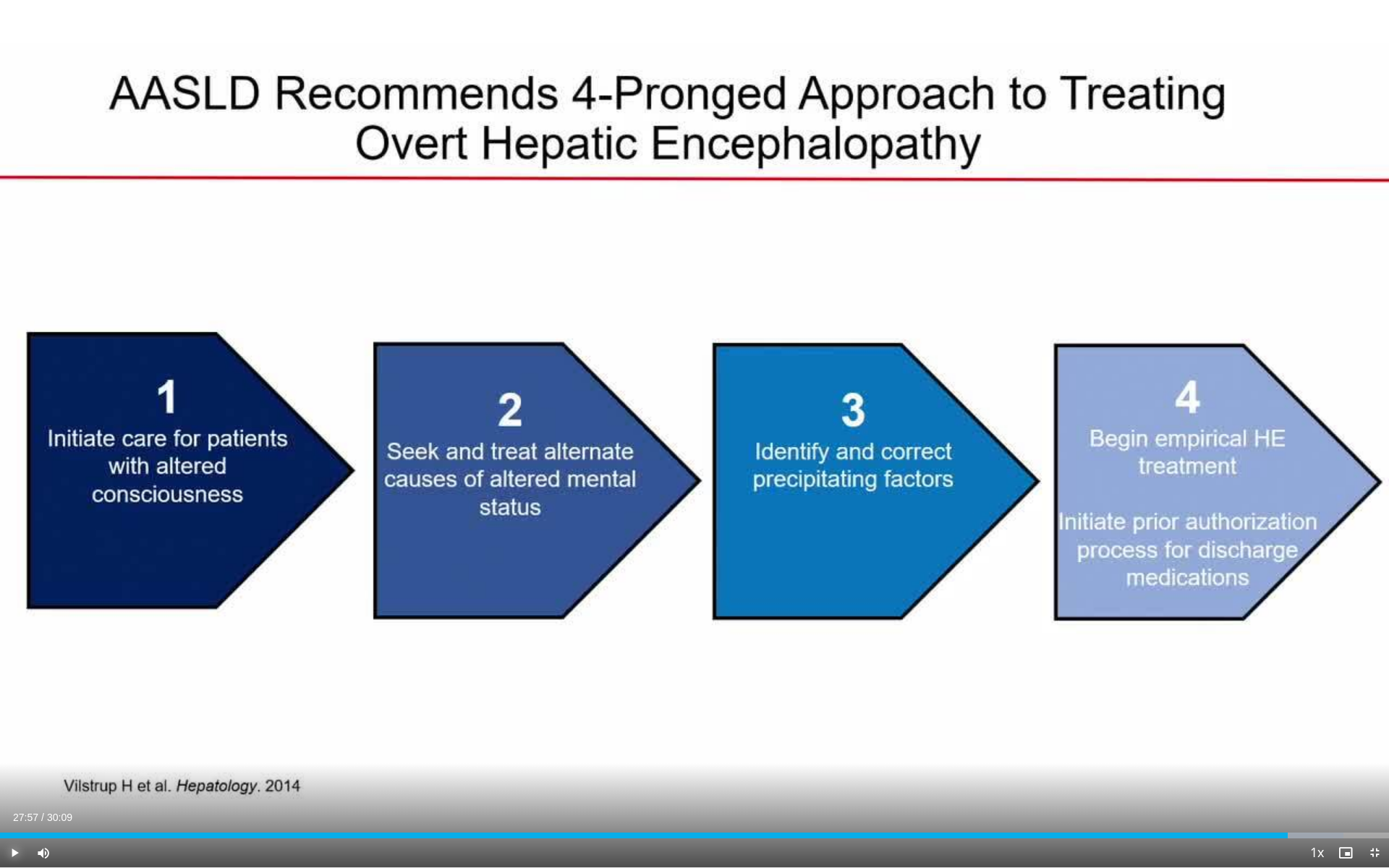 click at bounding box center [14, 853] 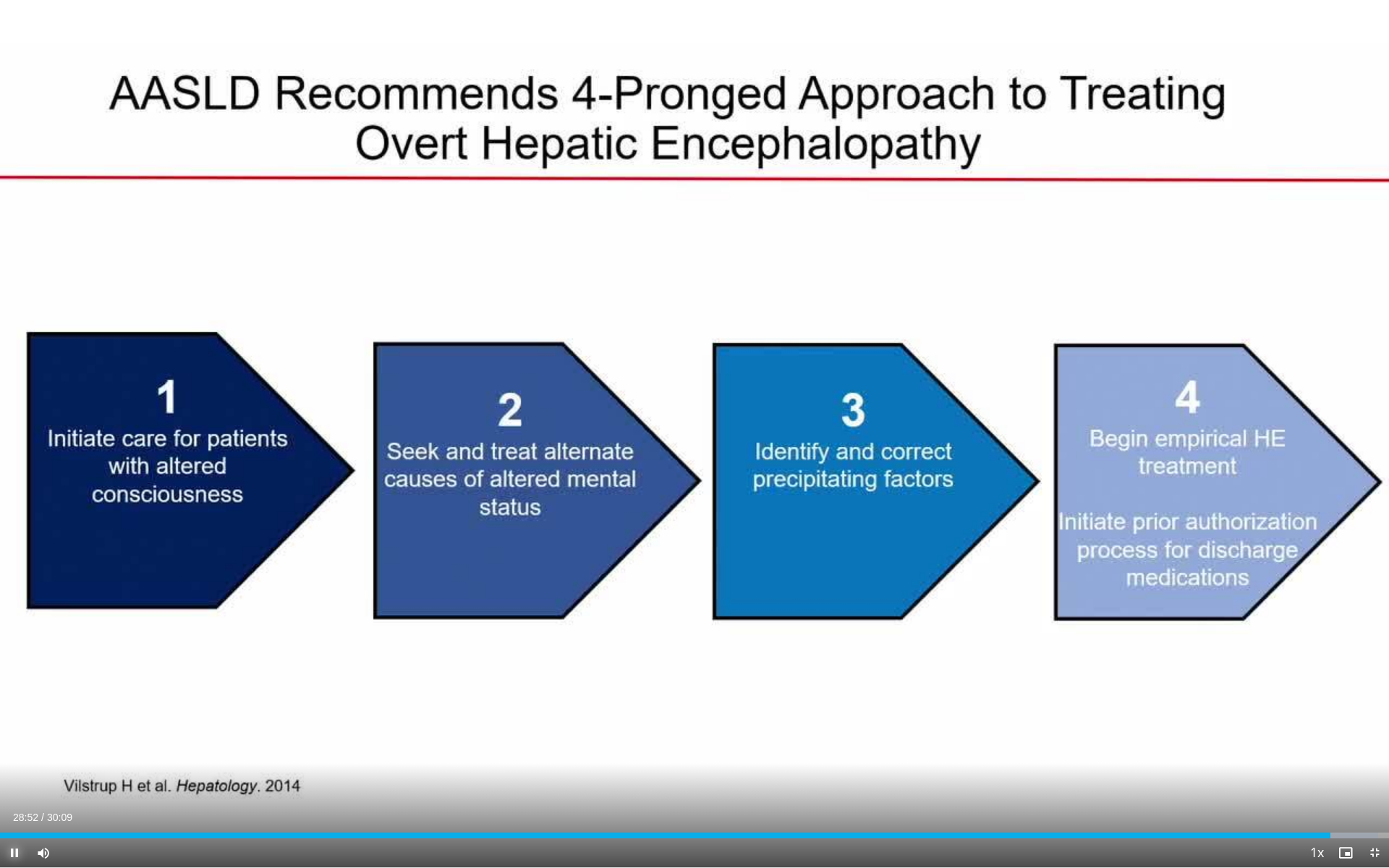 click at bounding box center [14, 853] 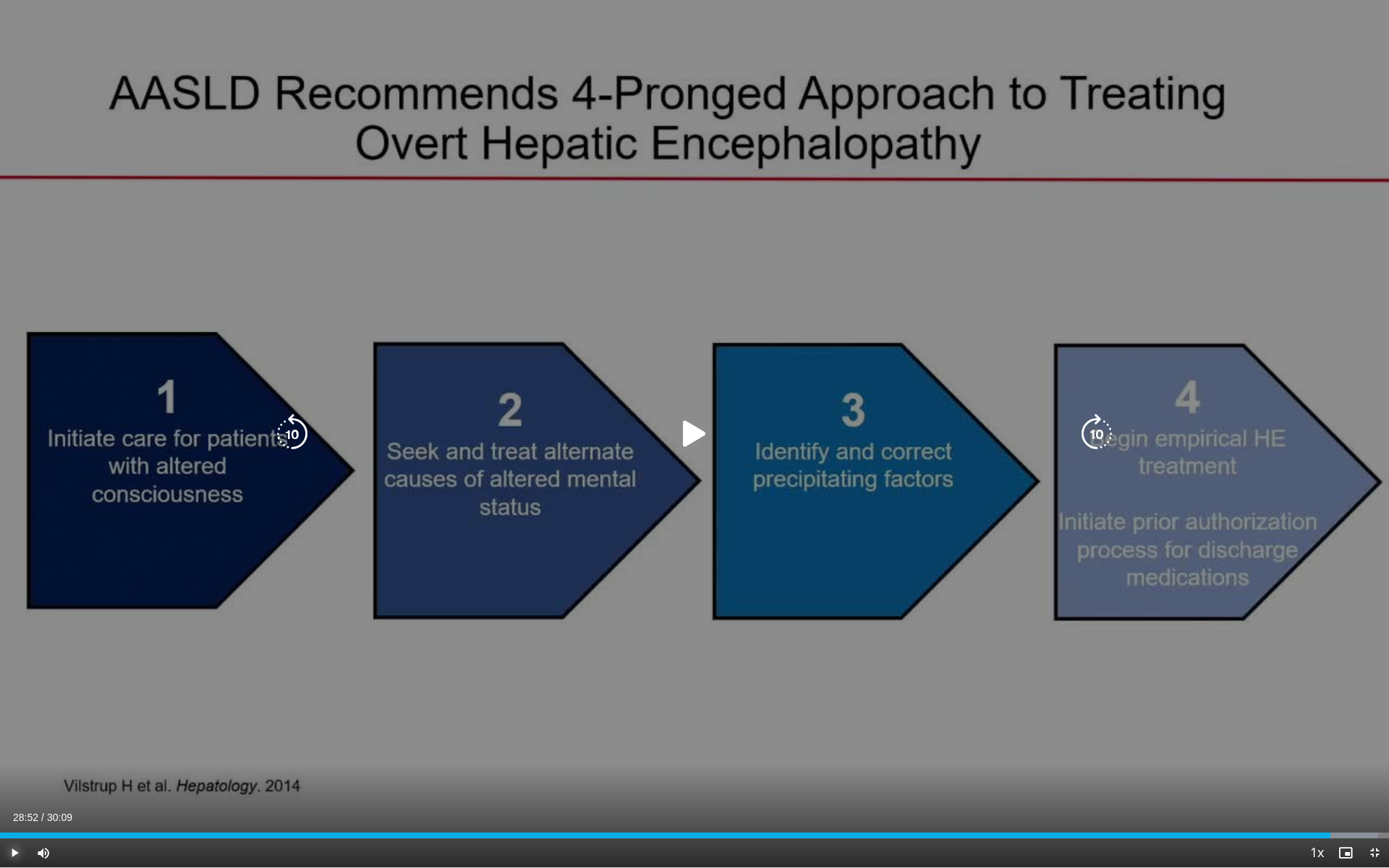 click at bounding box center [14, 853] 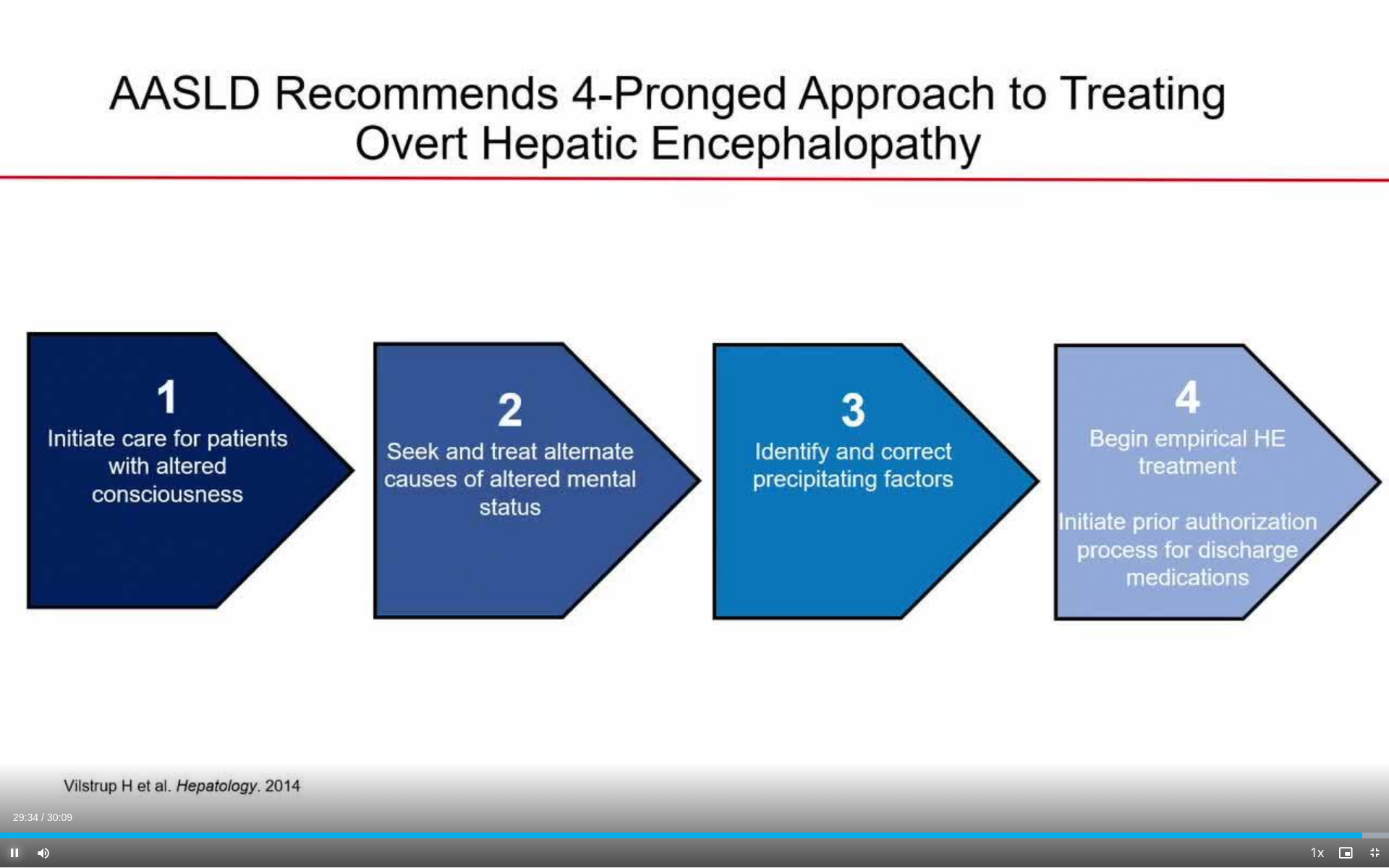 click at bounding box center (14, 853) 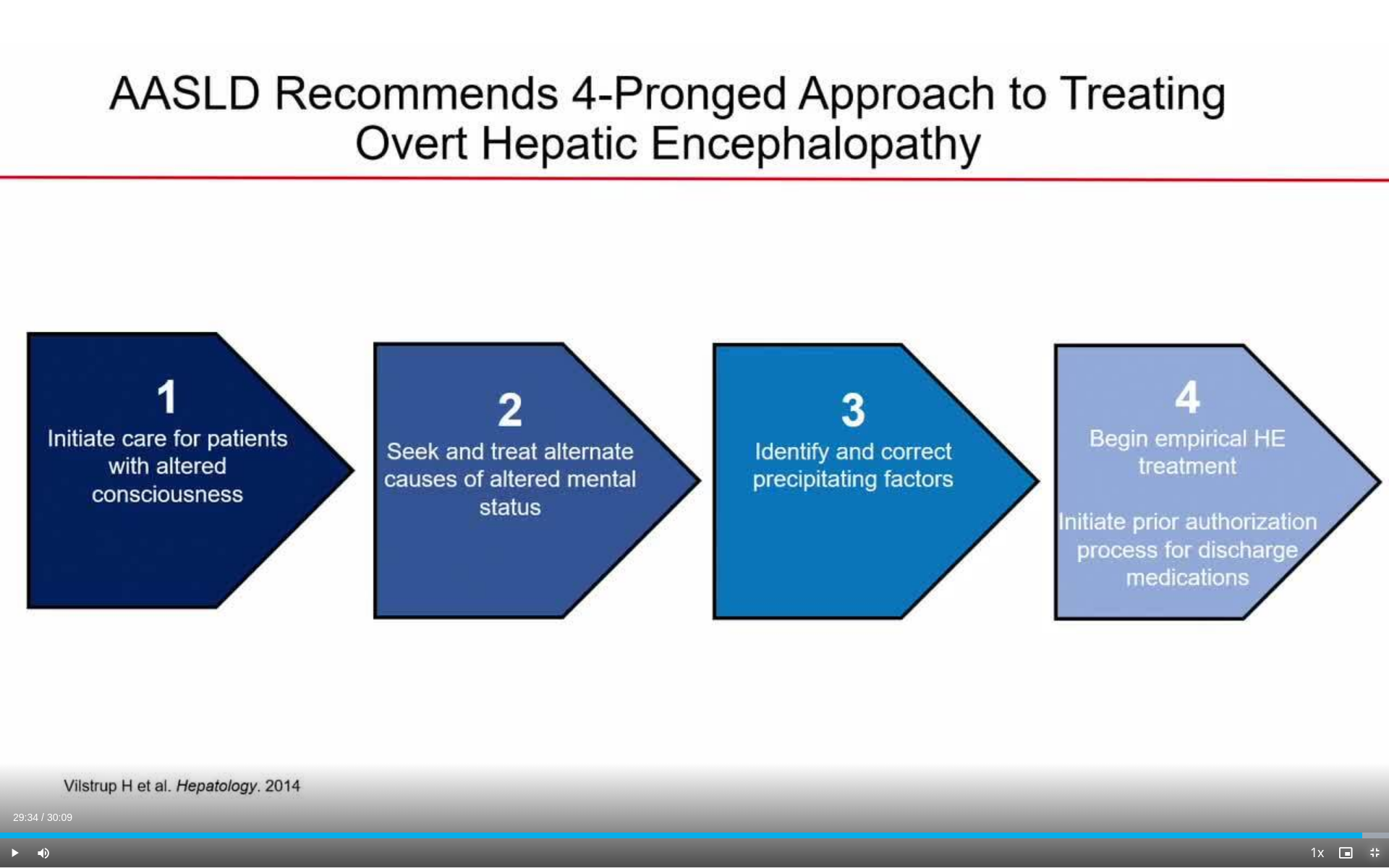 click at bounding box center (1375, 853) 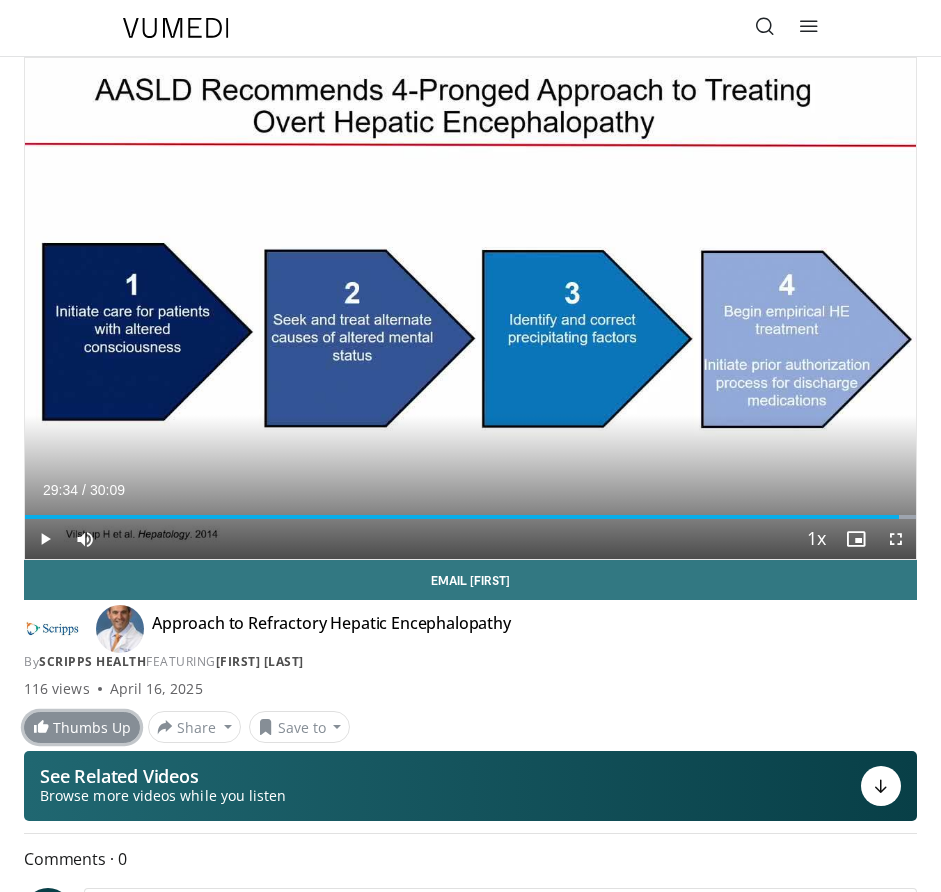 click at bounding box center [41, 726] 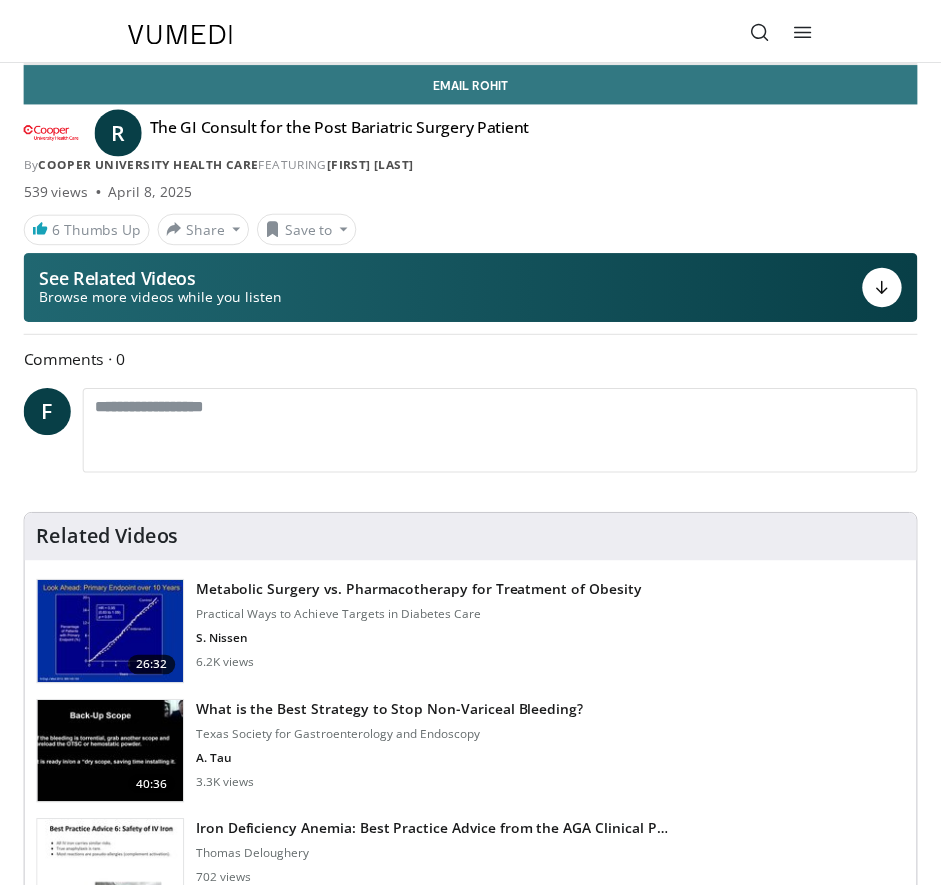scroll, scrollTop: 0, scrollLeft: 0, axis: both 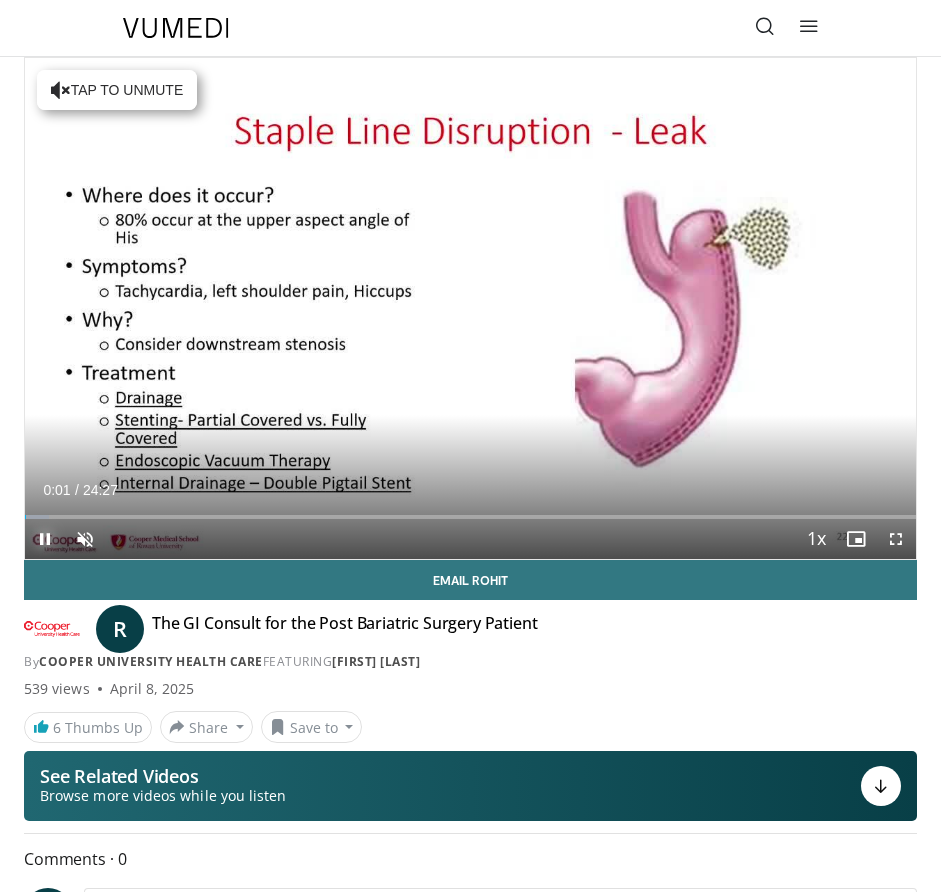 click at bounding box center [45, 539] 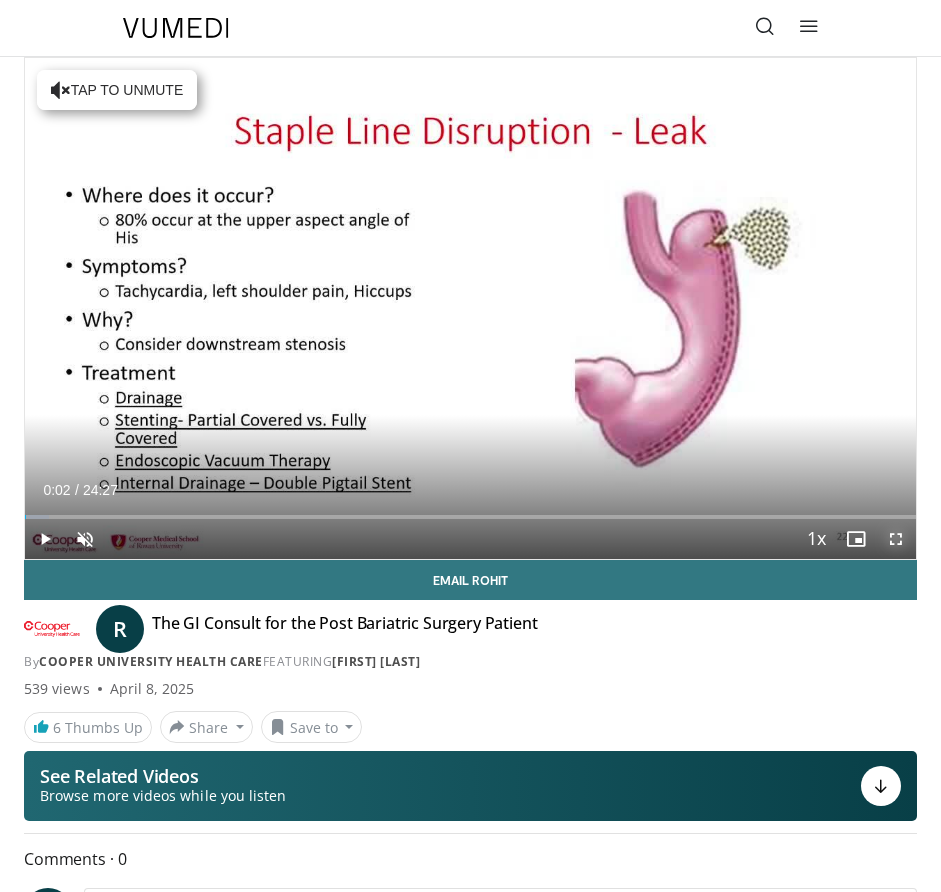 click at bounding box center [896, 539] 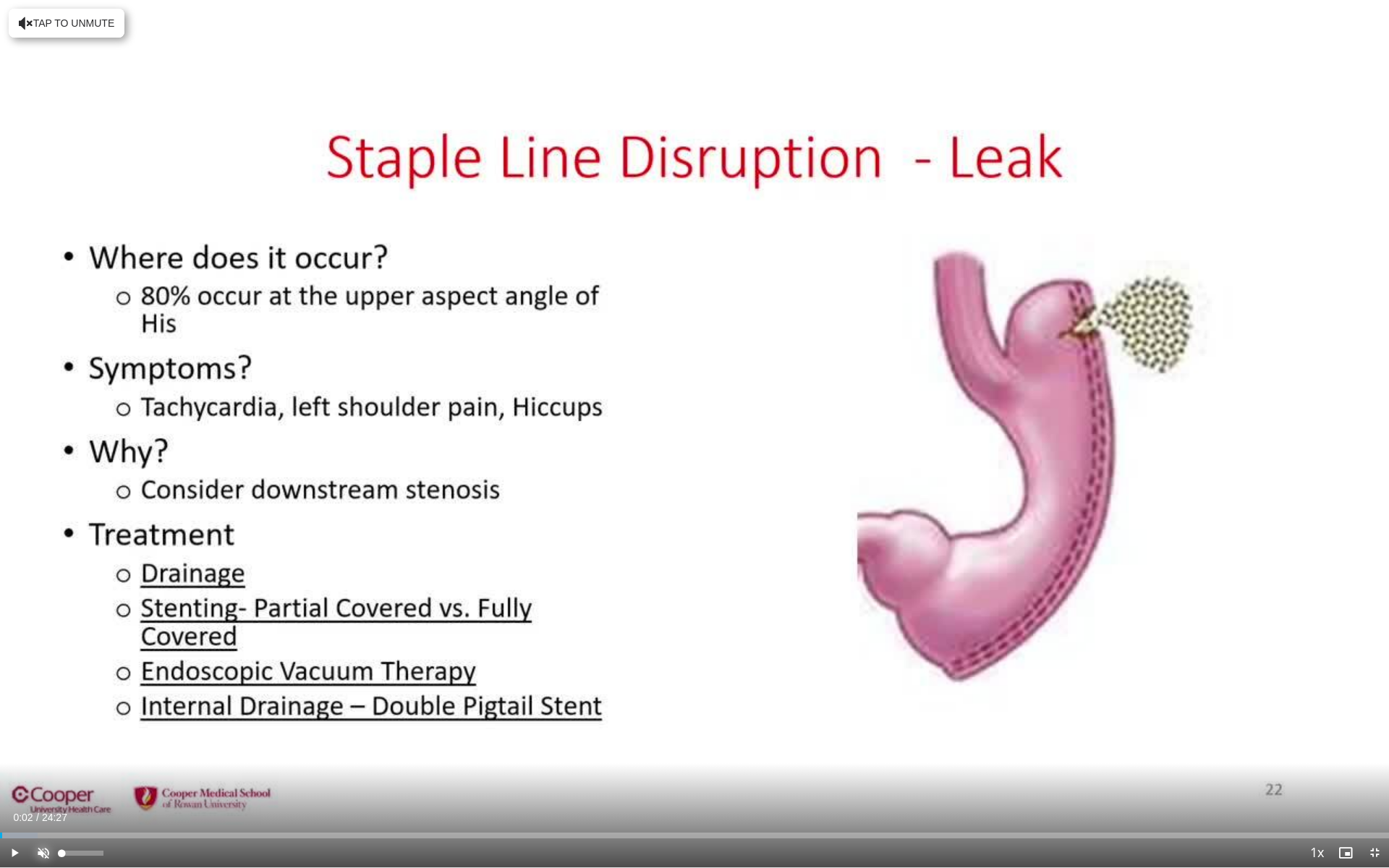 click at bounding box center (43, 853) 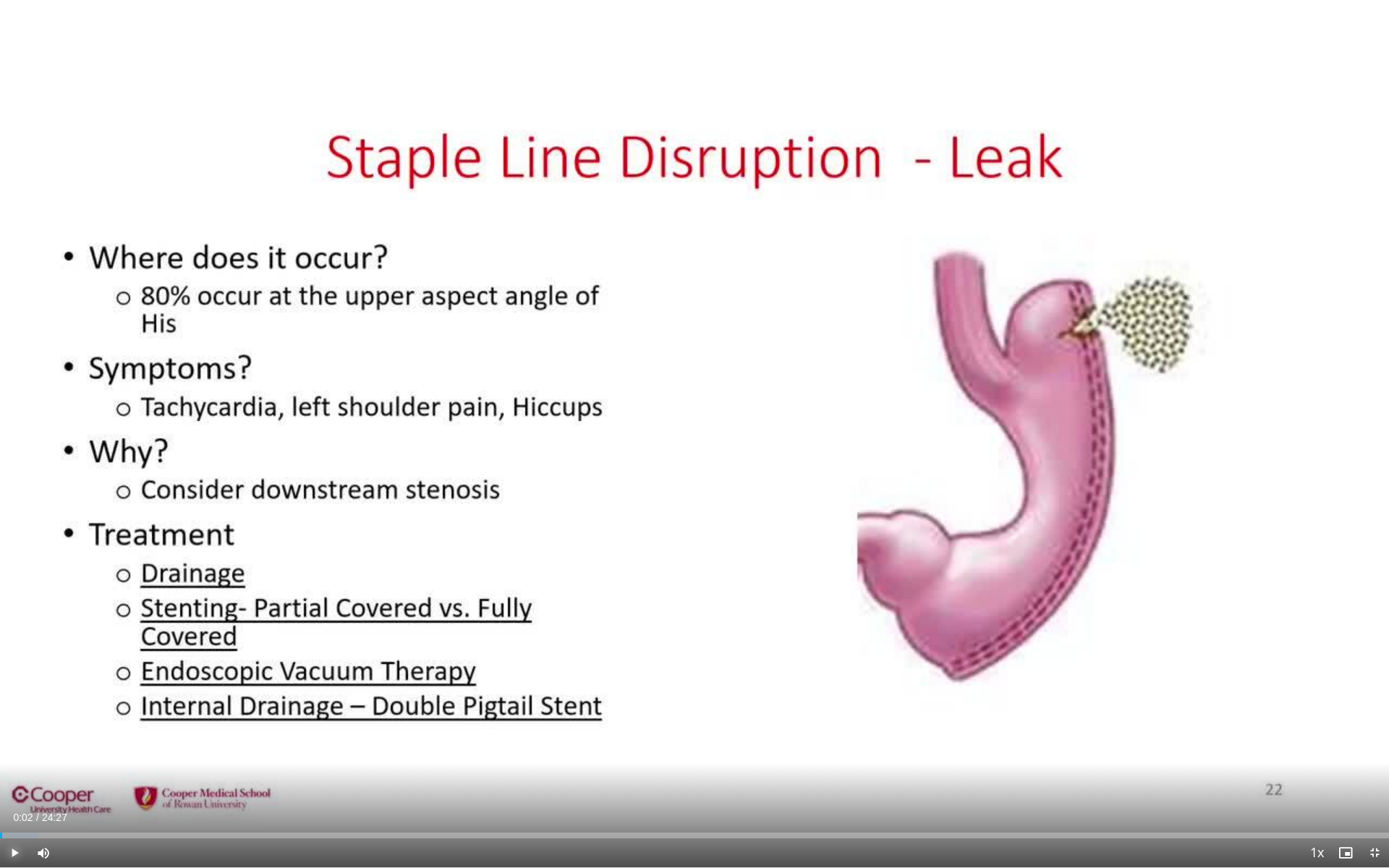 click at bounding box center [14, 853] 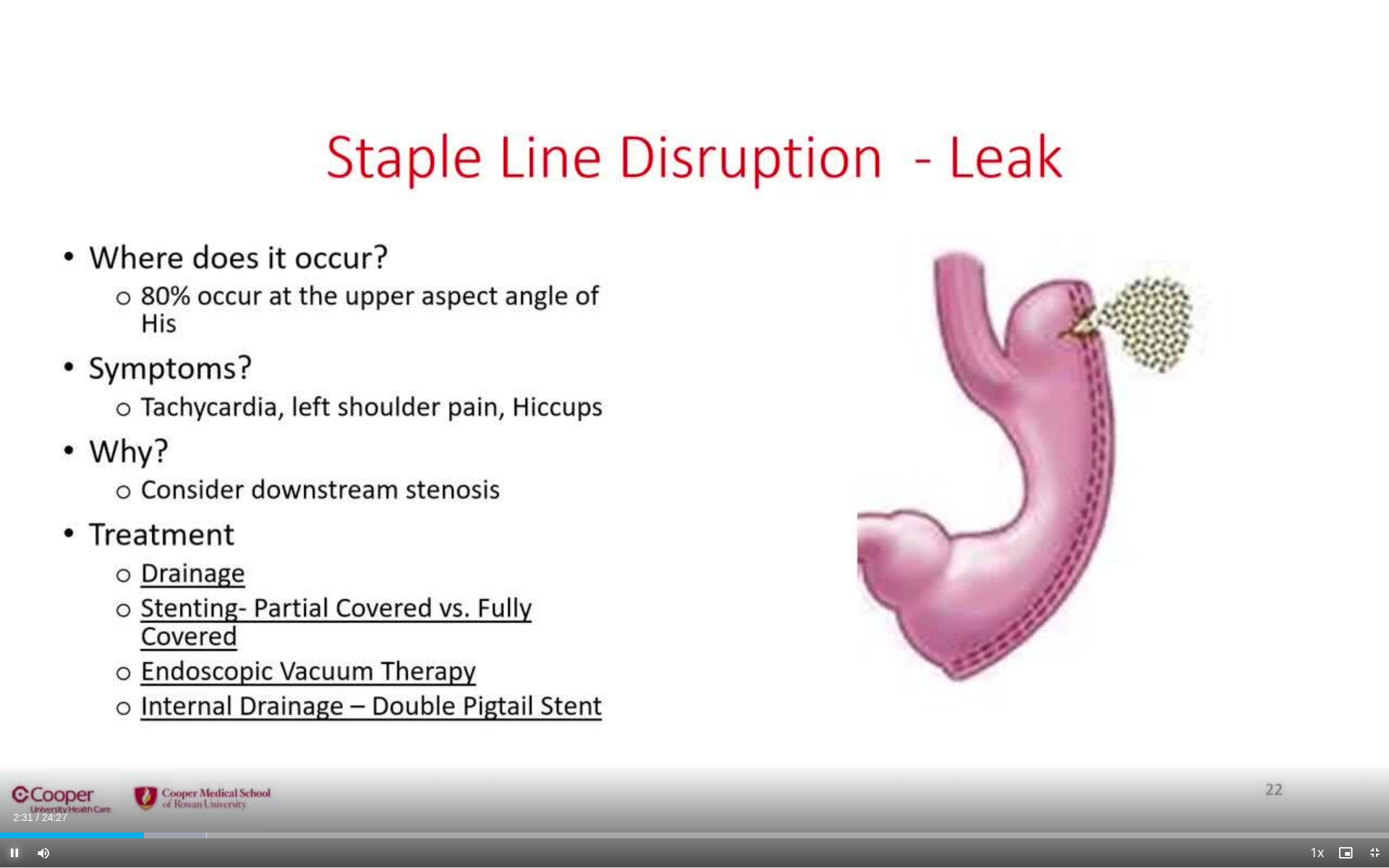 click at bounding box center [14, 853] 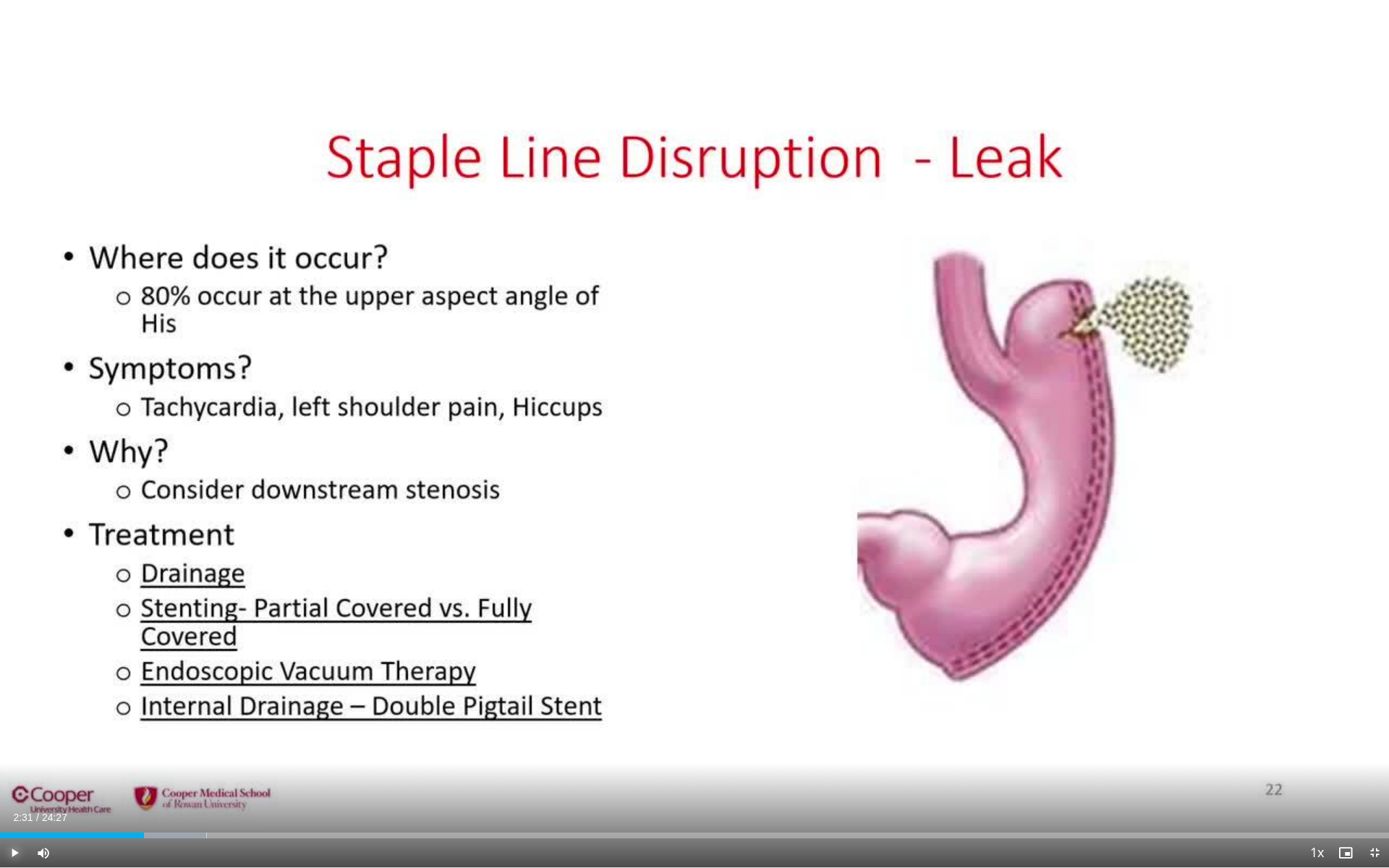 click at bounding box center (14, 853) 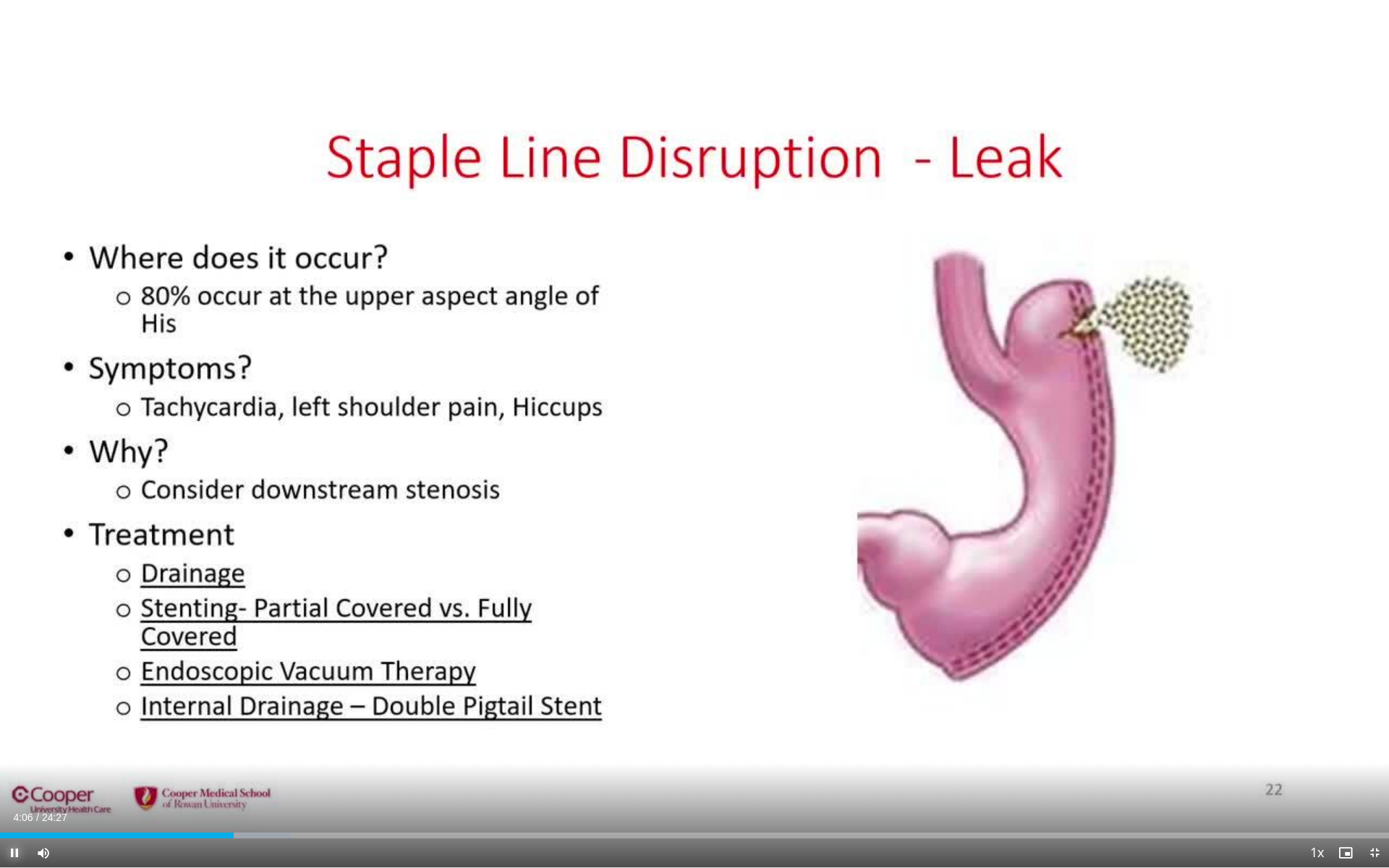 click at bounding box center [14, 853] 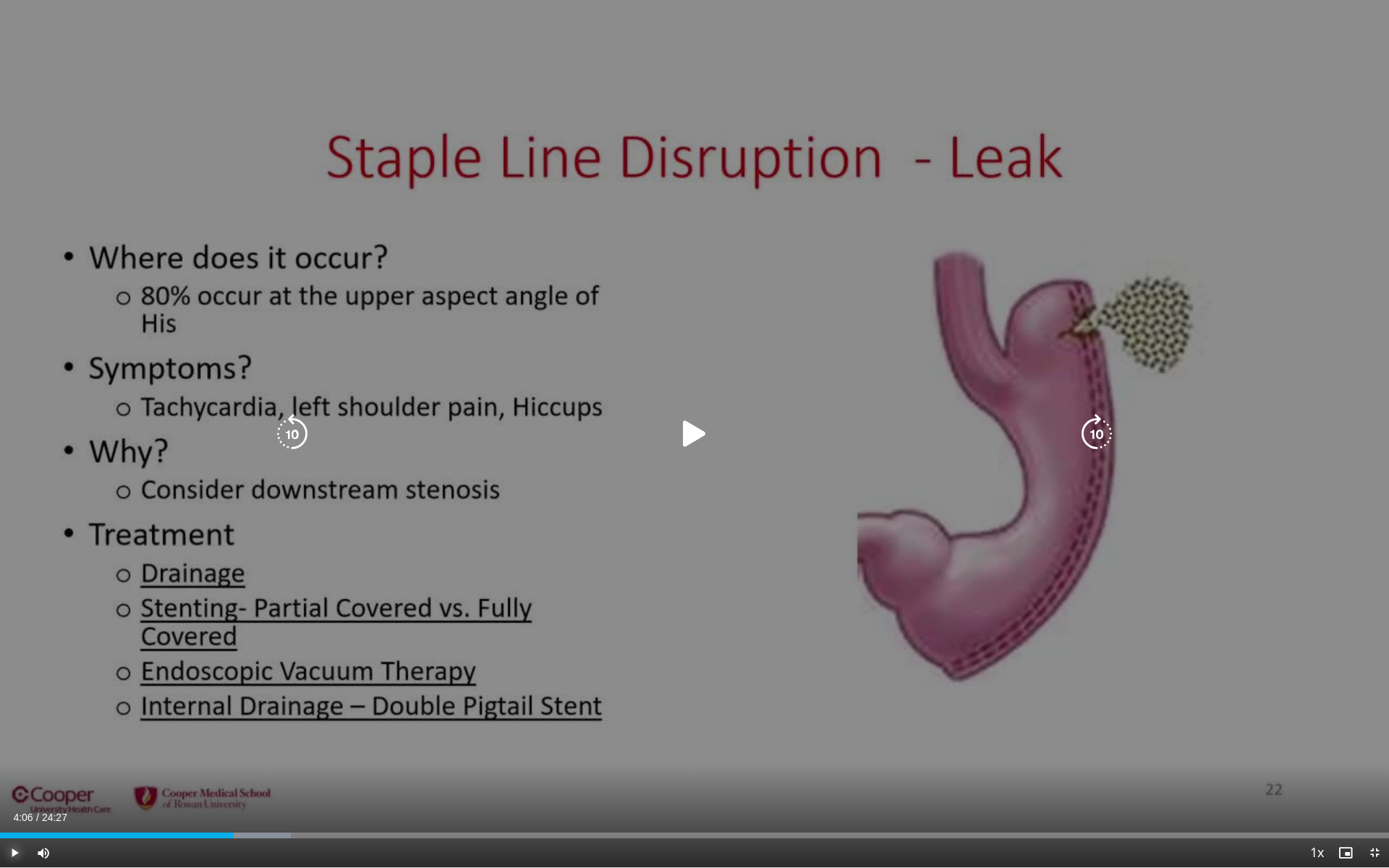 click at bounding box center [14, 853] 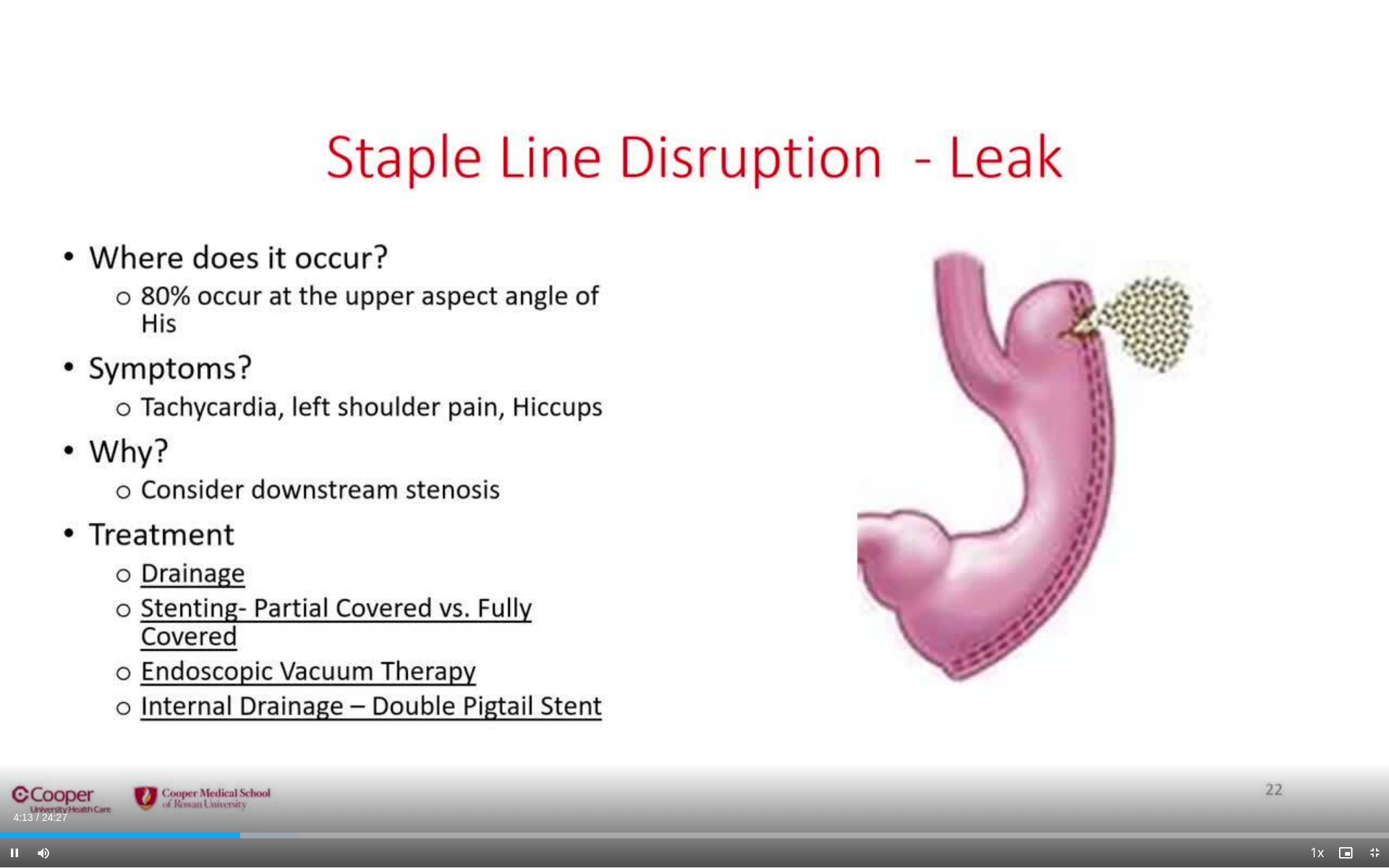 click on "Current Time  4:13 / Duration  24:27 Pause Skip Backward Skip Forward Mute 0% Loaded :  21.63% 04:13 05:08 Stream Type  LIVE Seek to live, currently behind live LIVE   1x Playback Rate 0.5x 0.75x 1x , selected 1.25x 1.5x 1.75x 2x Chapters Chapters Descriptions descriptions off , selected Captions captions settings , opens captions settings dialog captions off , selected Audio Track en (Main) , selected Exit Fullscreen Enable picture-in-picture mode" at bounding box center [694, 853] 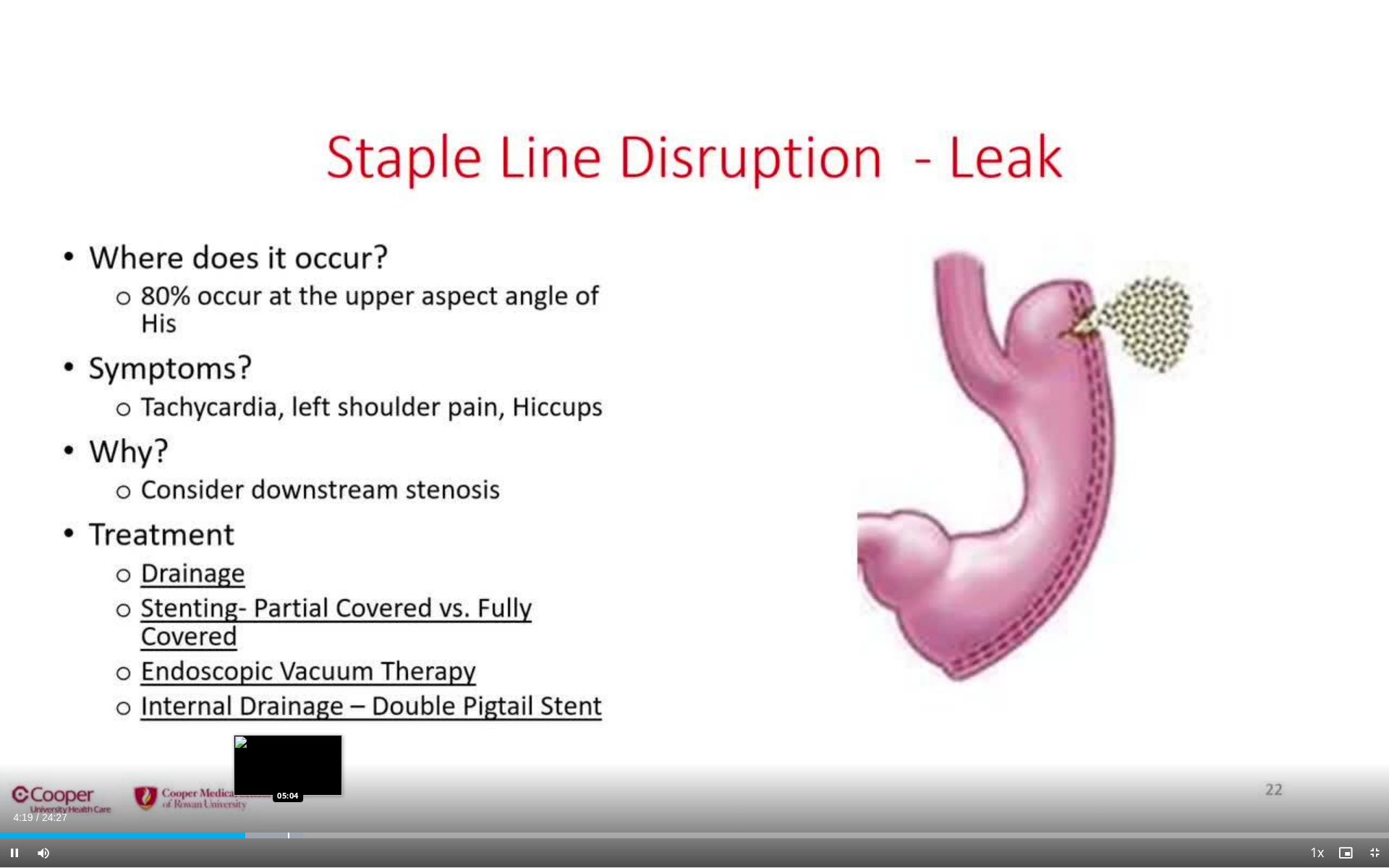 click on "Loaded :  21.83% 04:19 05:04" at bounding box center (694, 835) 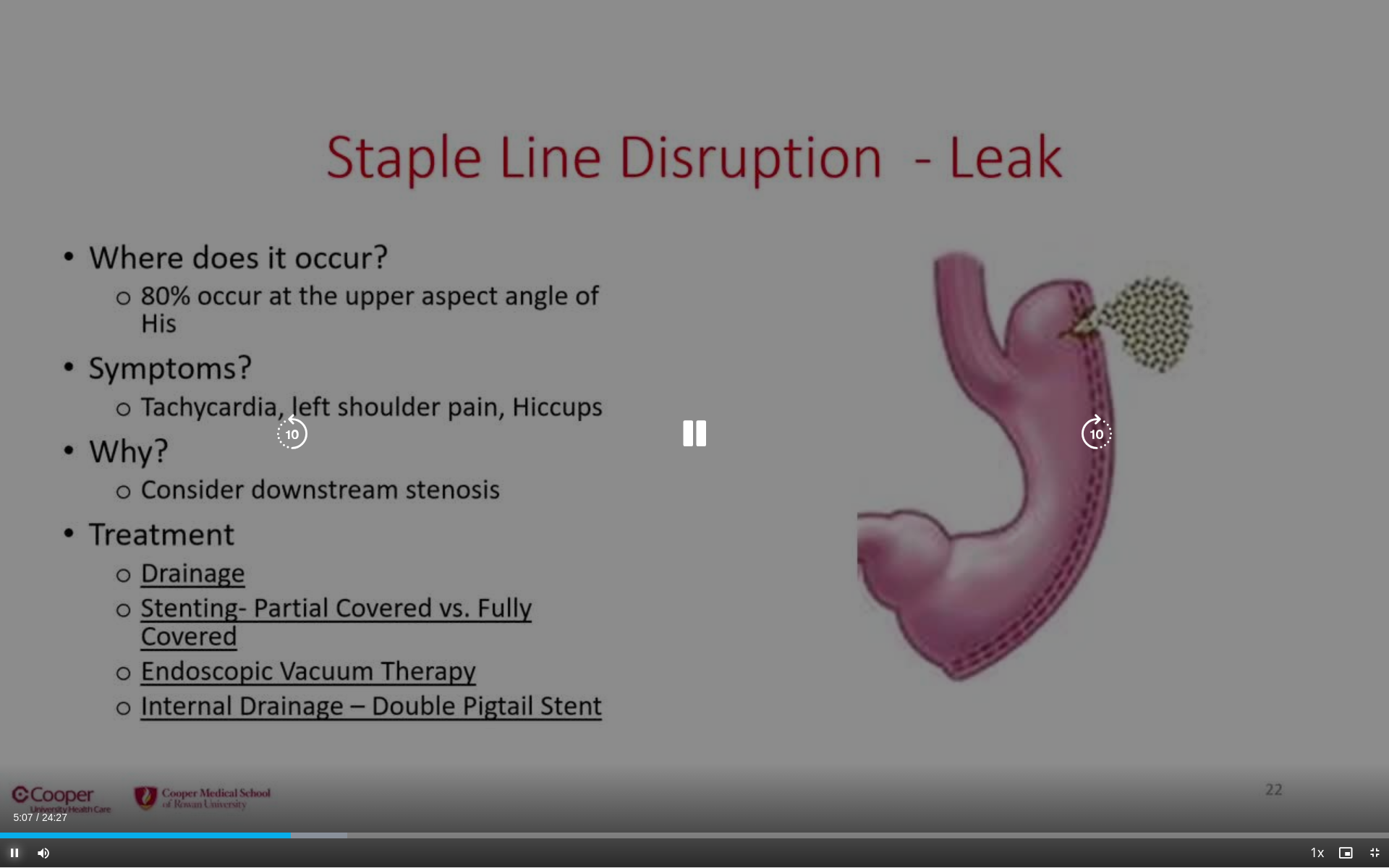 click at bounding box center (14, 853) 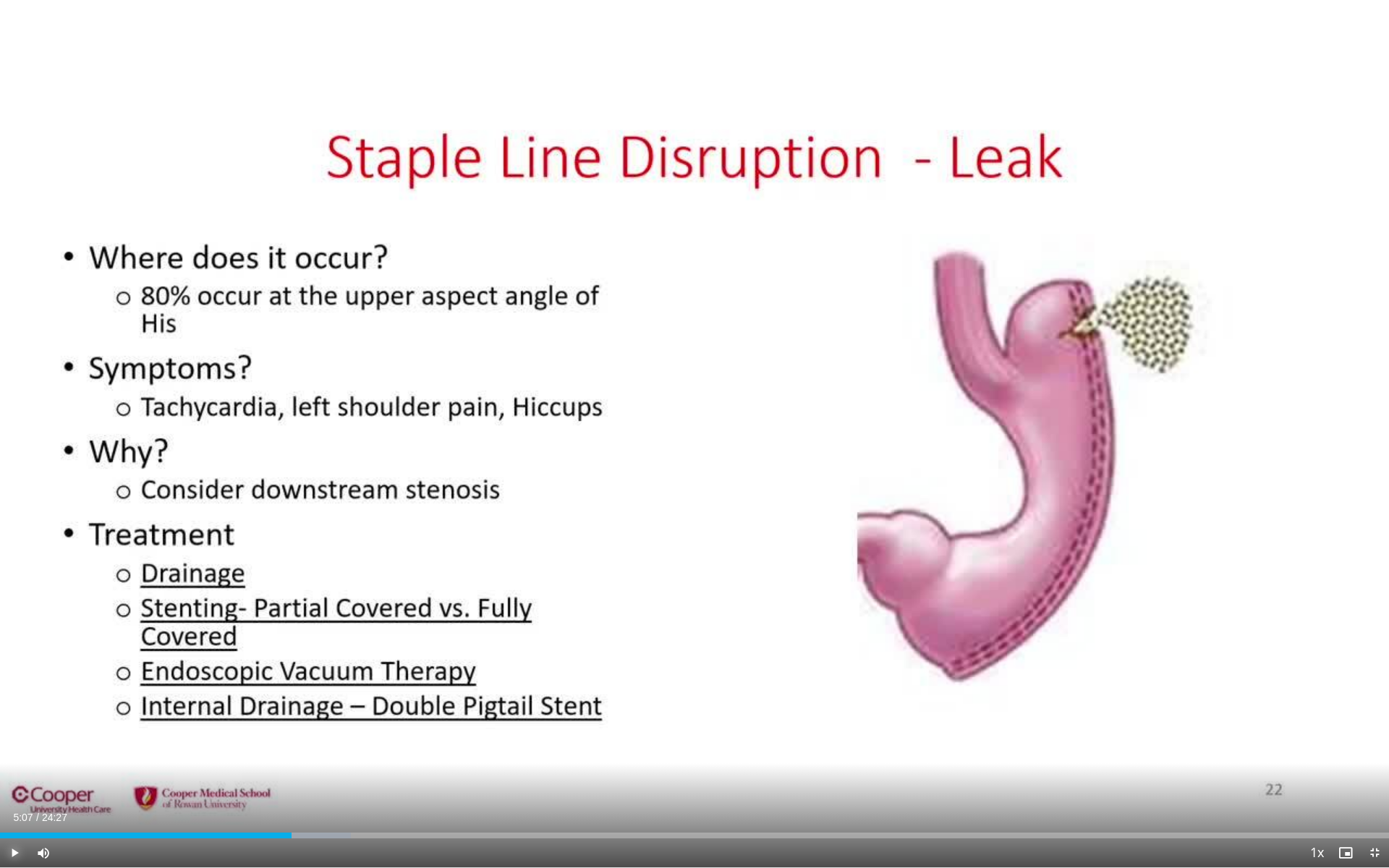 click at bounding box center [14, 853] 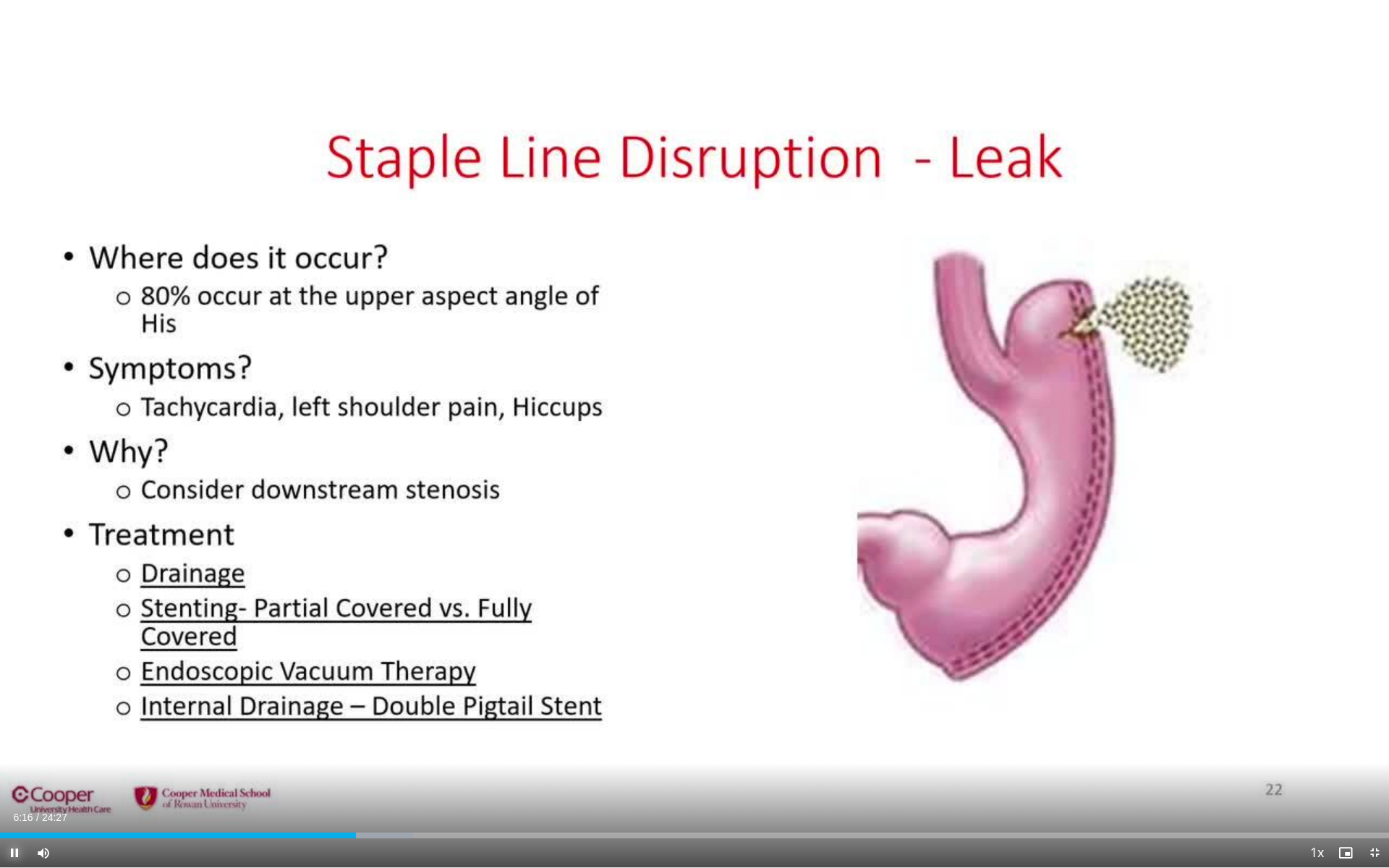 click at bounding box center (14, 853) 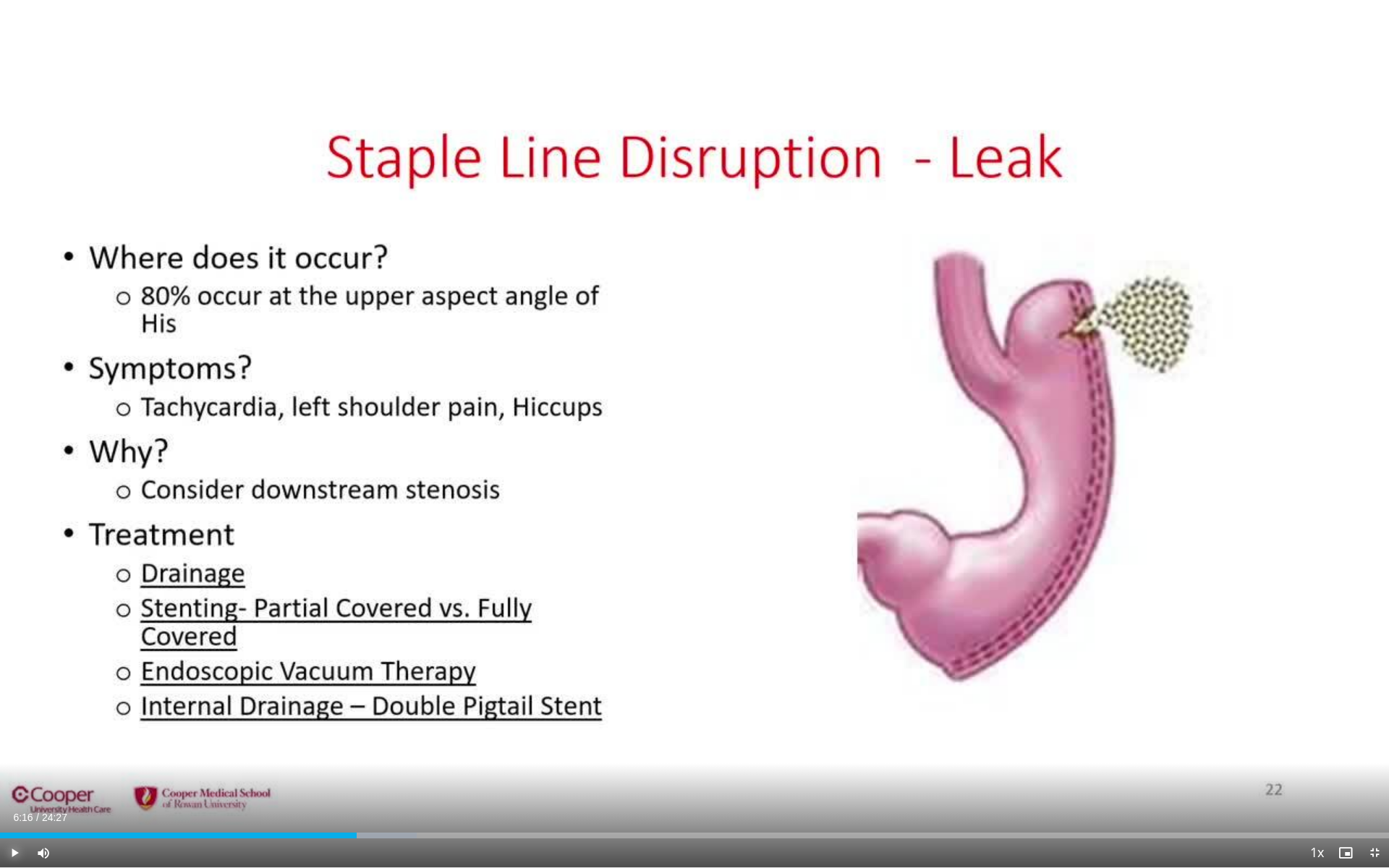 click at bounding box center [14, 853] 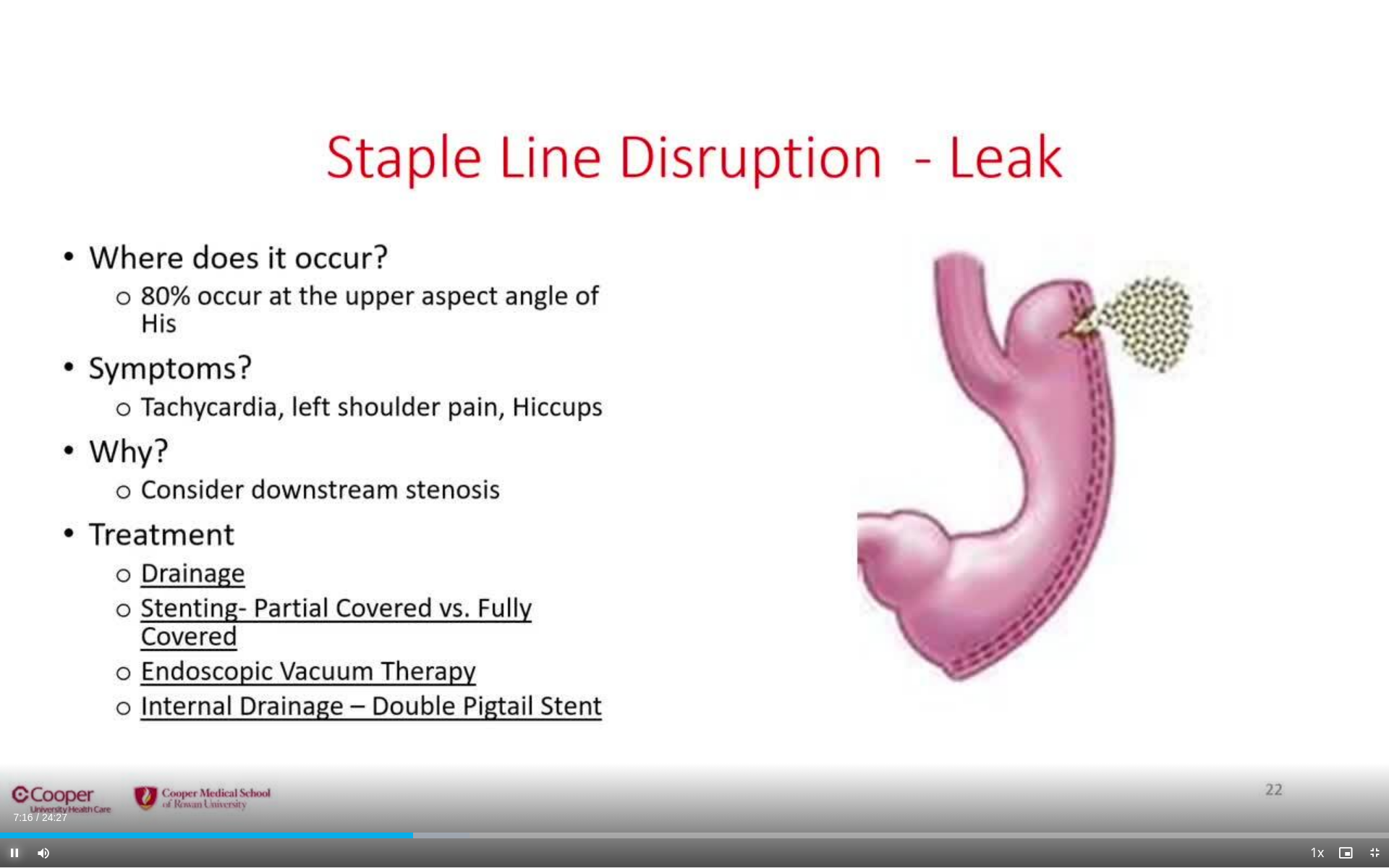 click at bounding box center (14, 853) 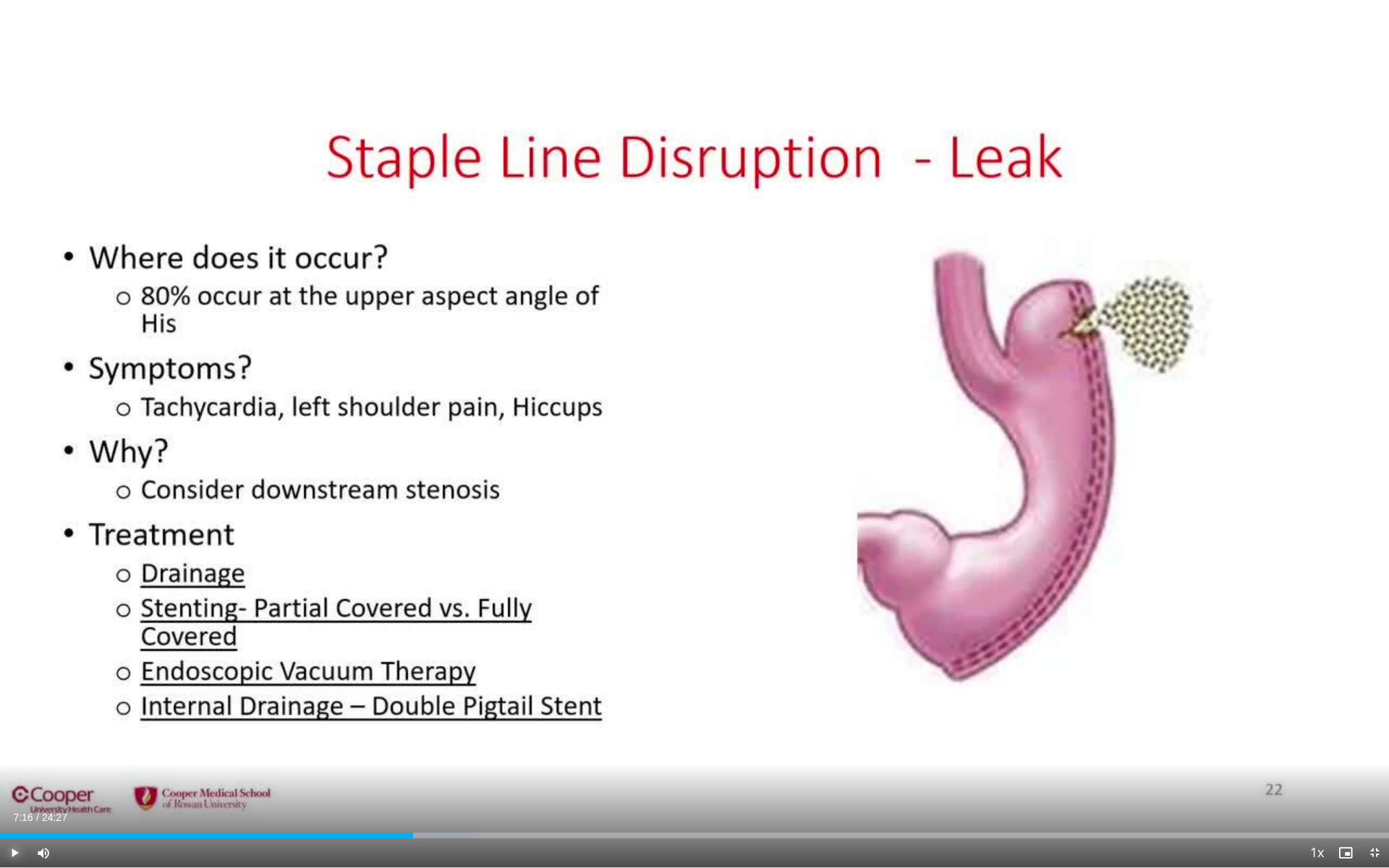 click at bounding box center [14, 853] 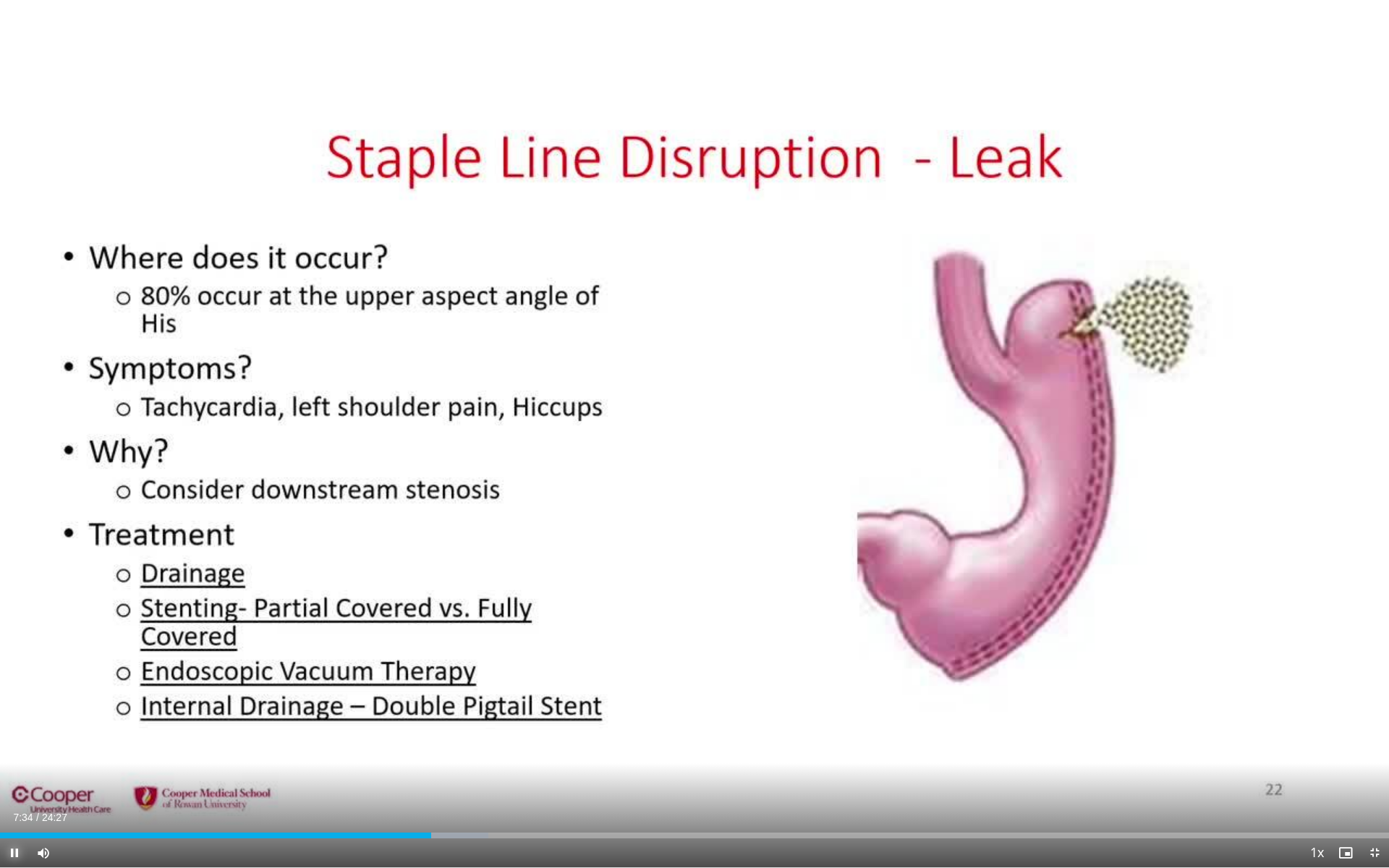 click at bounding box center (14, 853) 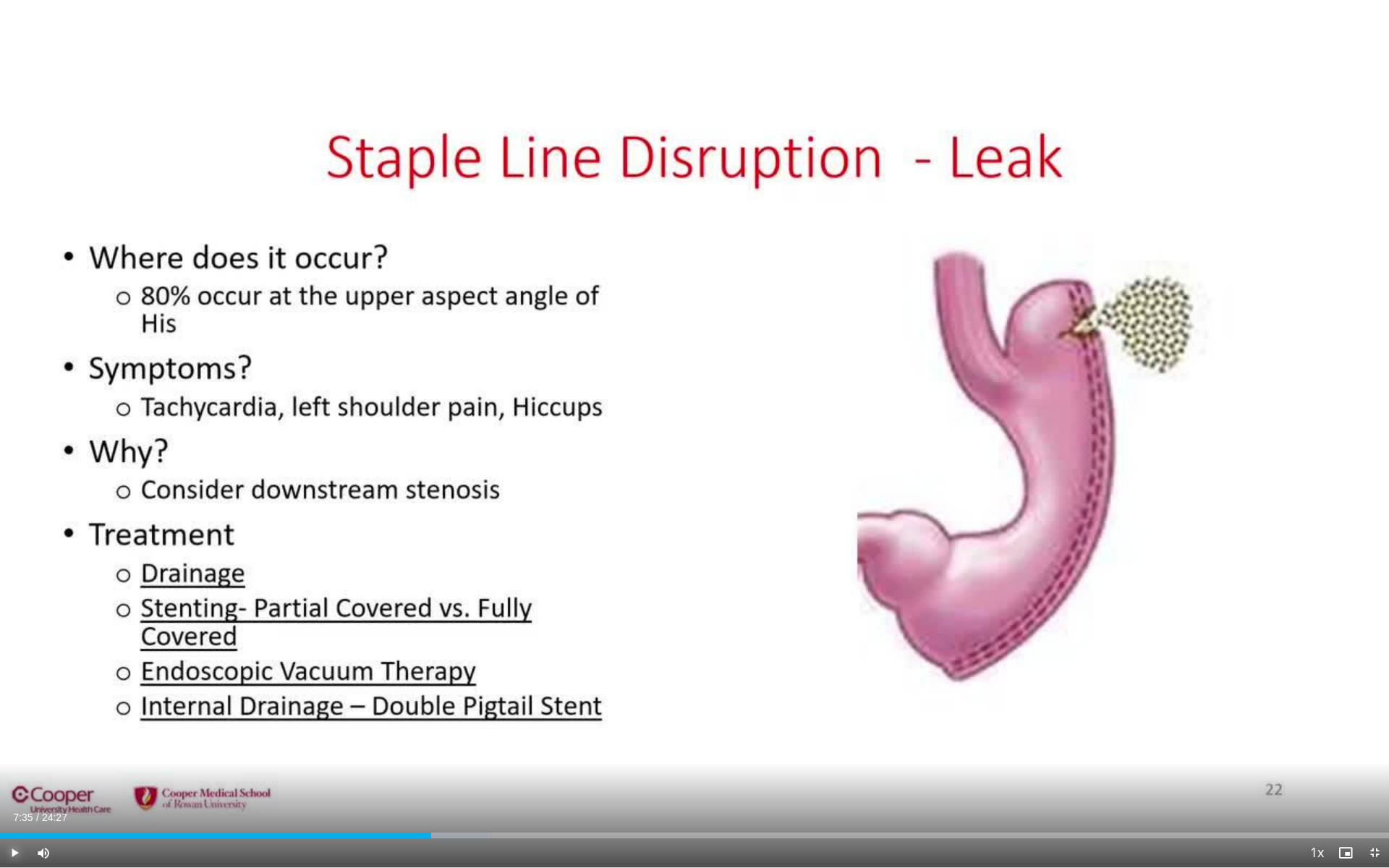 click at bounding box center (14, 853) 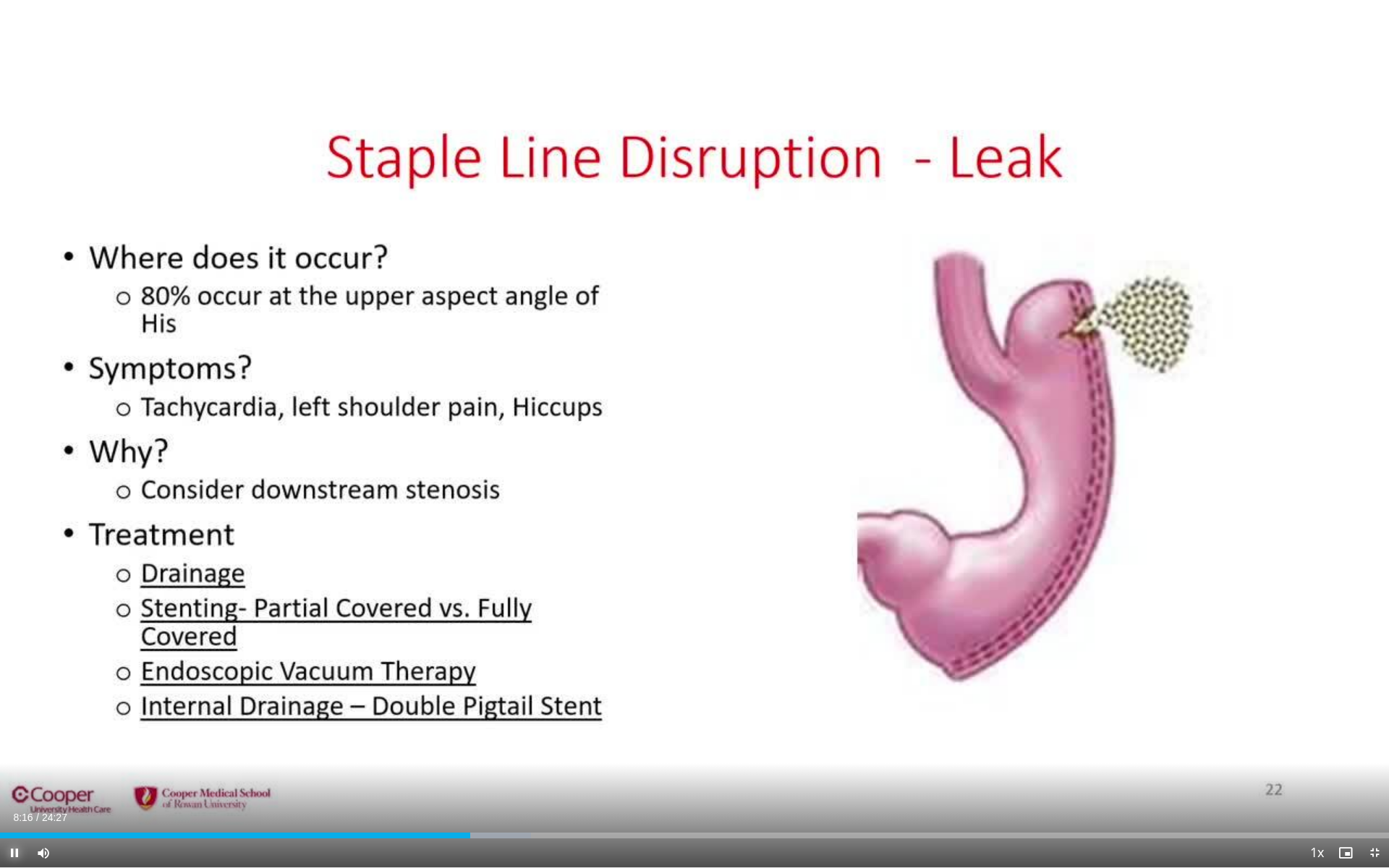 click at bounding box center [14, 853] 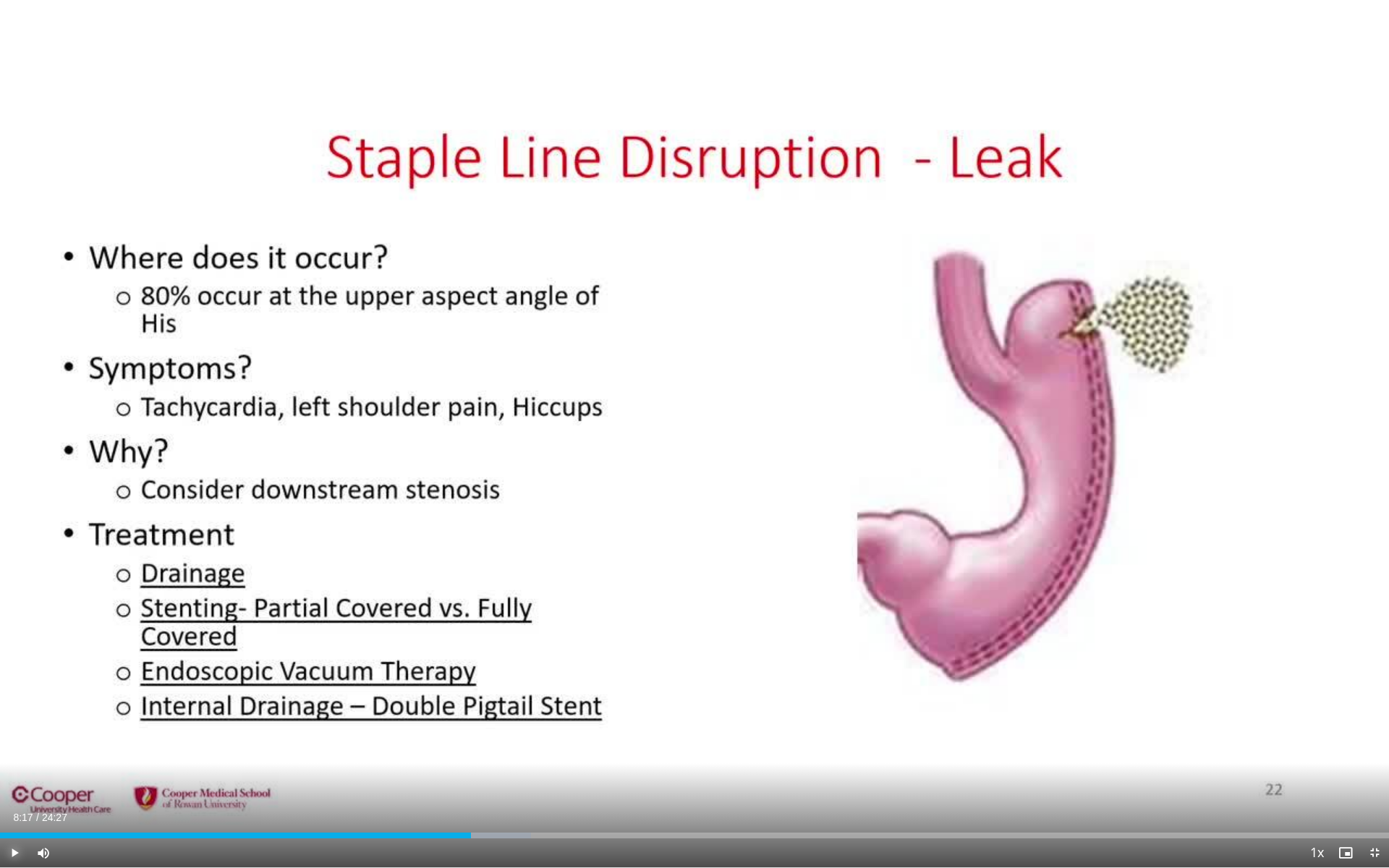 click at bounding box center [14, 853] 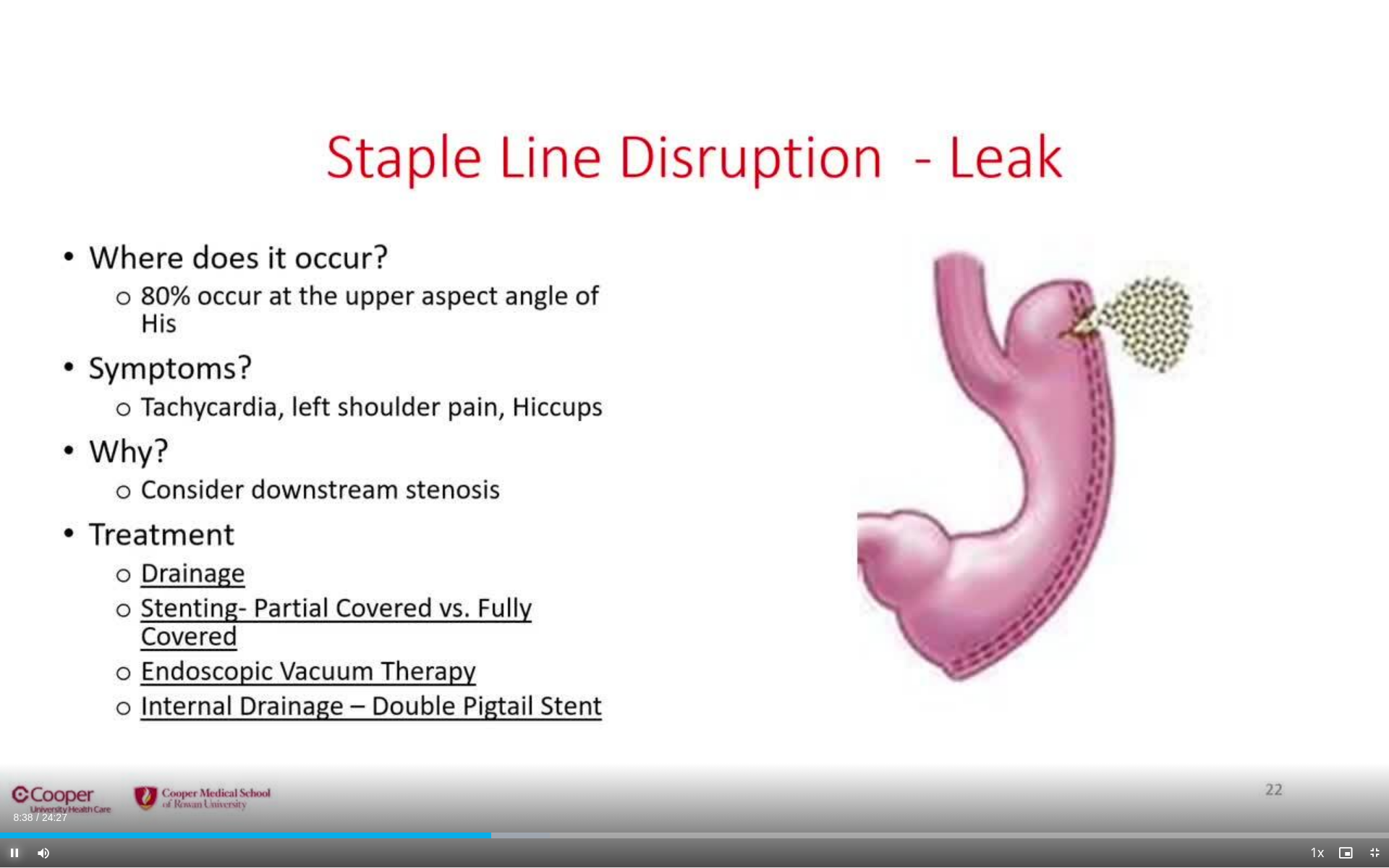 click at bounding box center (14, 853) 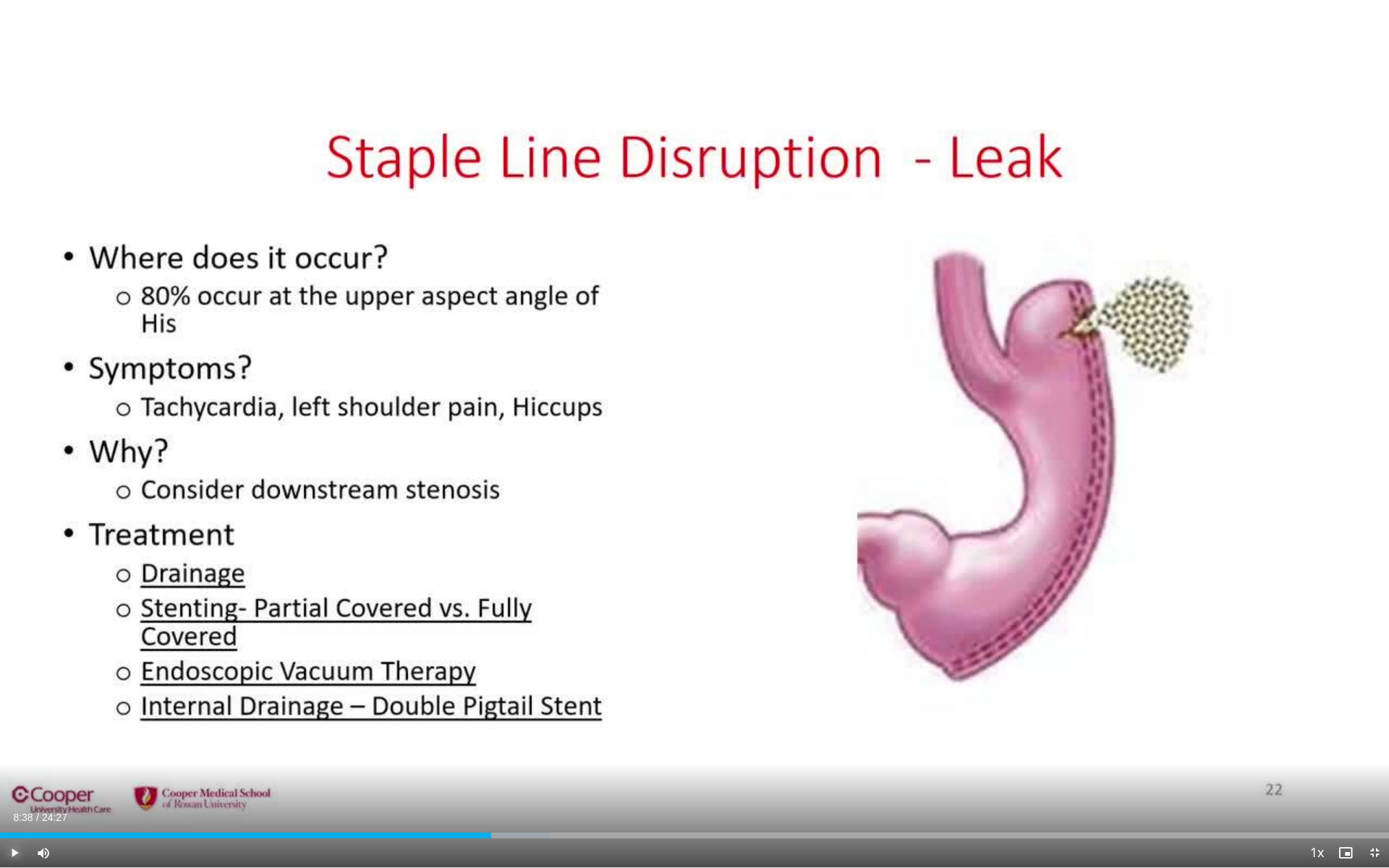 click at bounding box center (14, 853) 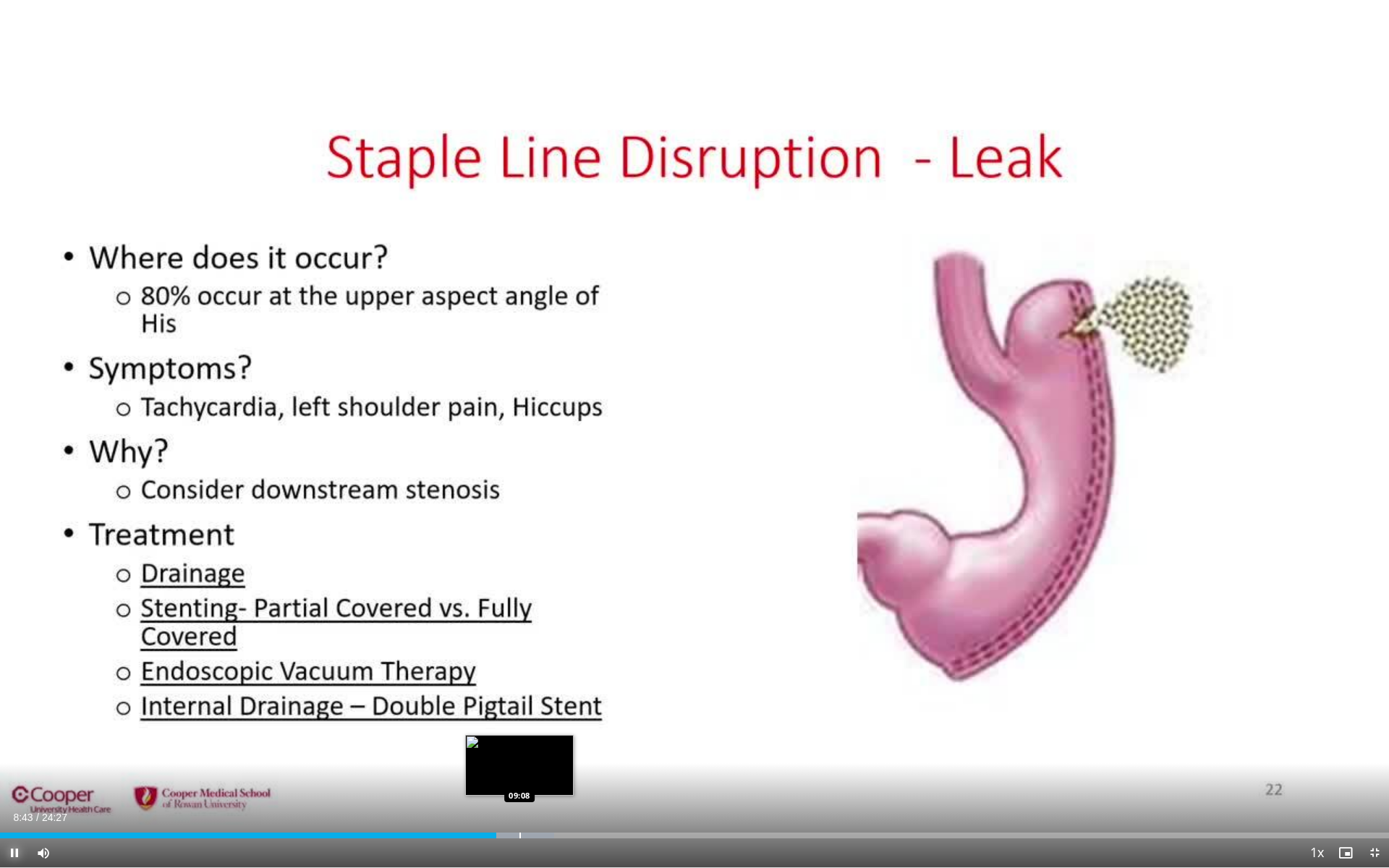 click at bounding box center (520, 835) 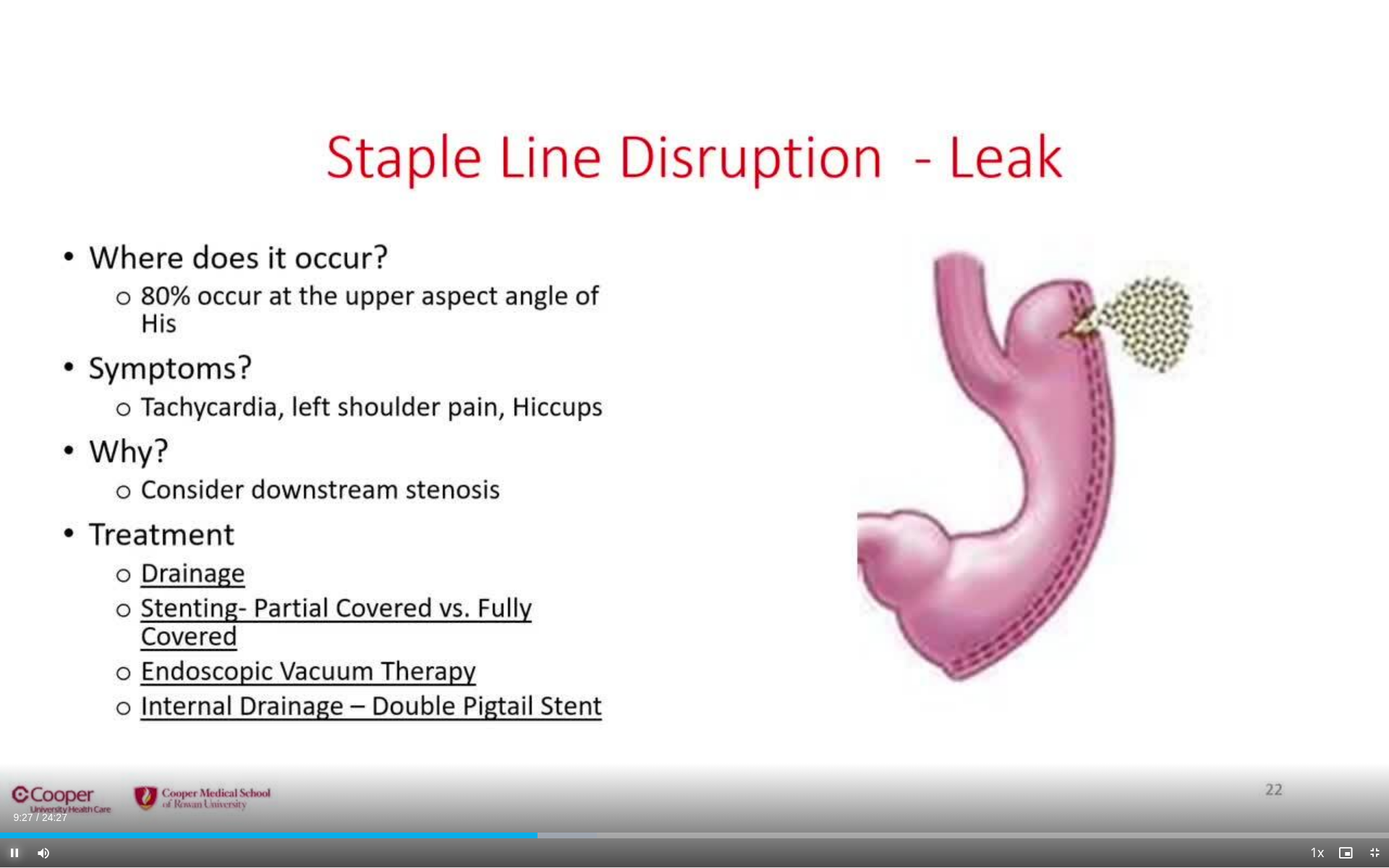 click at bounding box center (14, 853) 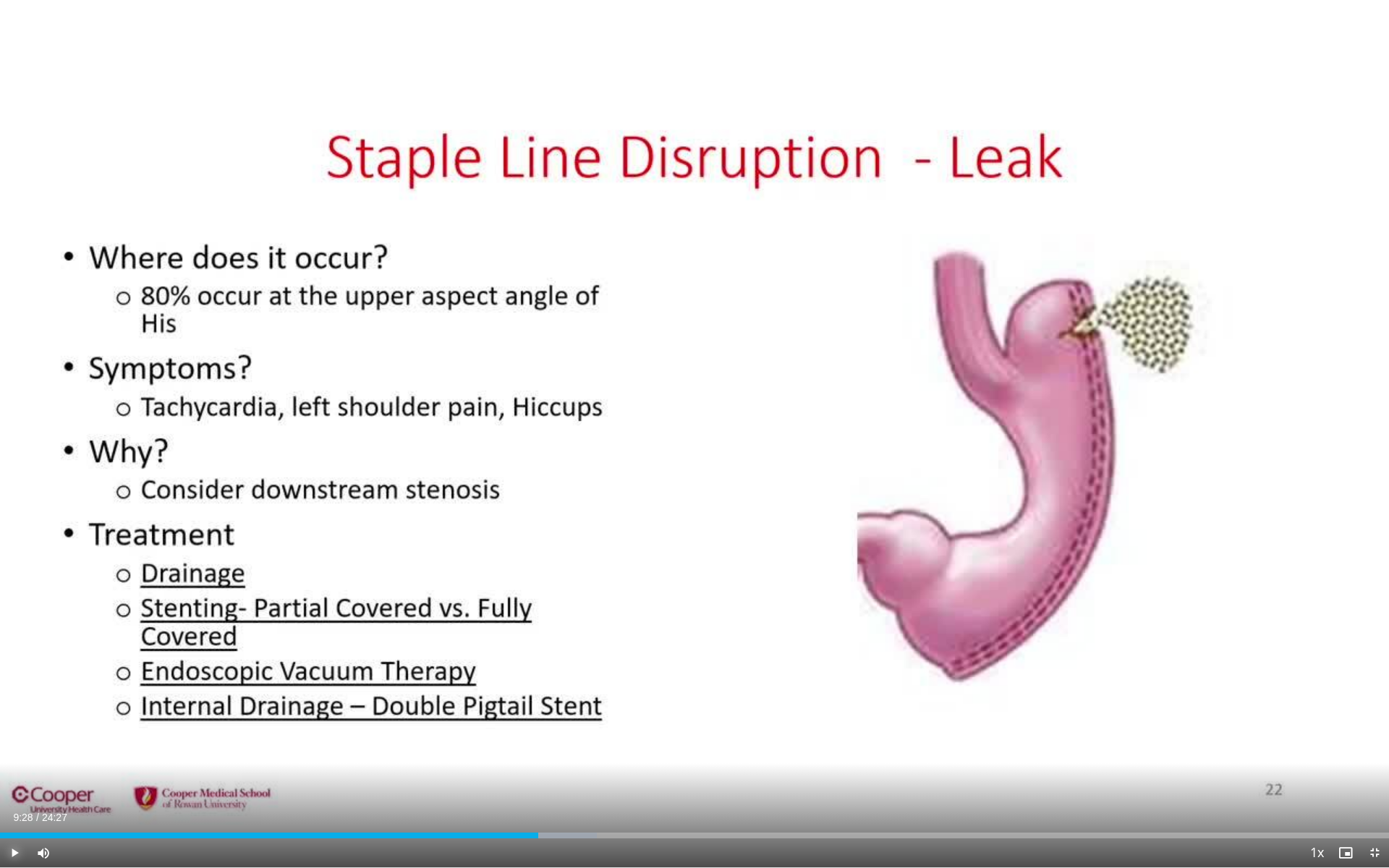 click at bounding box center [14, 853] 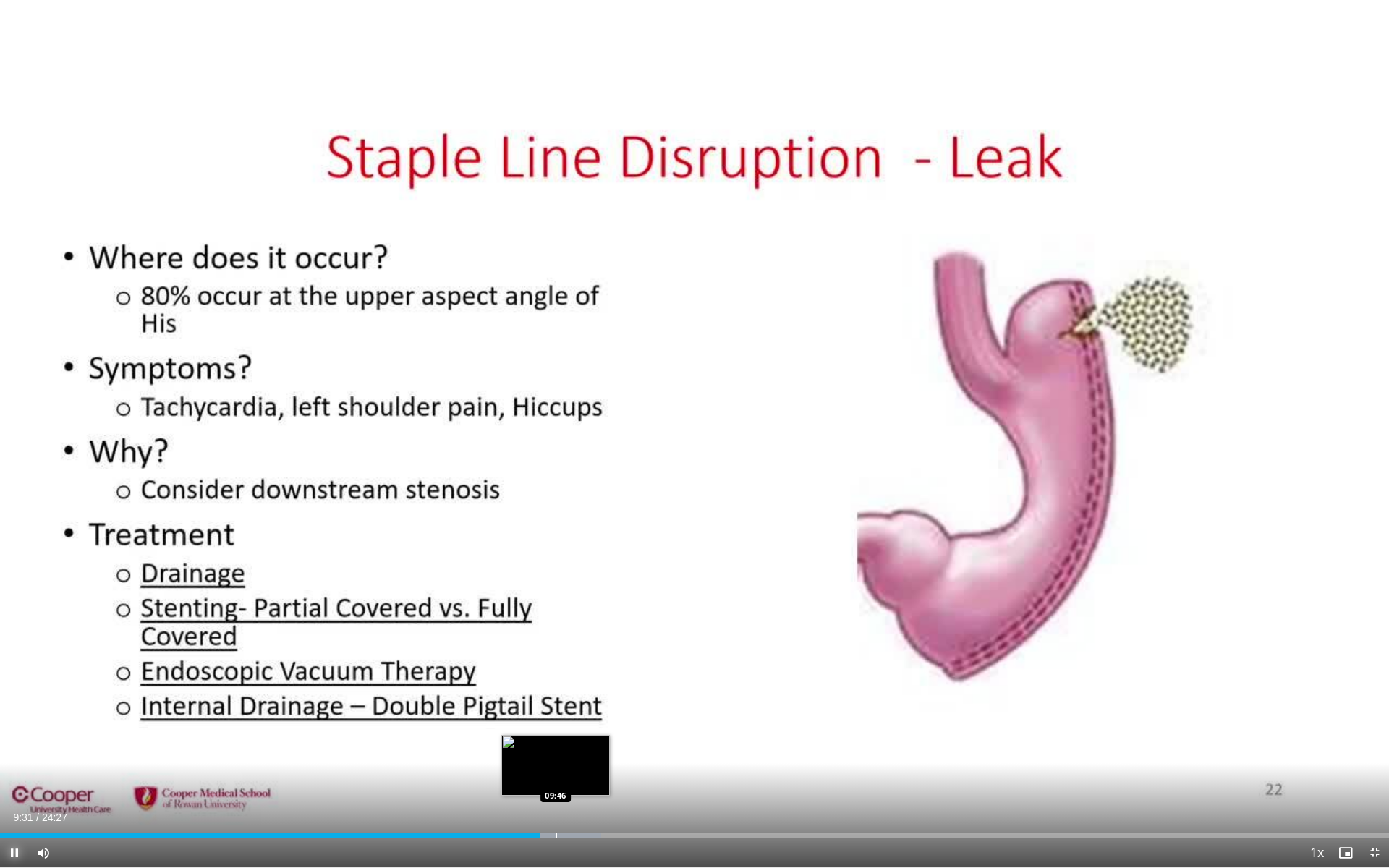 click at bounding box center [557, 835] 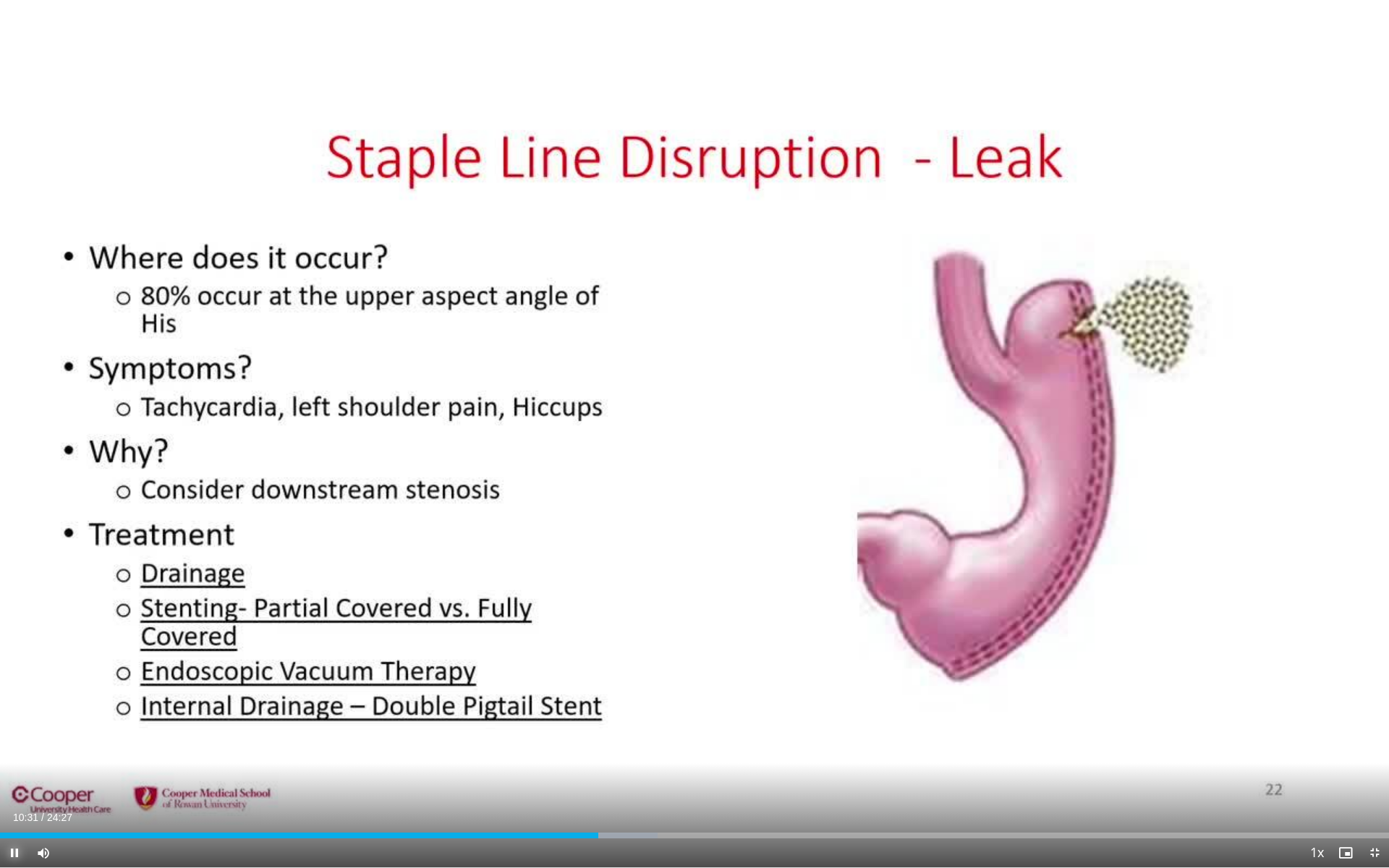 click at bounding box center (14, 853) 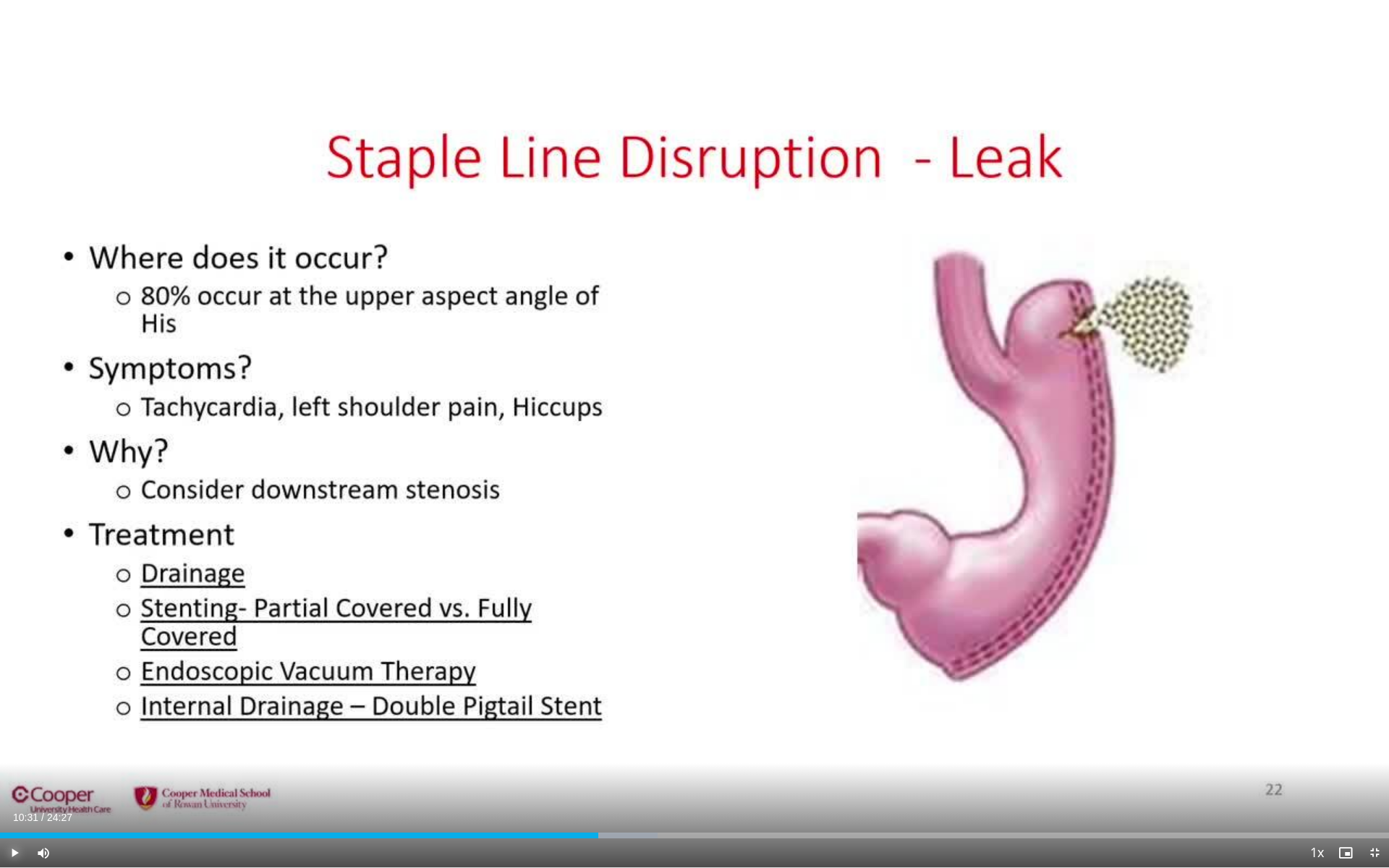 click at bounding box center (14, 853) 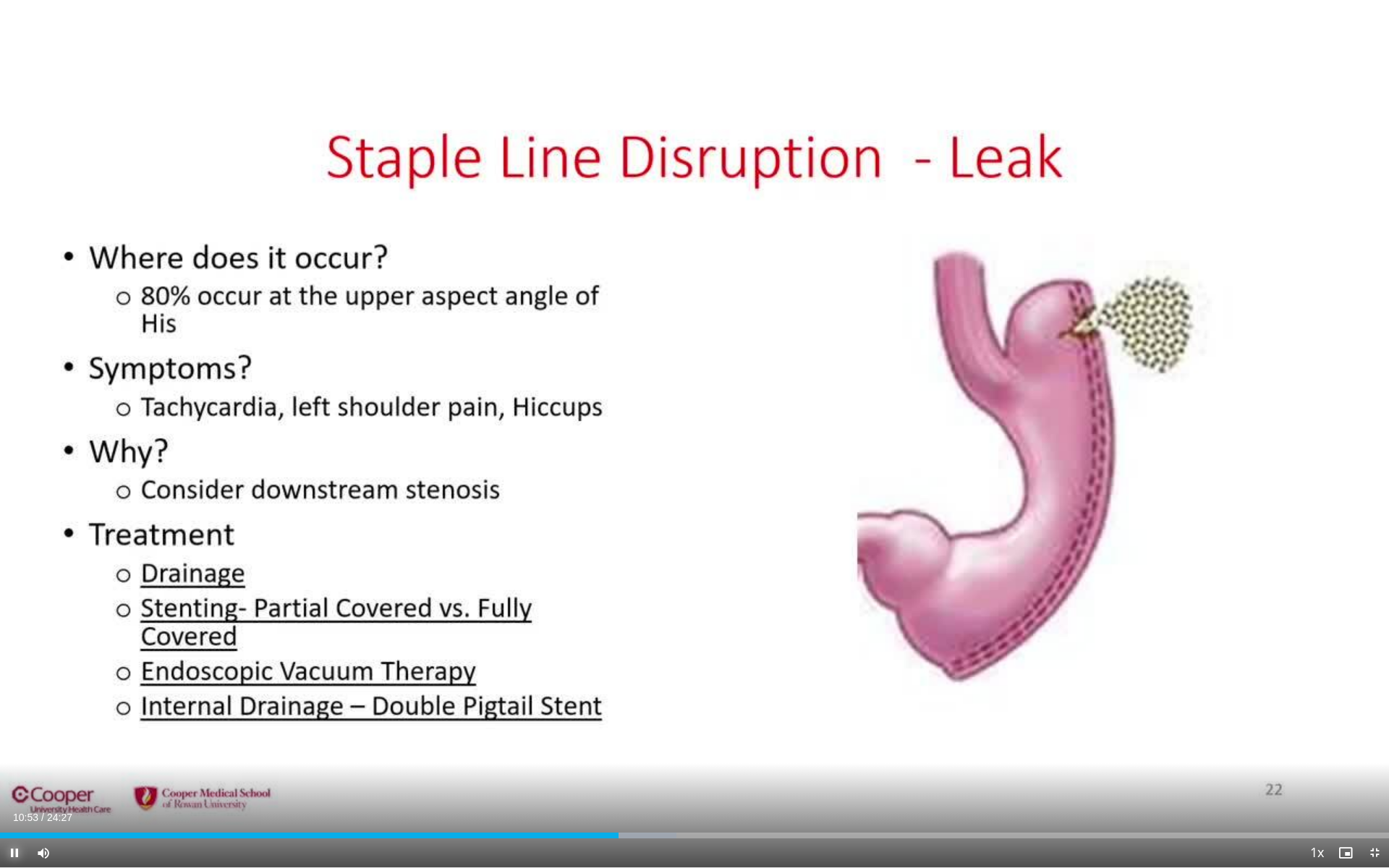click at bounding box center (14, 853) 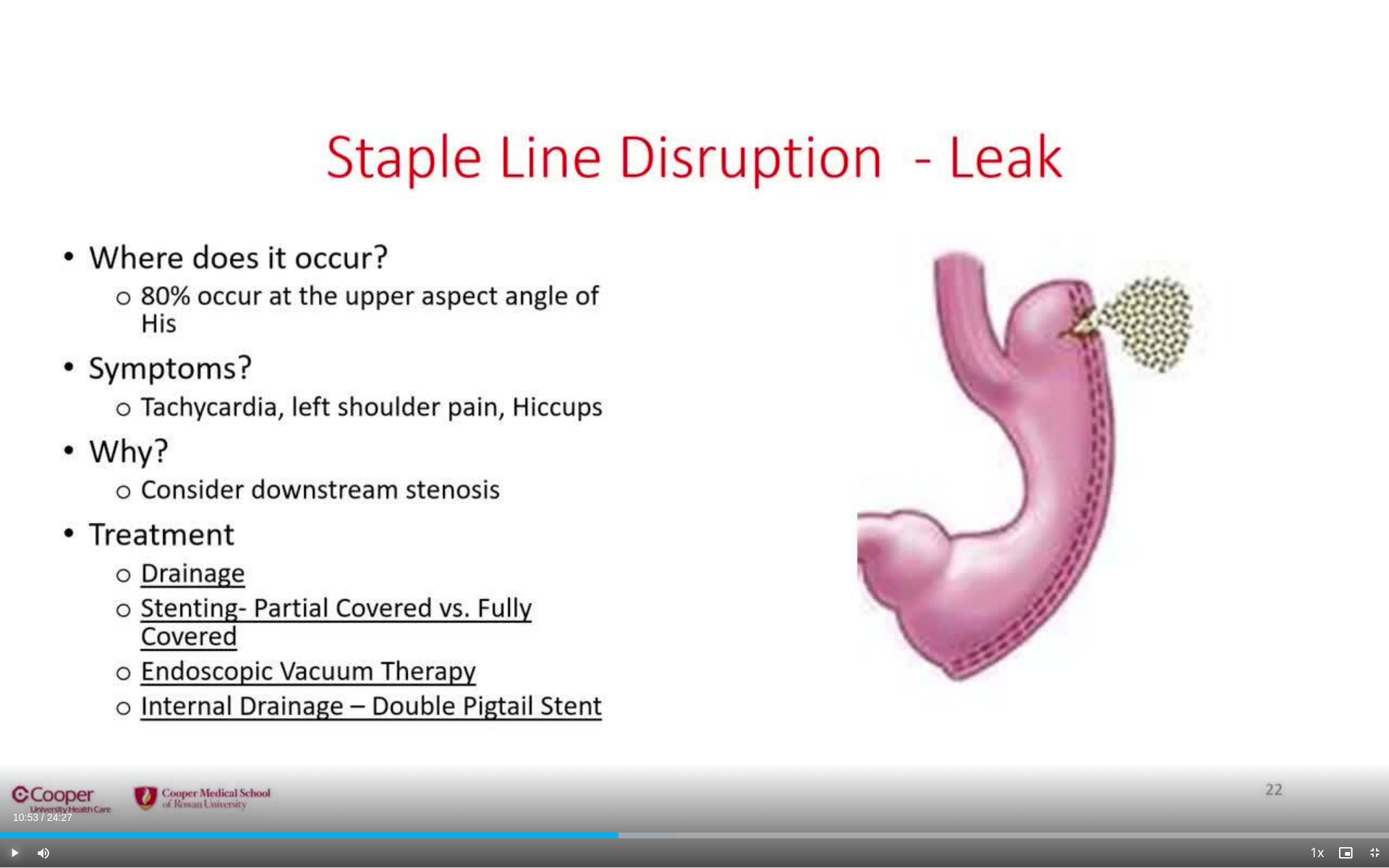 click at bounding box center (14, 853) 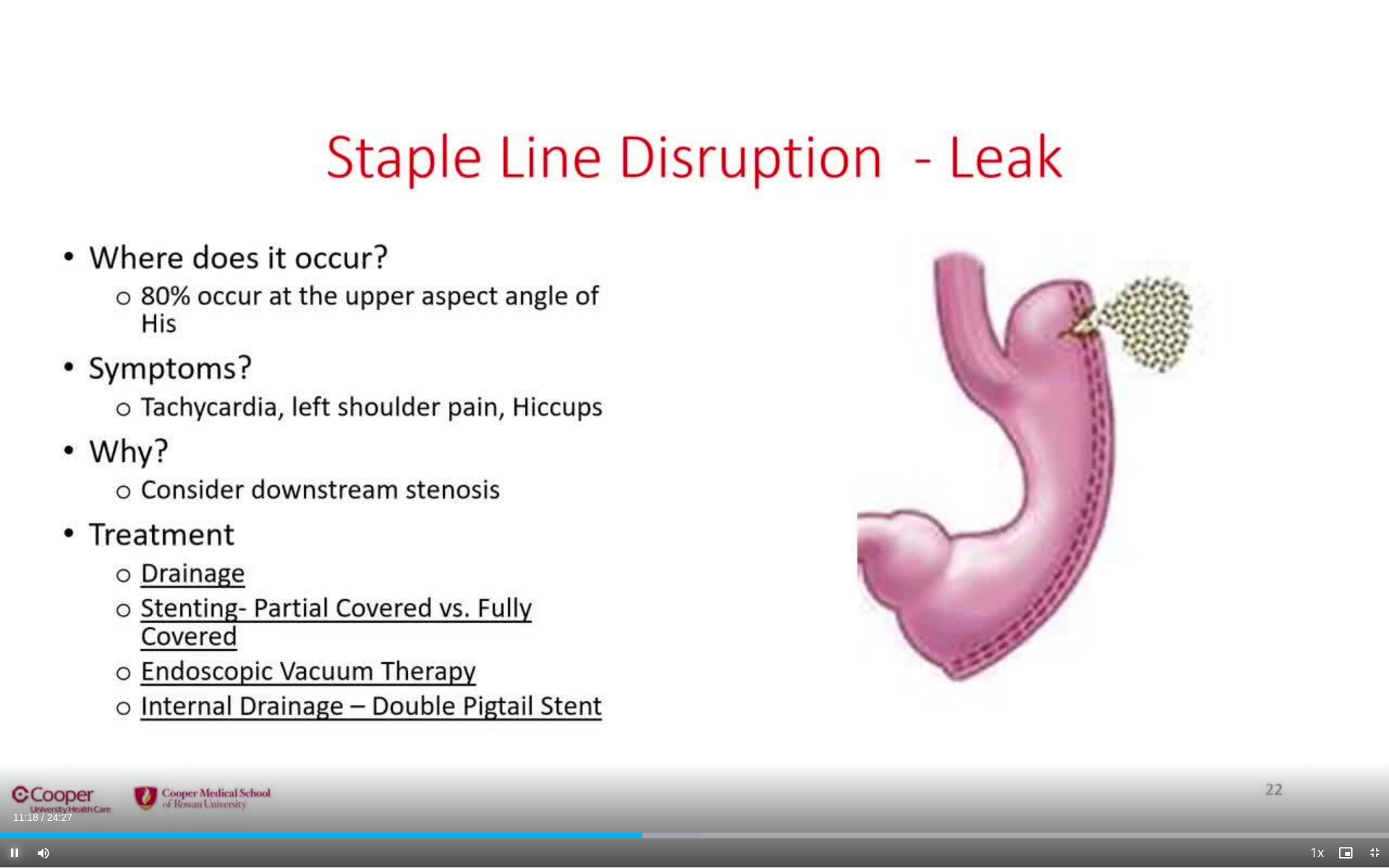 click at bounding box center [14, 853] 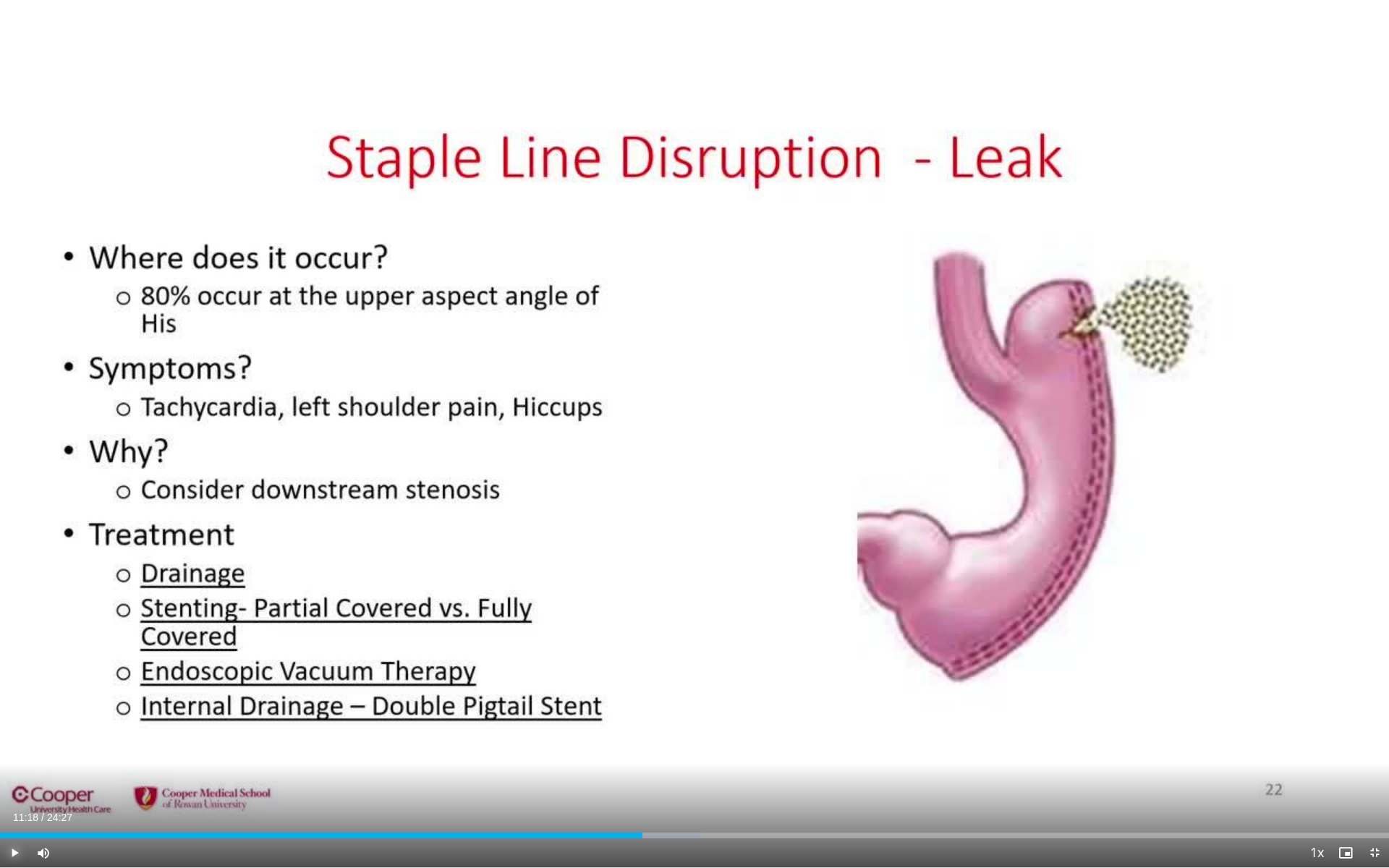click at bounding box center [14, 853] 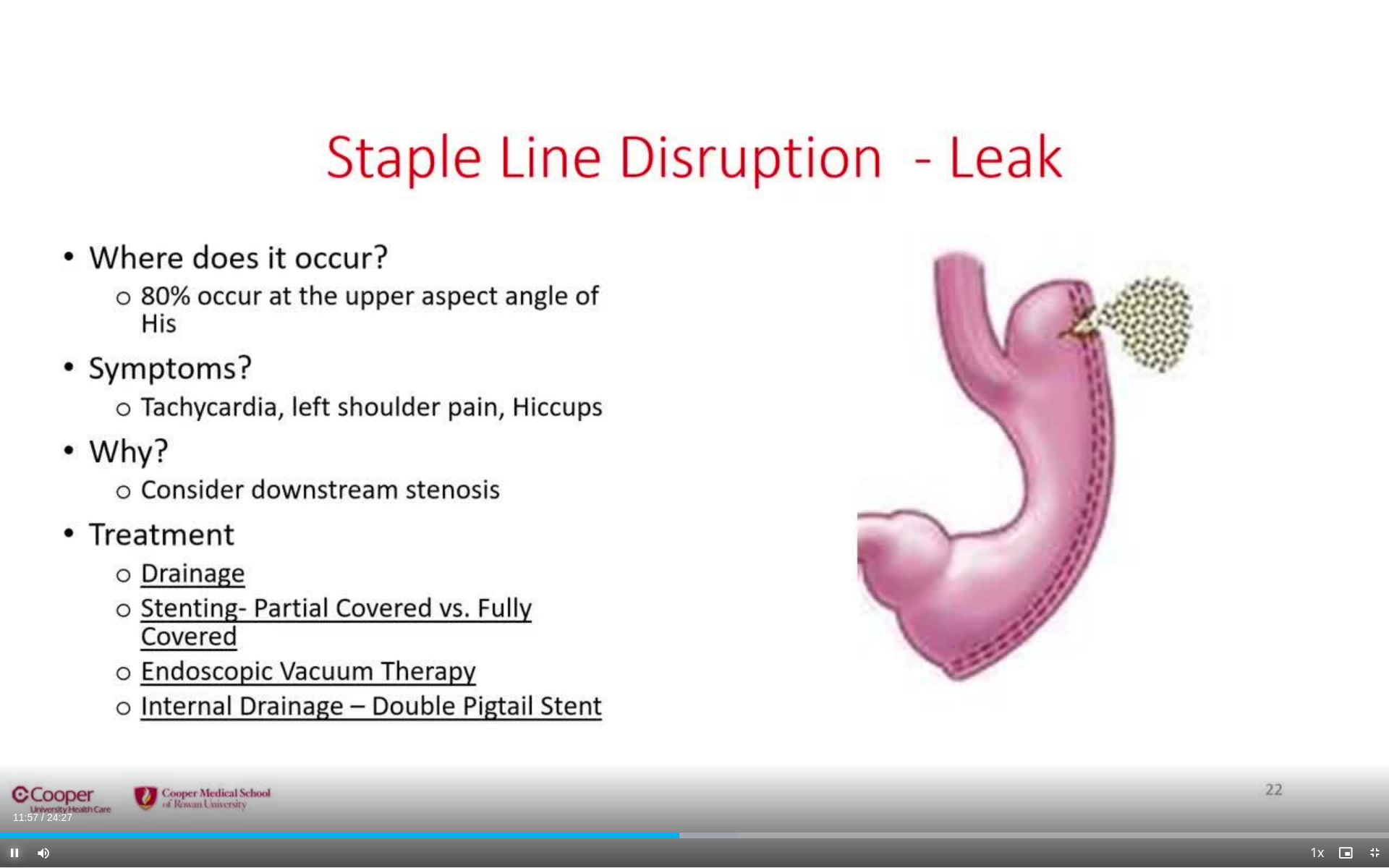 click at bounding box center (14, 853) 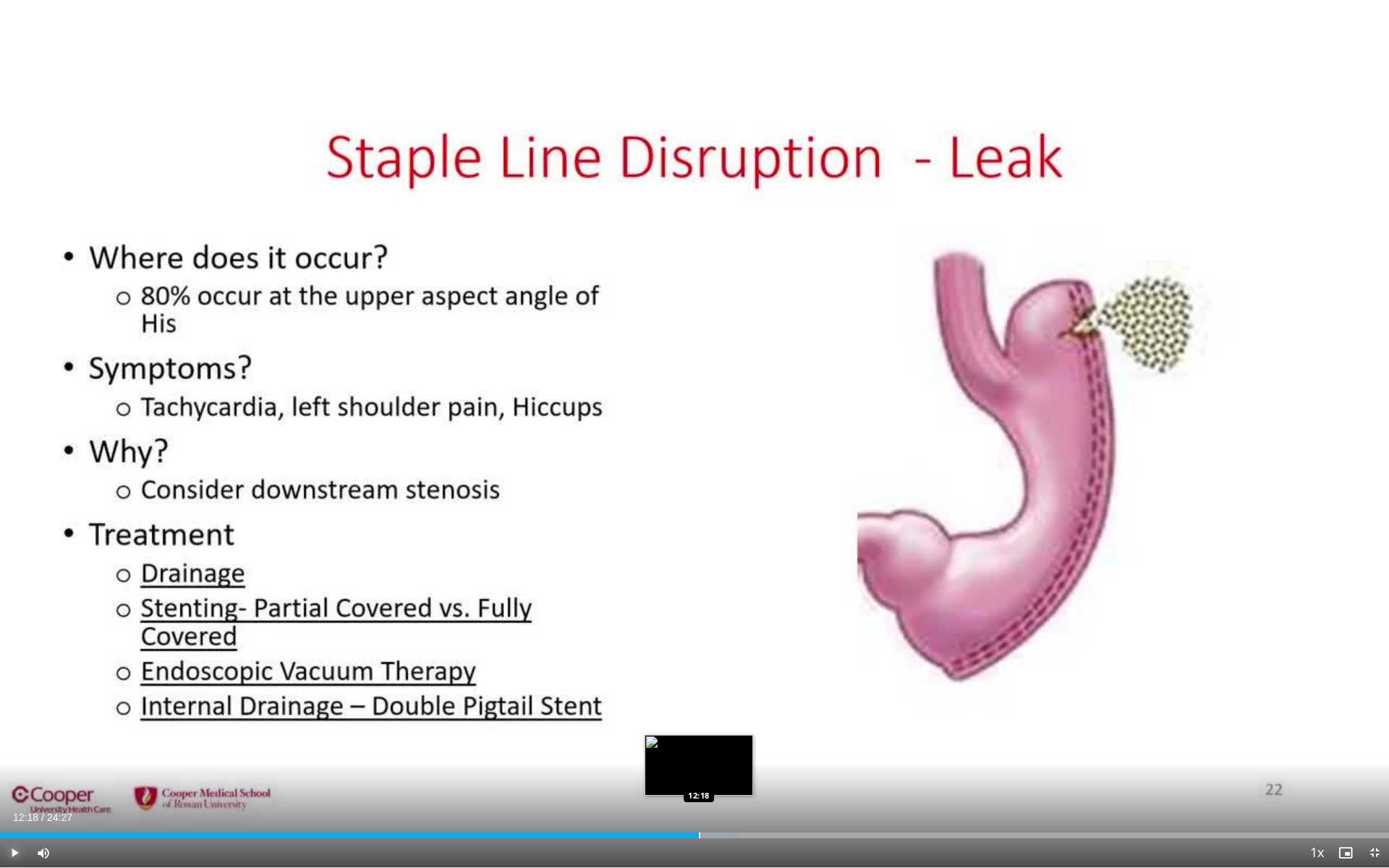 click at bounding box center (700, 835) 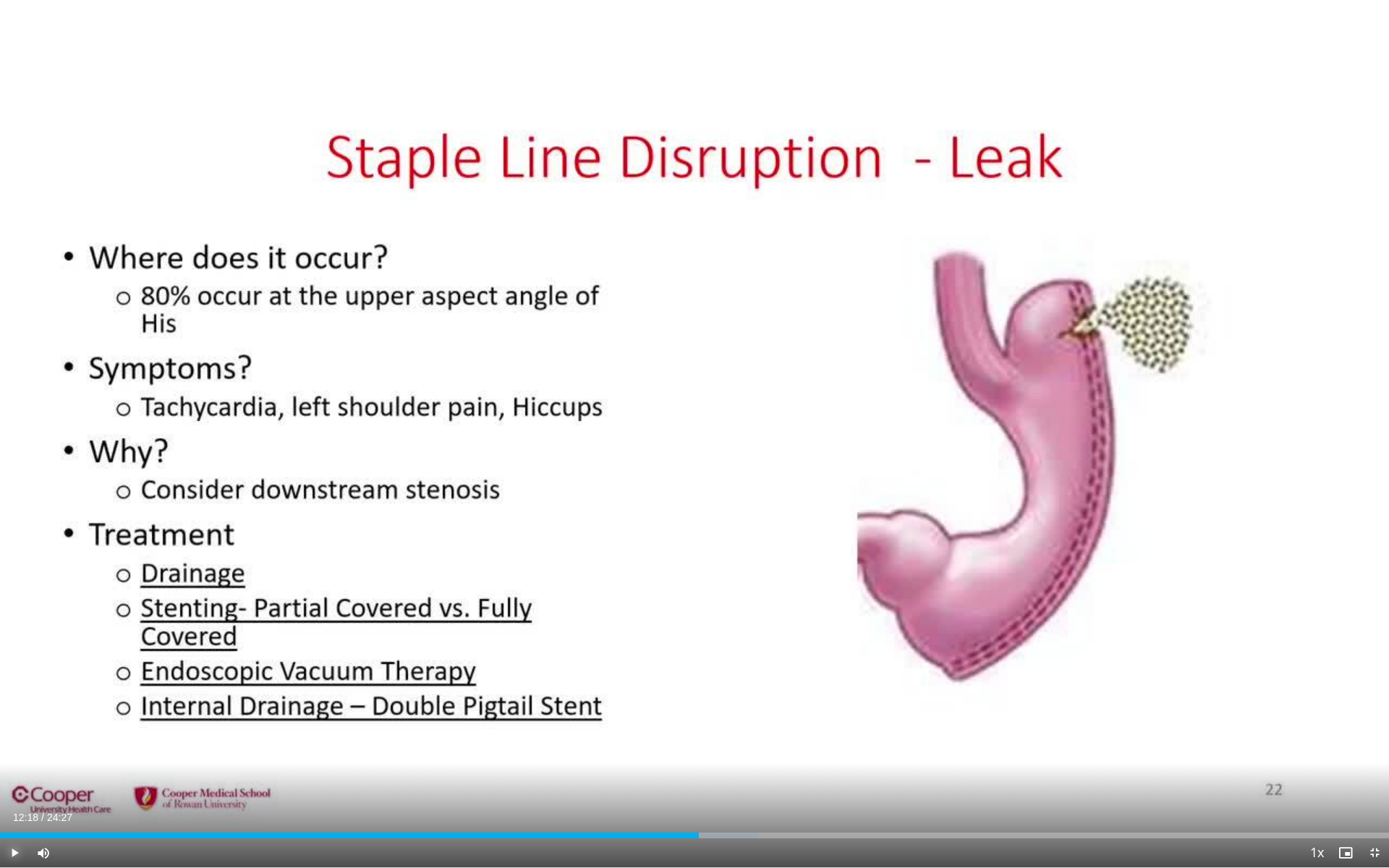 click at bounding box center (14, 853) 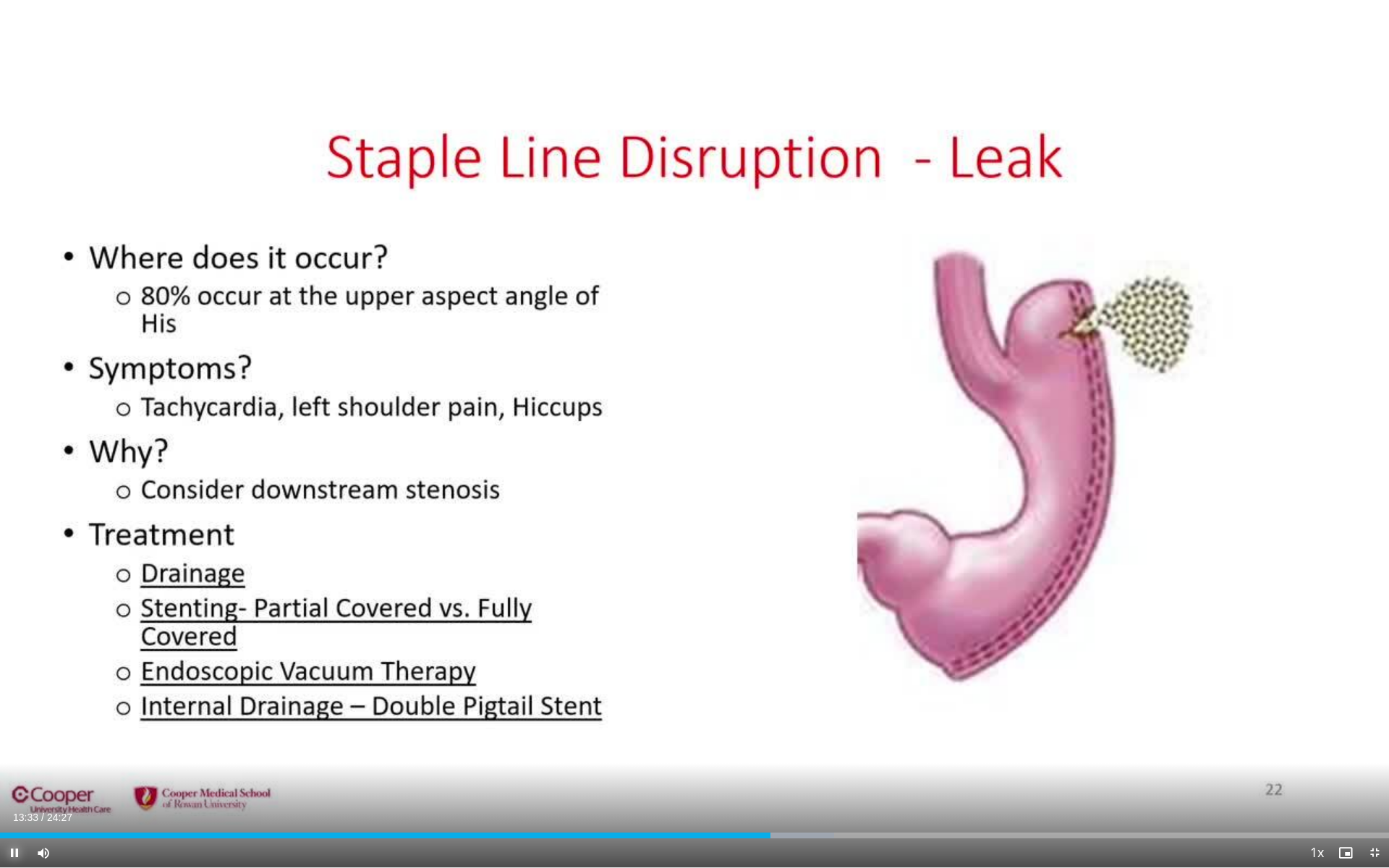 click at bounding box center (14, 853) 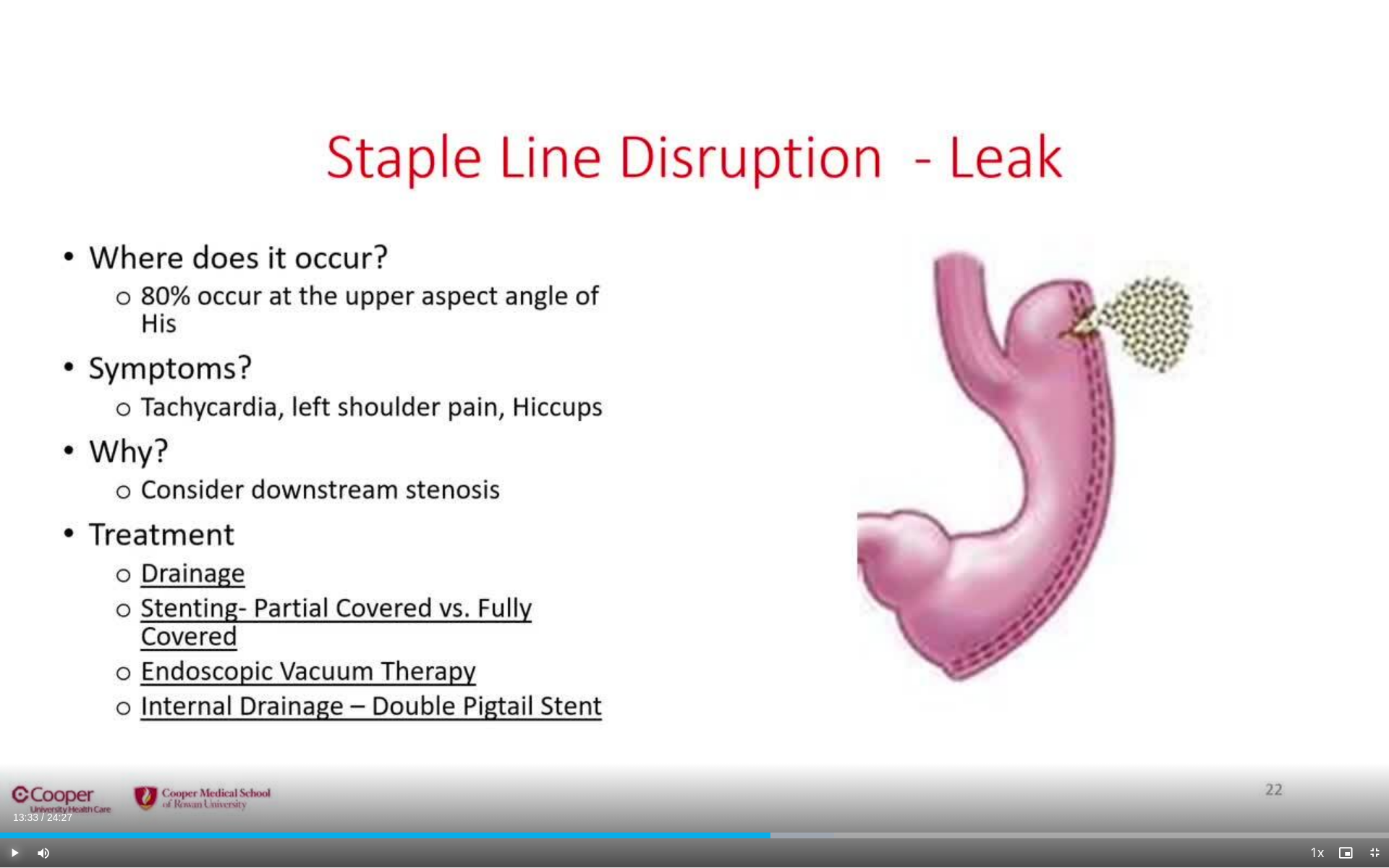 click at bounding box center (14, 853) 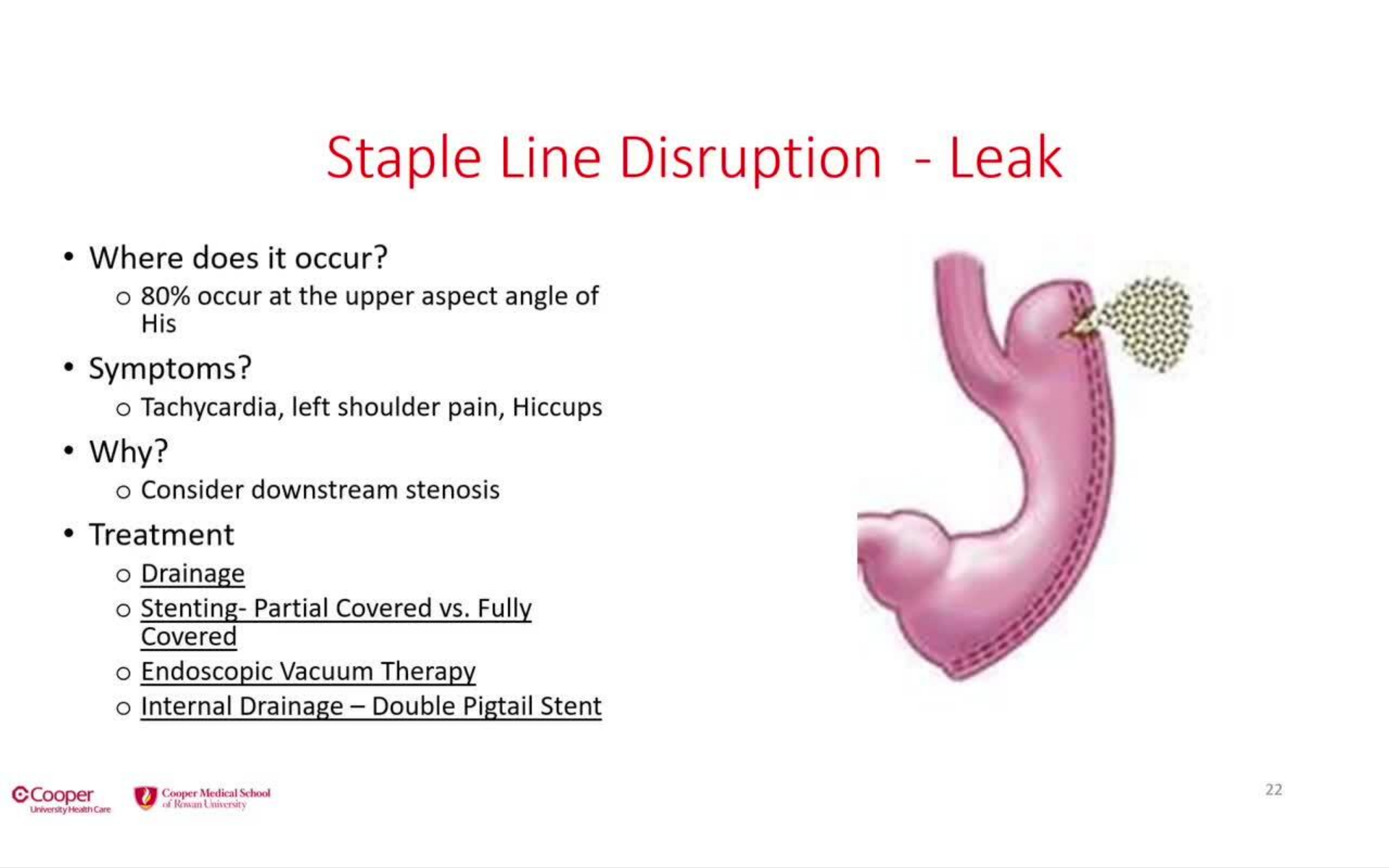 click on "**********" at bounding box center (694, 434) 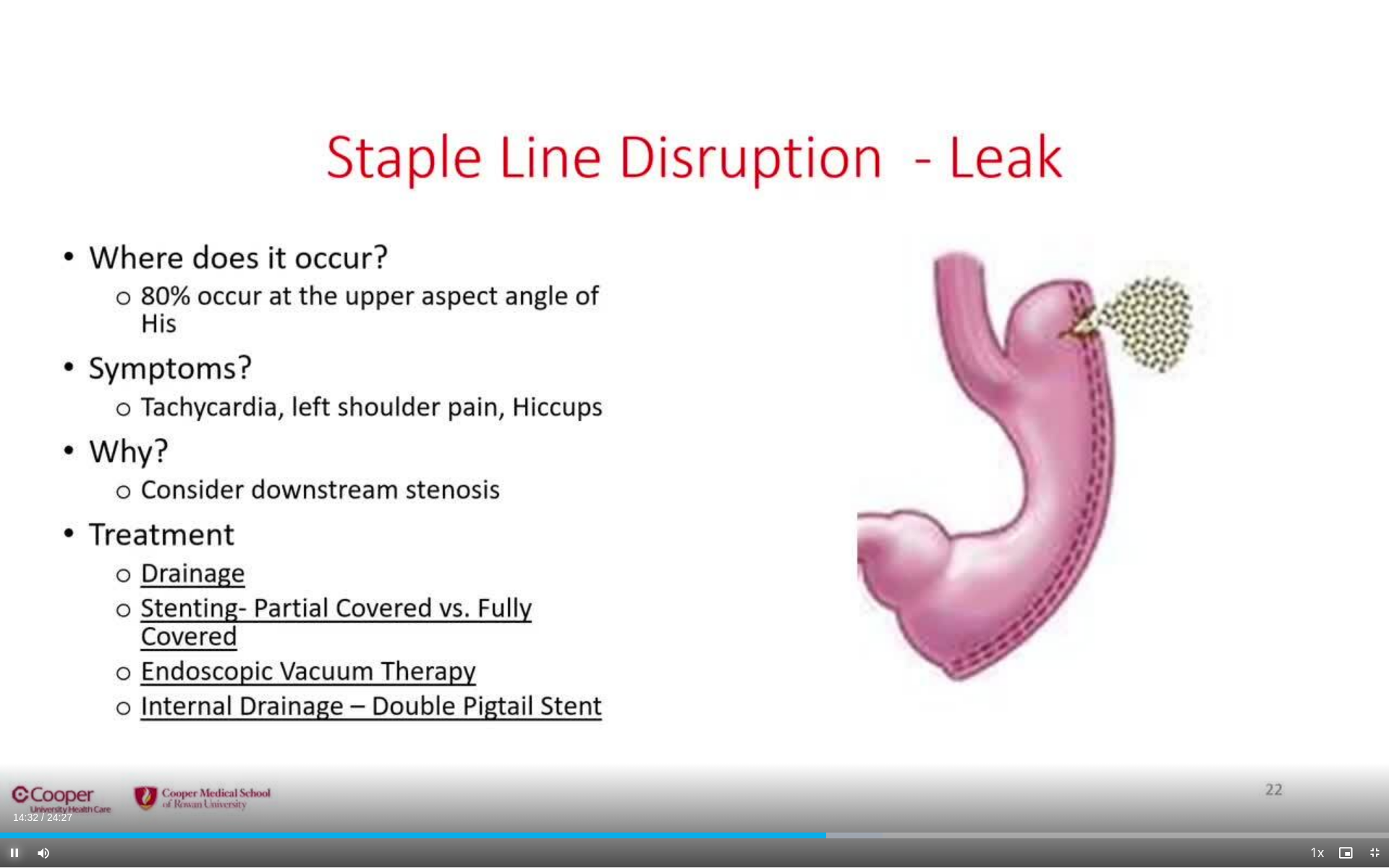 click at bounding box center [14, 853] 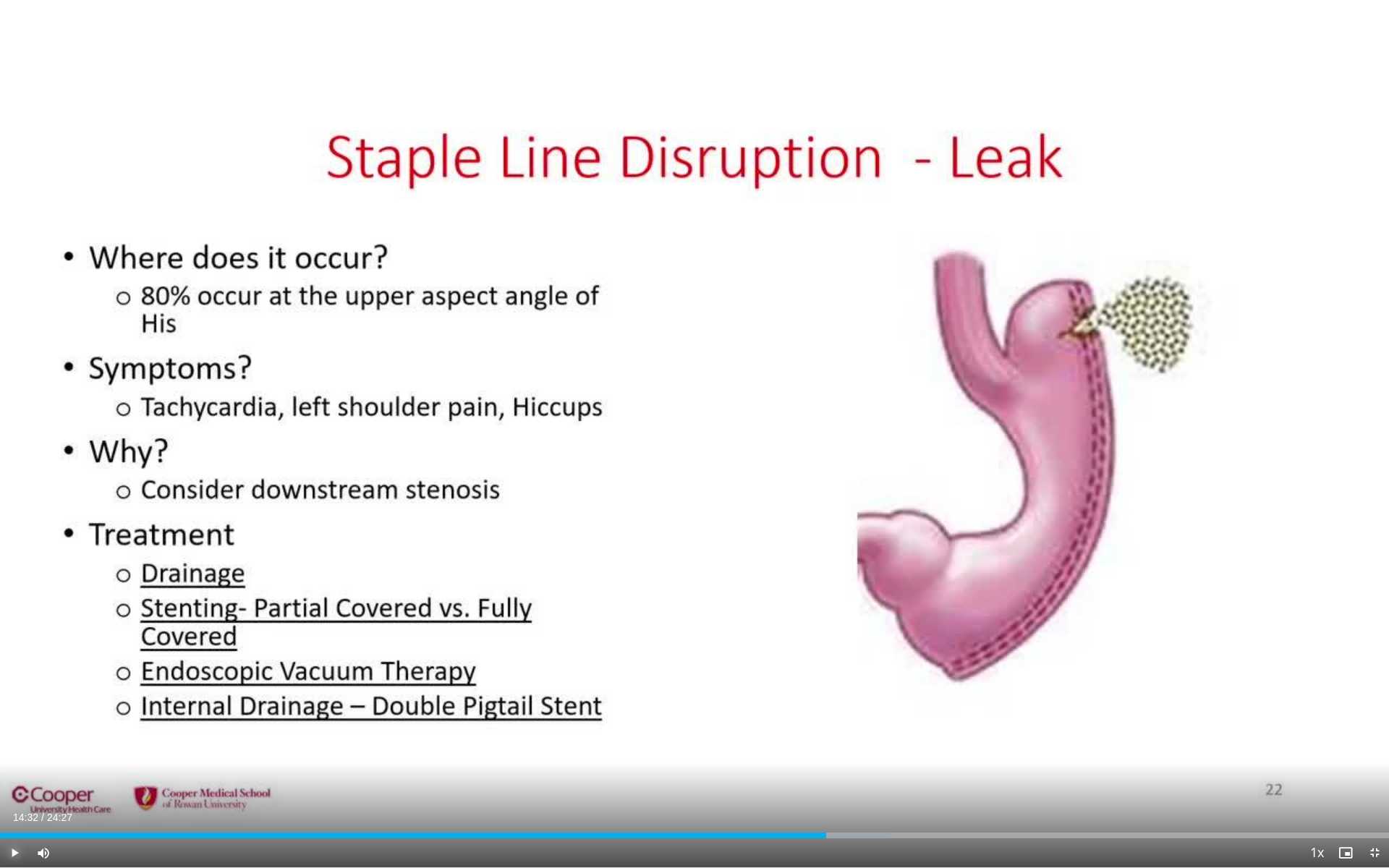 click at bounding box center [14, 853] 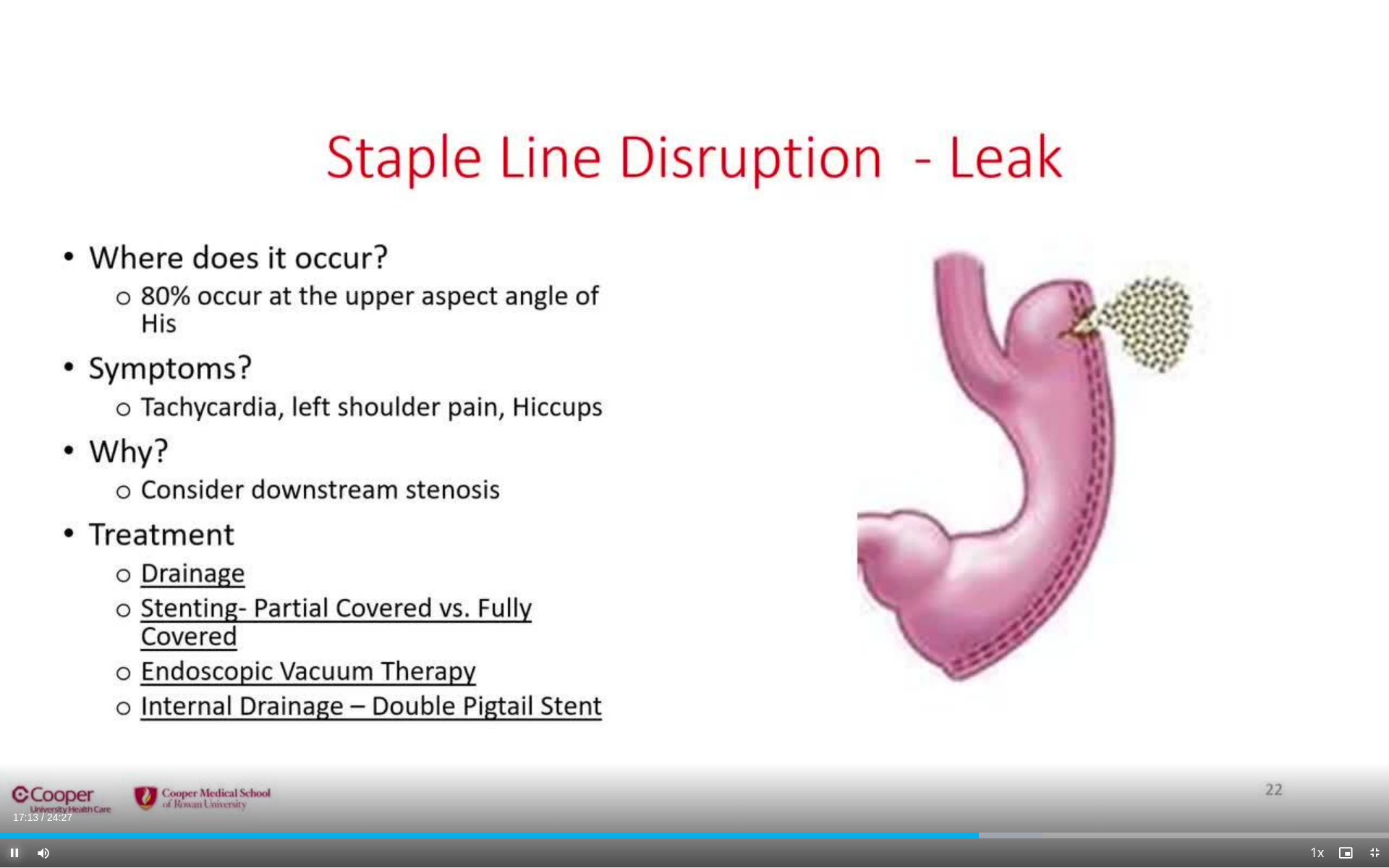 click at bounding box center (14, 853) 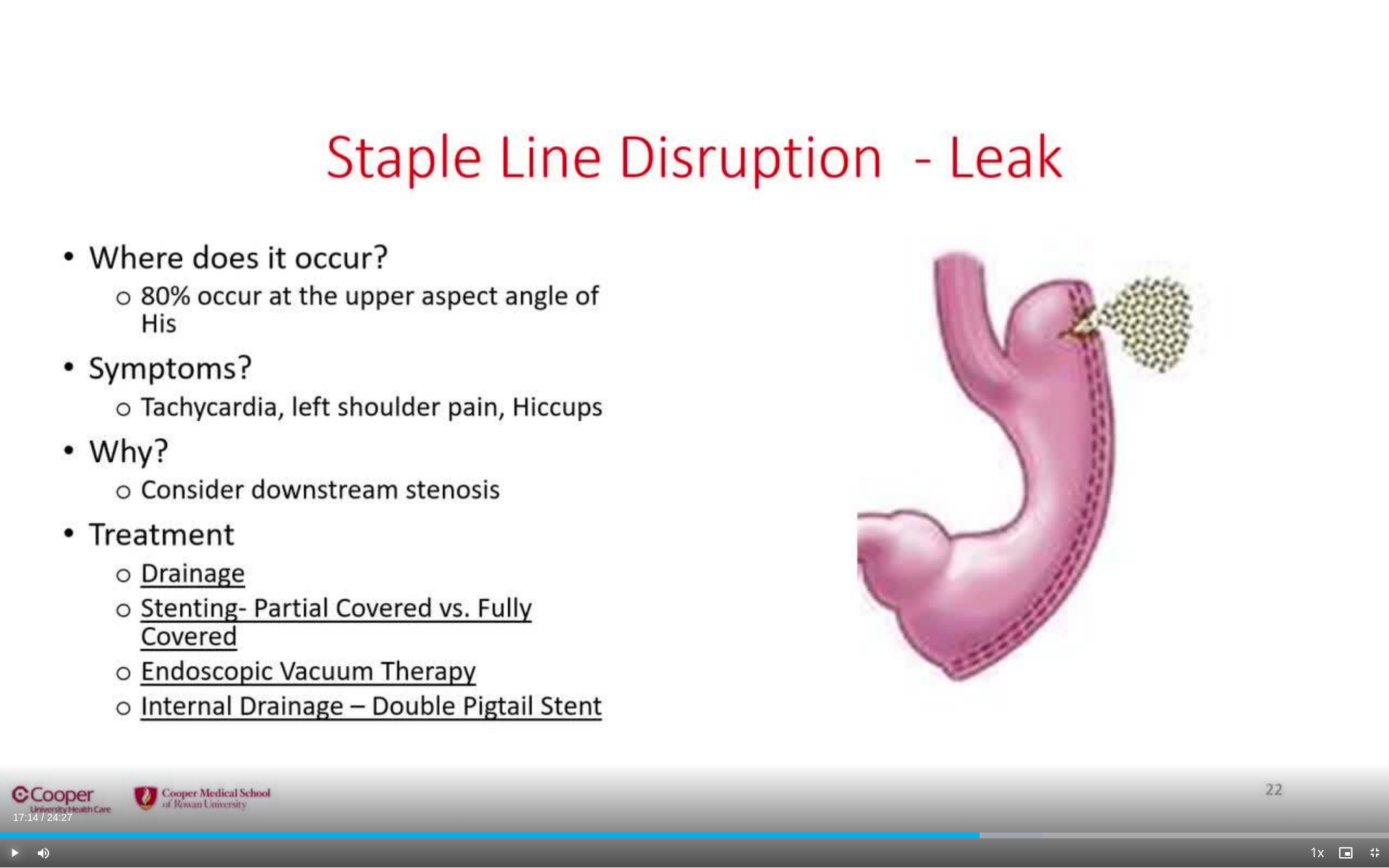 click at bounding box center [14, 853] 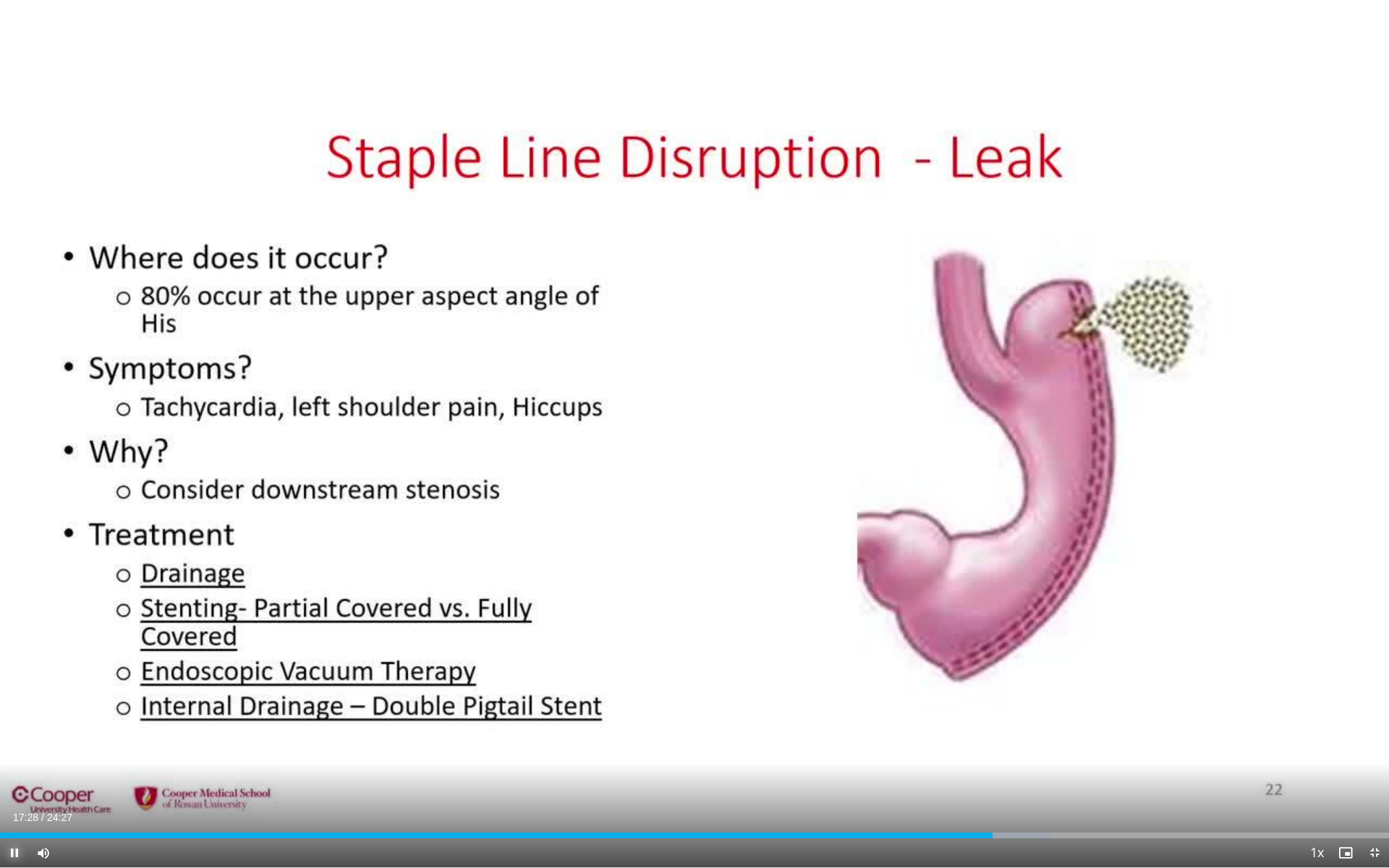 click at bounding box center (14, 853) 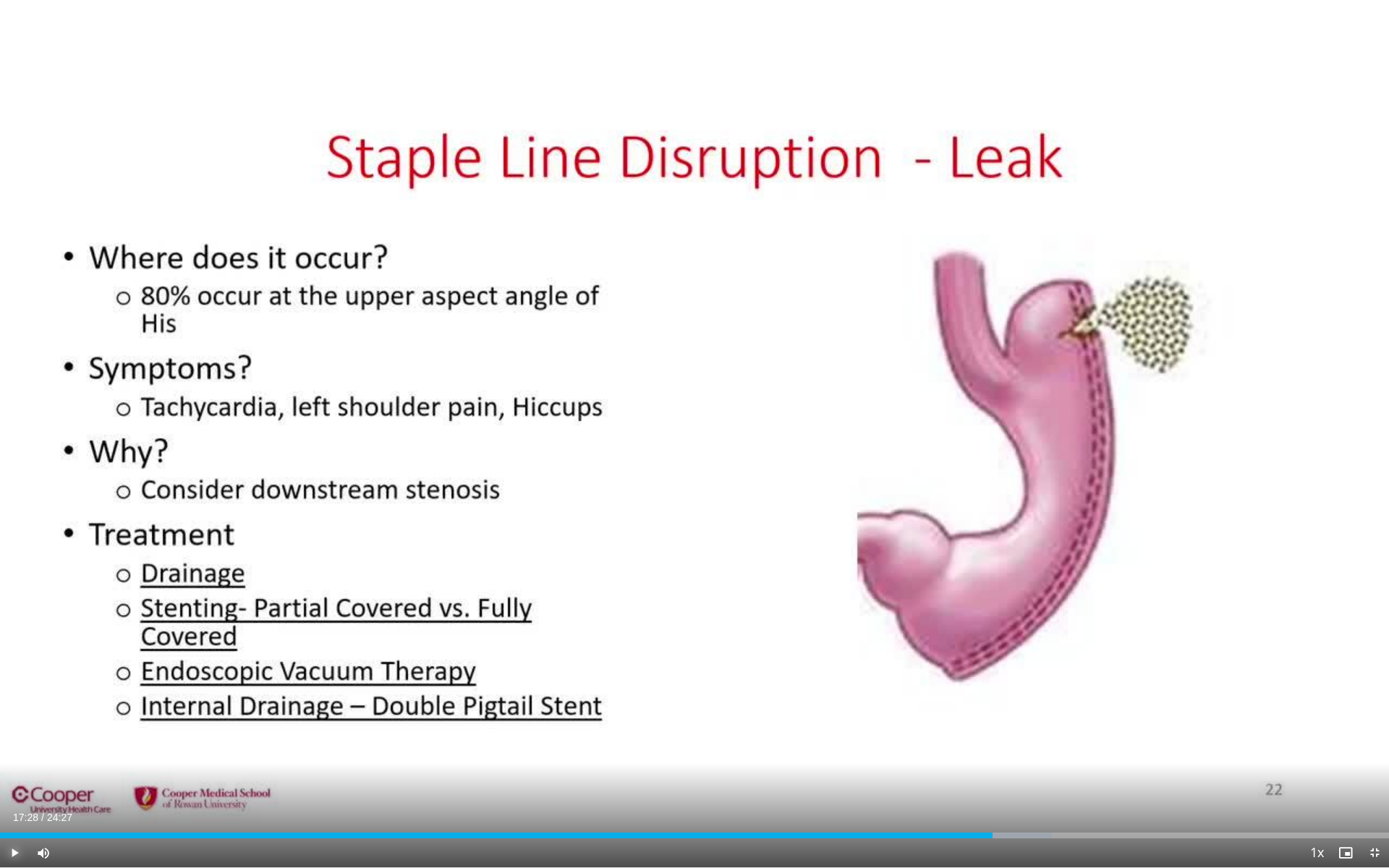 click at bounding box center (14, 853) 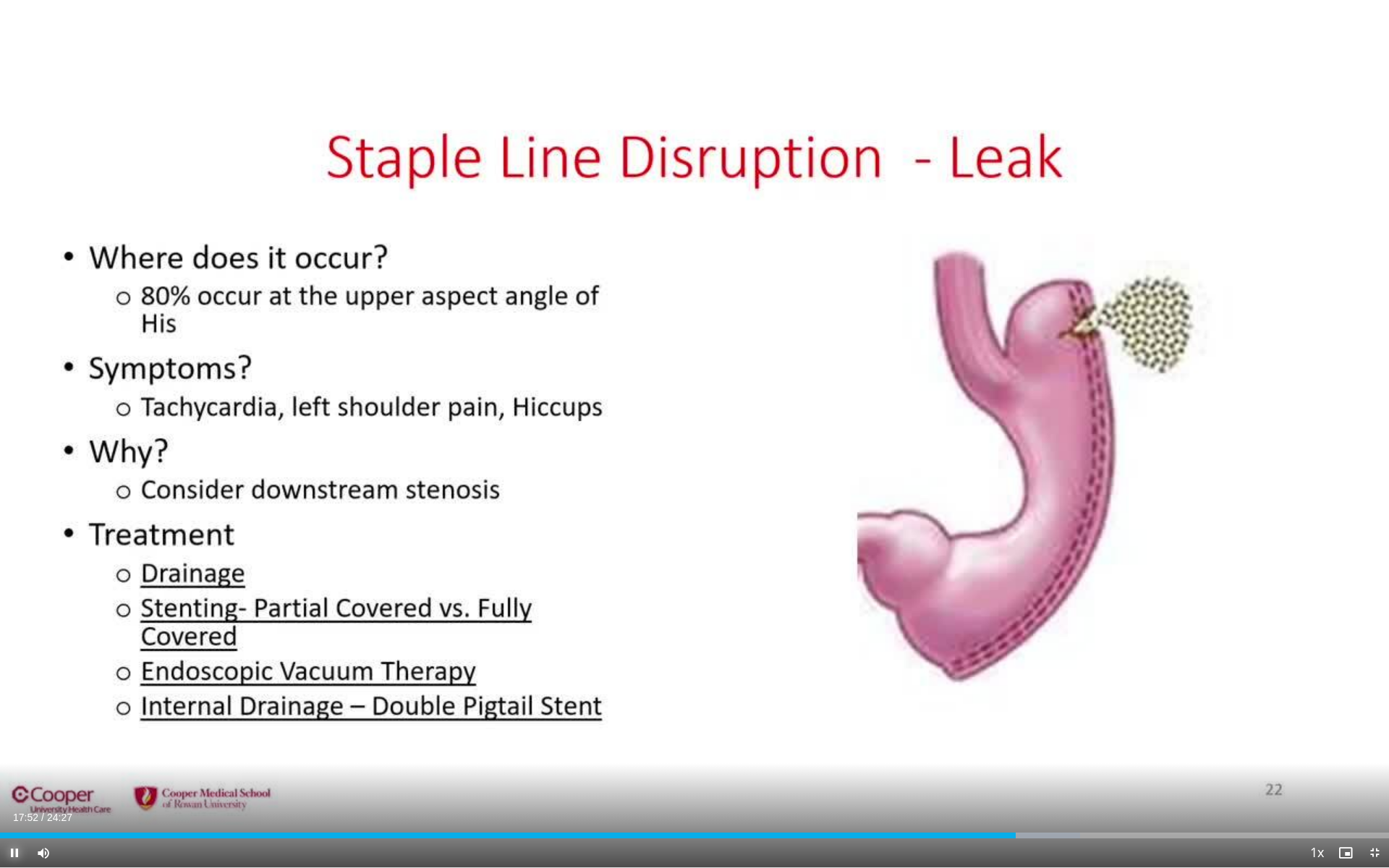 click at bounding box center (14, 853) 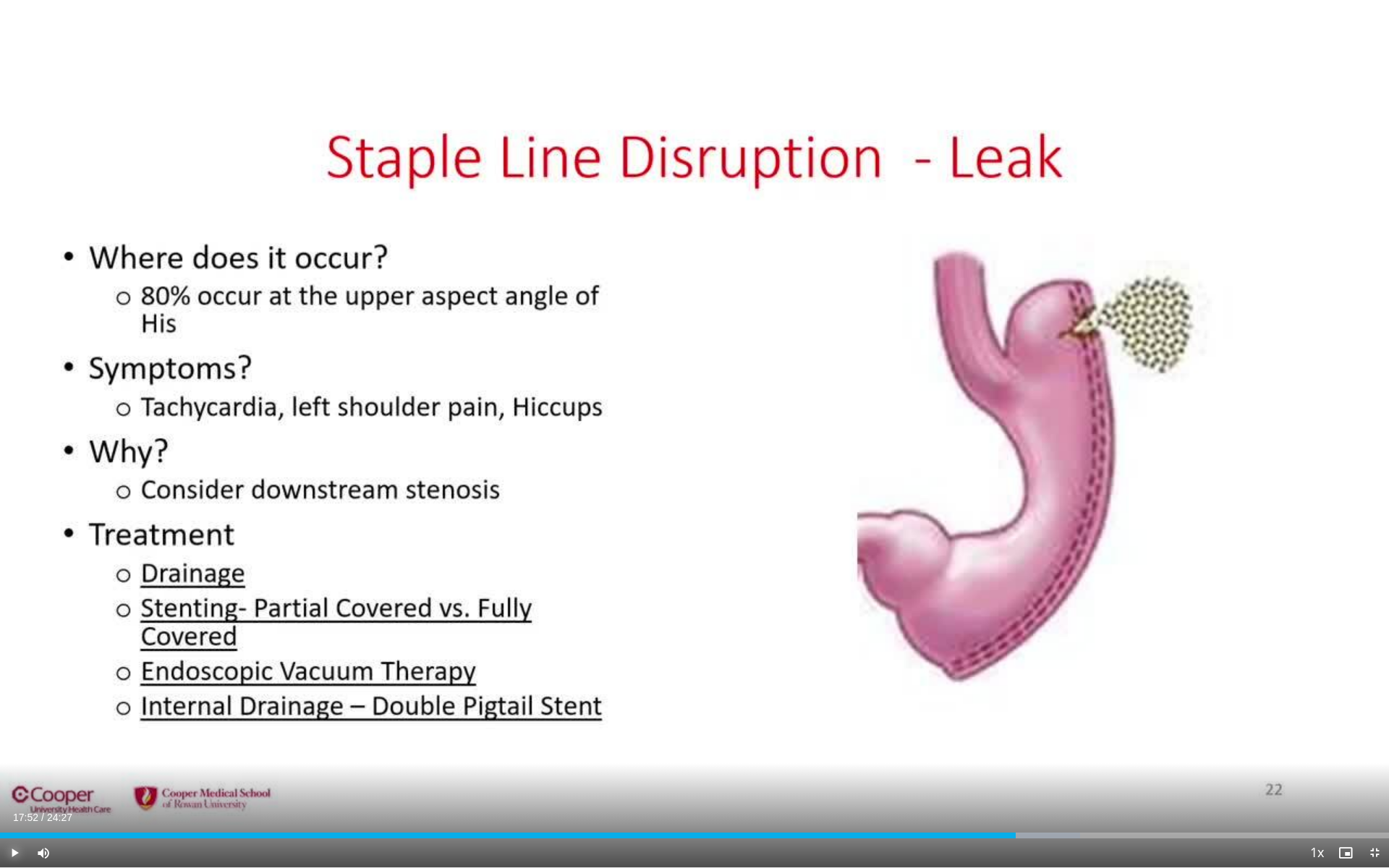 click at bounding box center (14, 853) 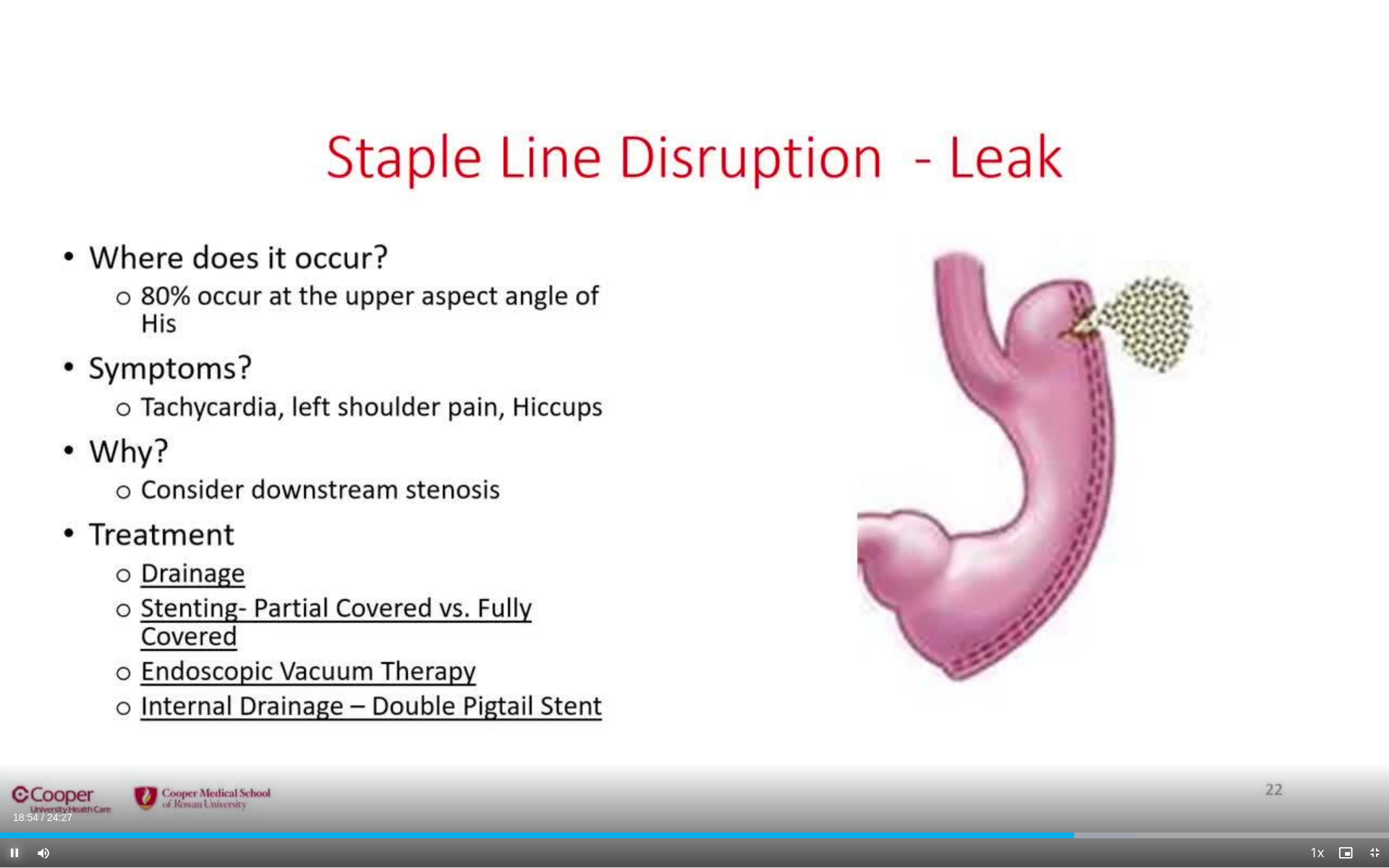 click at bounding box center (14, 853) 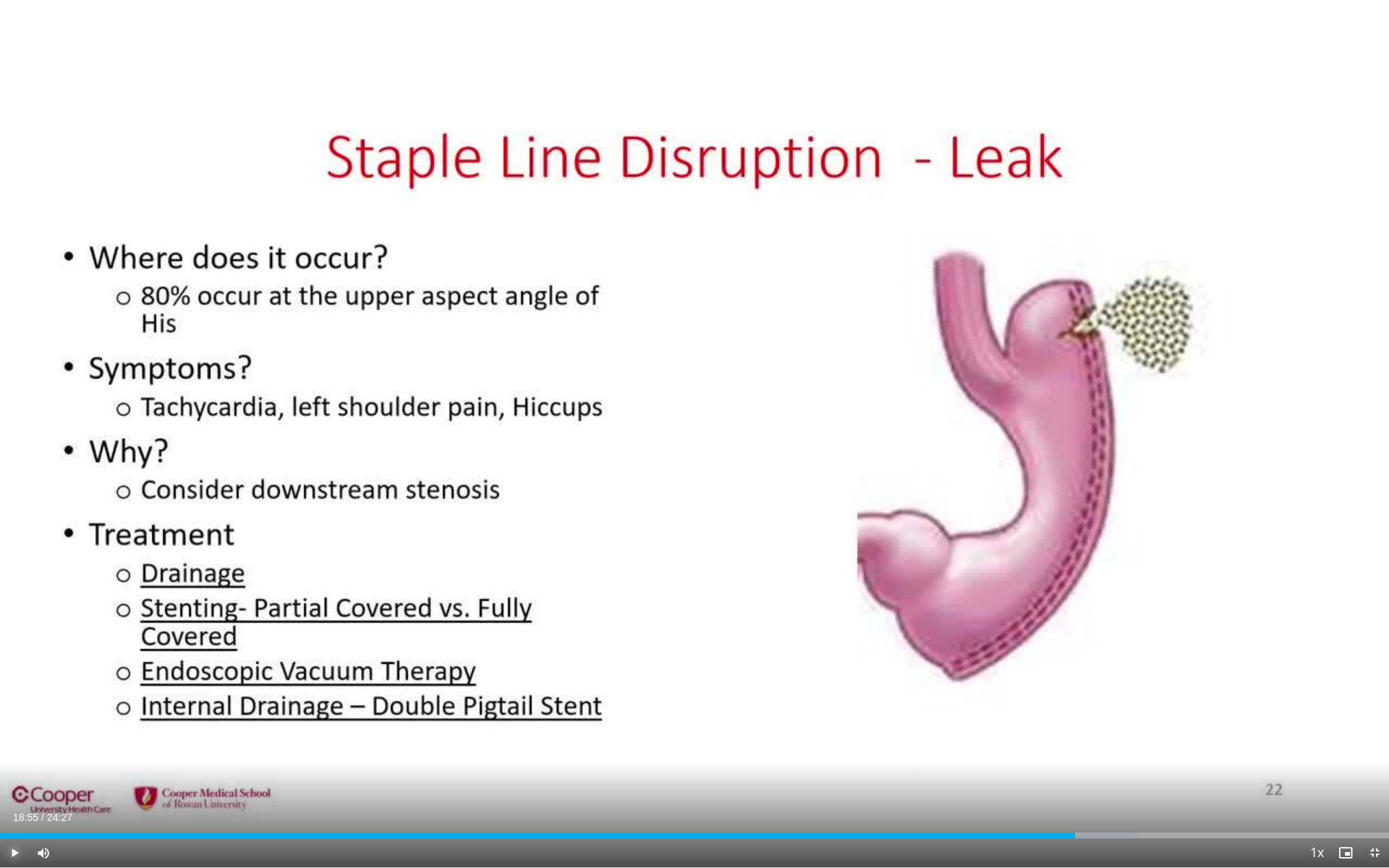 click at bounding box center (14, 853) 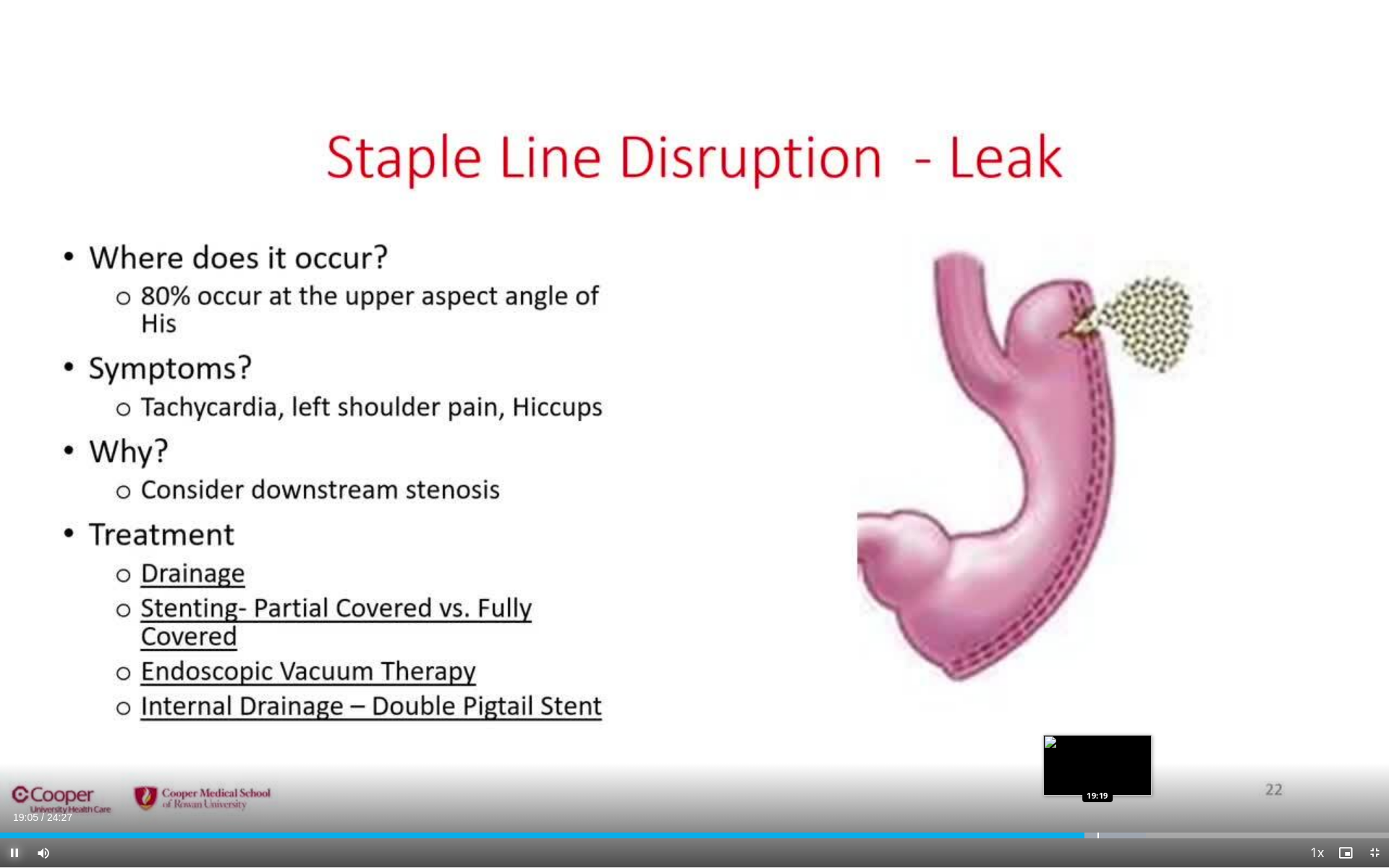 click at bounding box center [1098, 835] 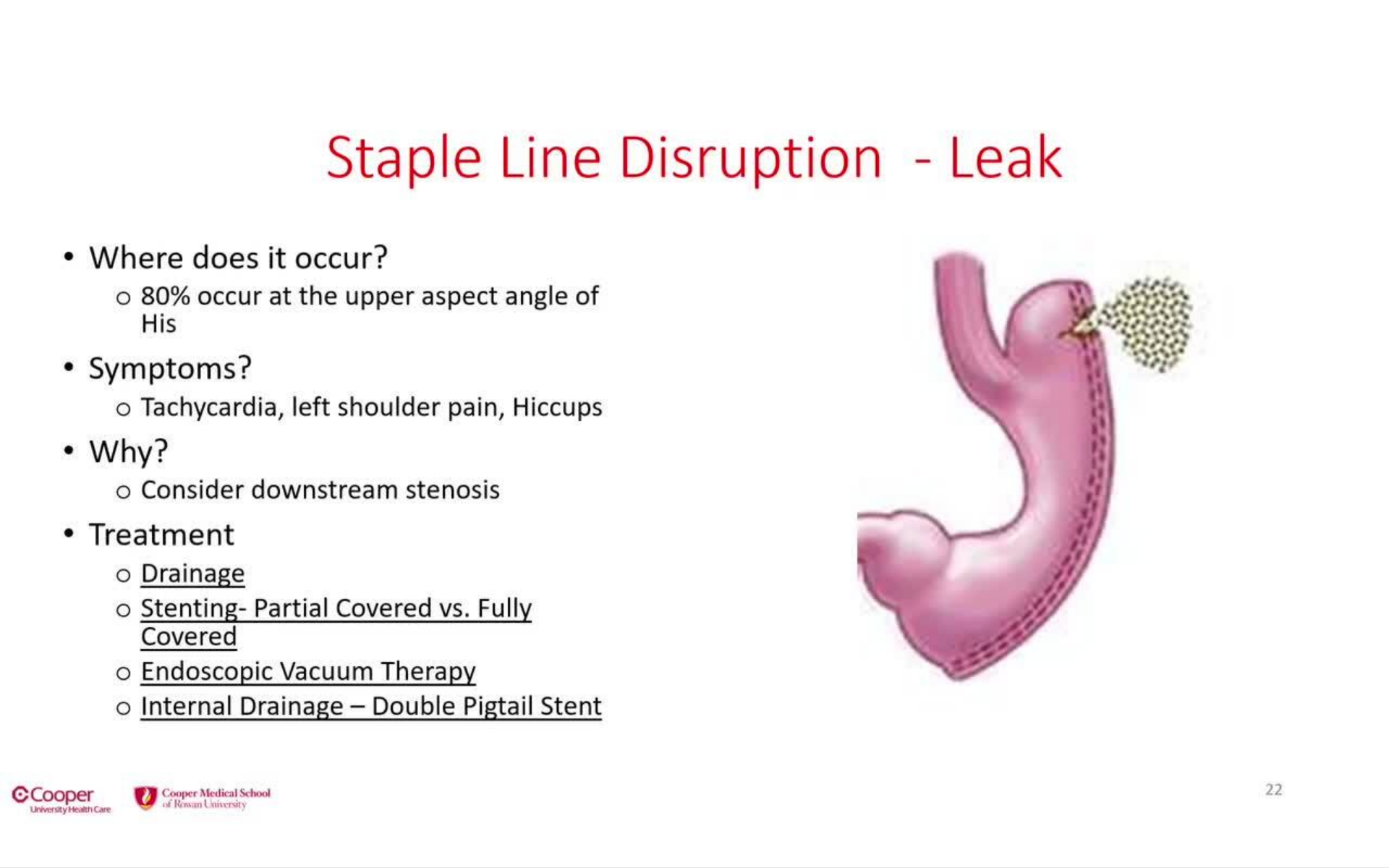 click on "10 seconds
Tap to unmute" at bounding box center [694, 433] 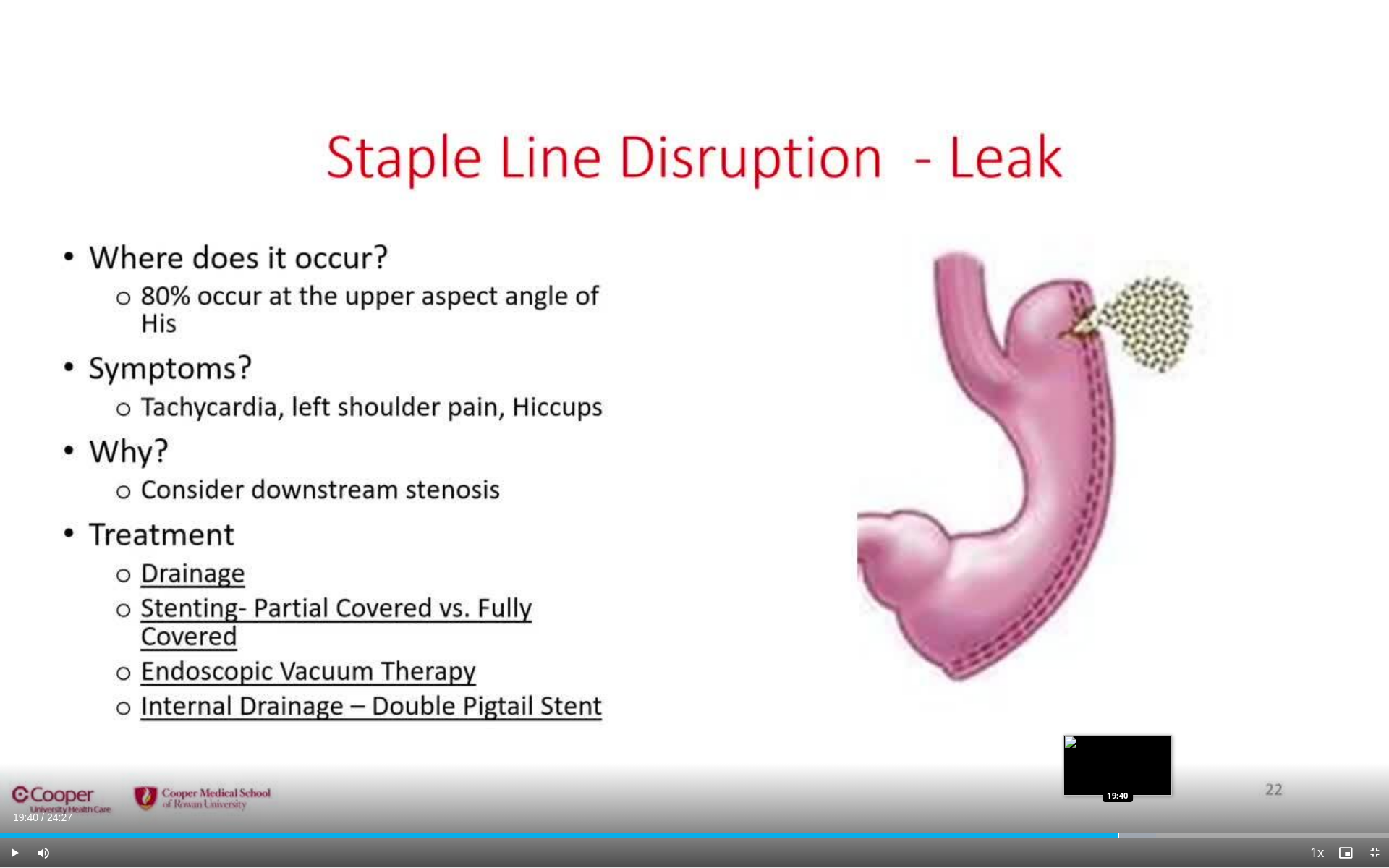 click at bounding box center [1118, 835] 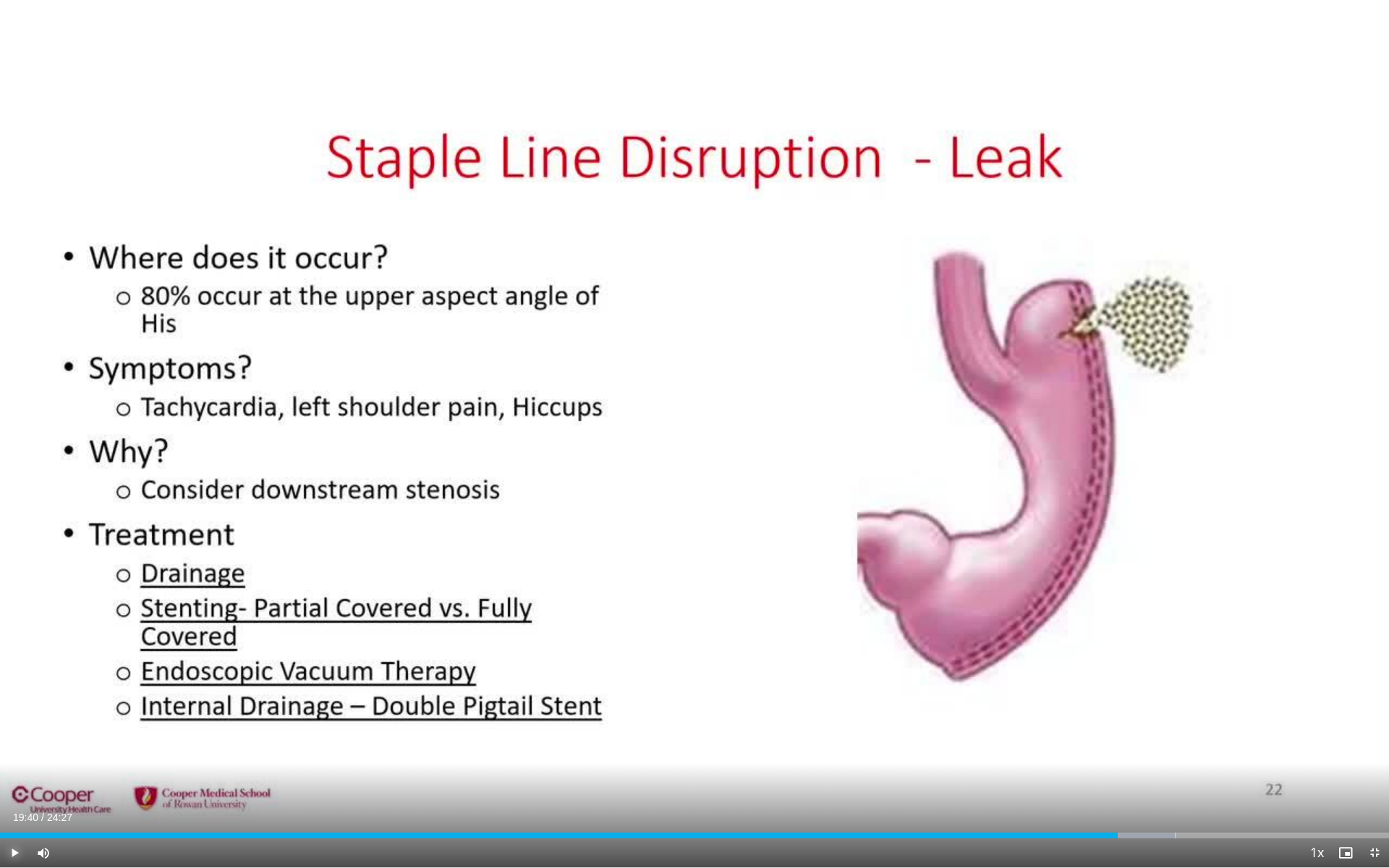 click at bounding box center [14, 853] 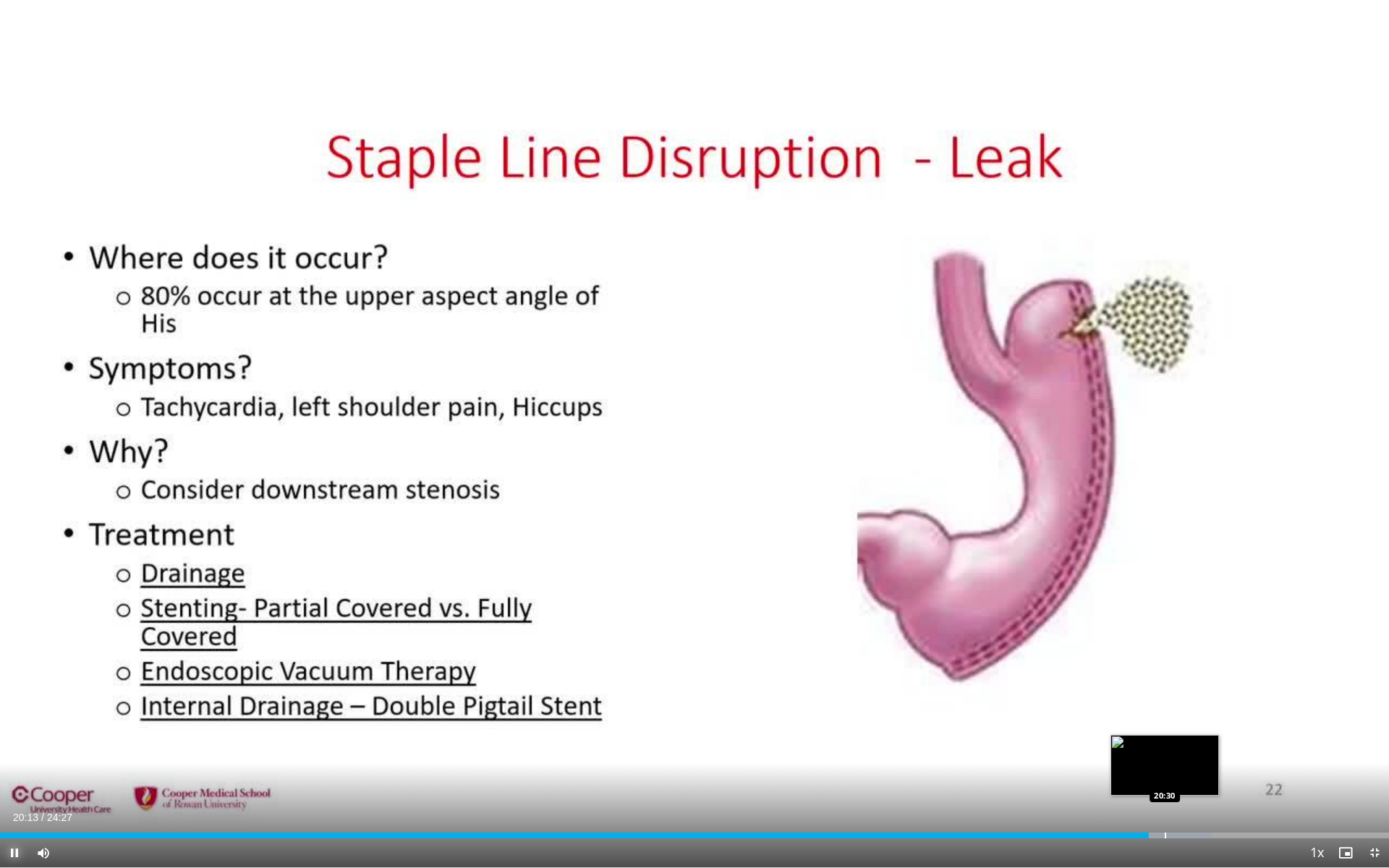 click at bounding box center (1165, 835) 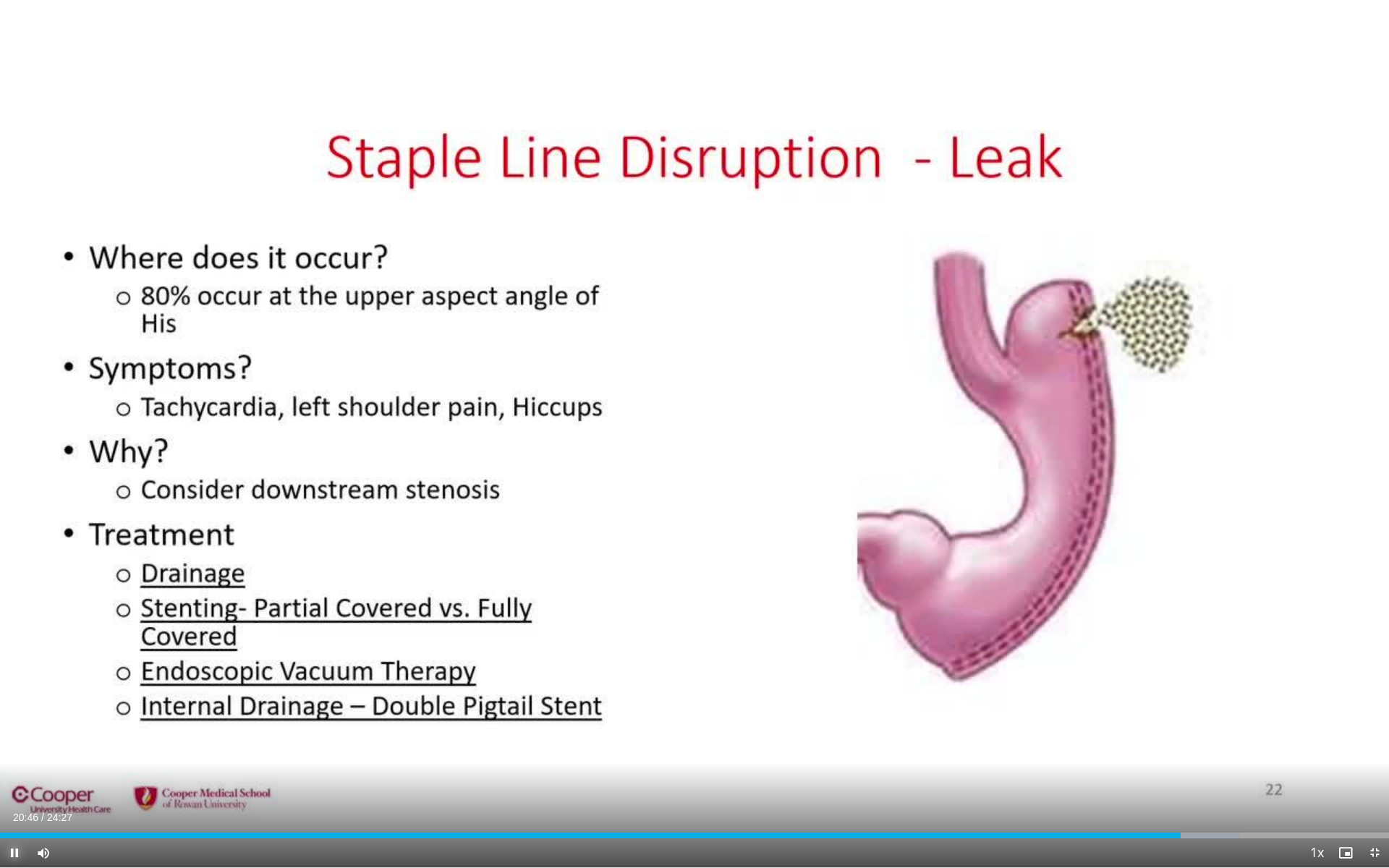 click at bounding box center (14, 853) 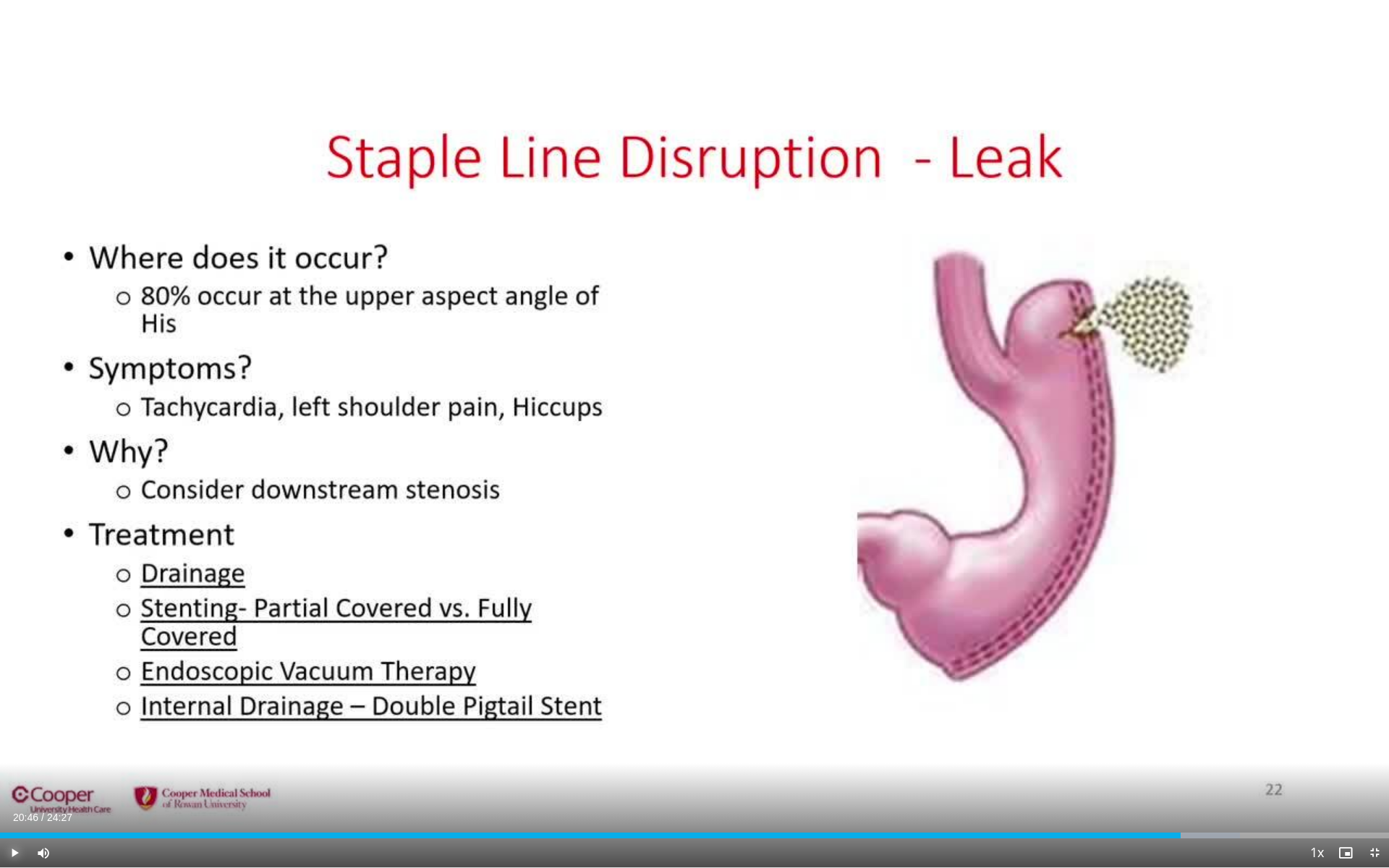 click at bounding box center (14, 853) 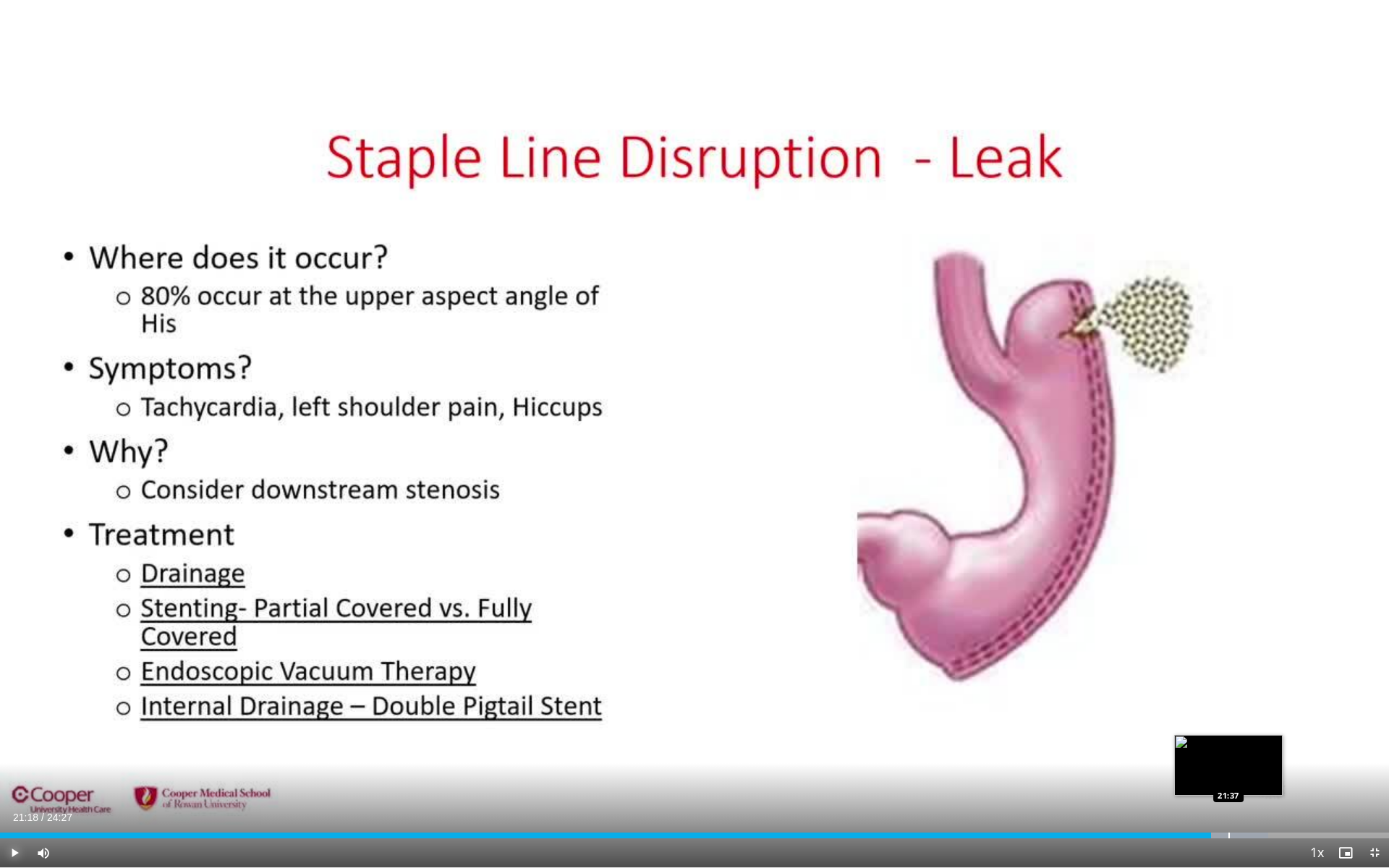 click at bounding box center [1229, 835] 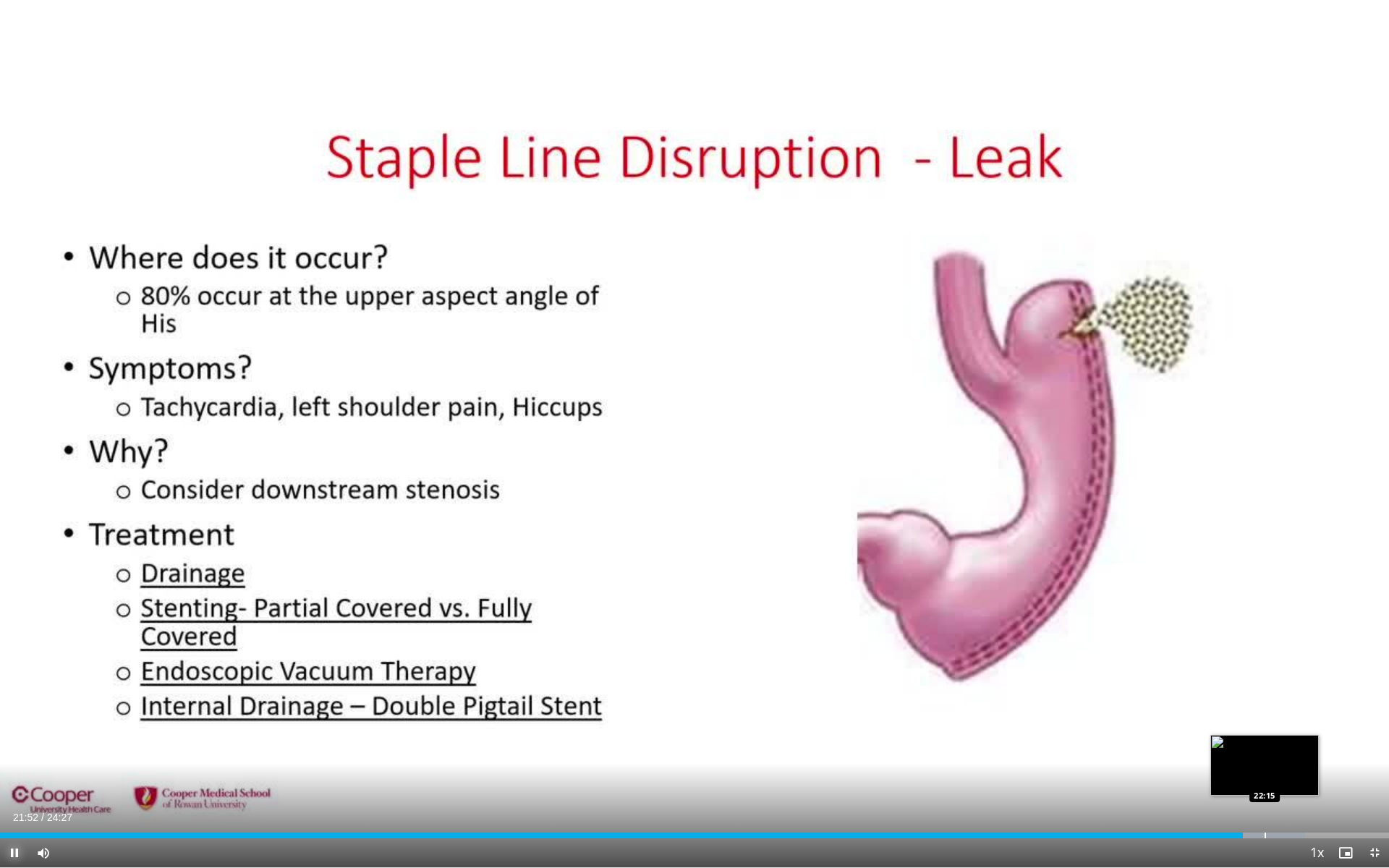 click at bounding box center (1265, 835) 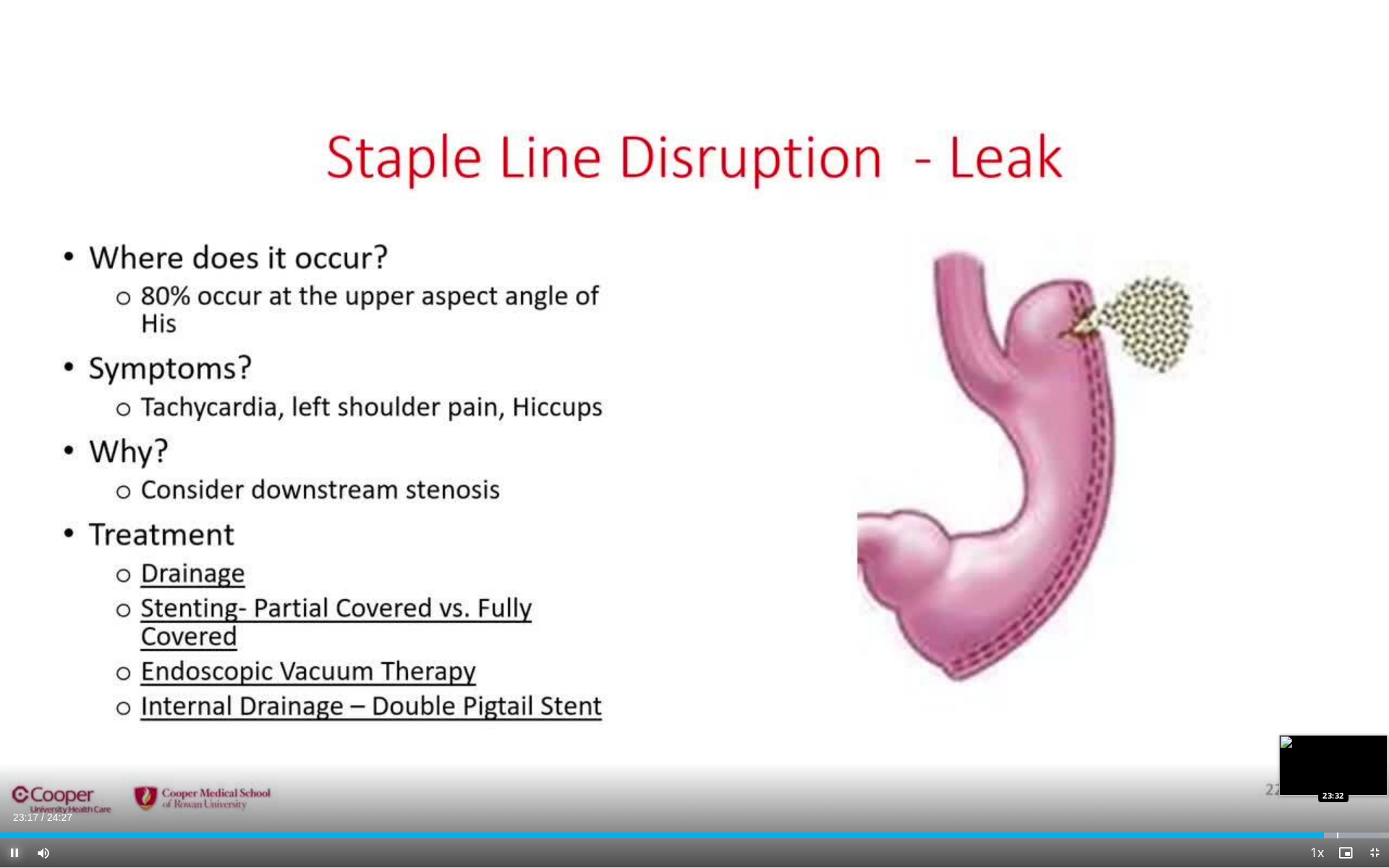 click on "Loaded :  99.39% 23:17 23:32" at bounding box center (694, 831) 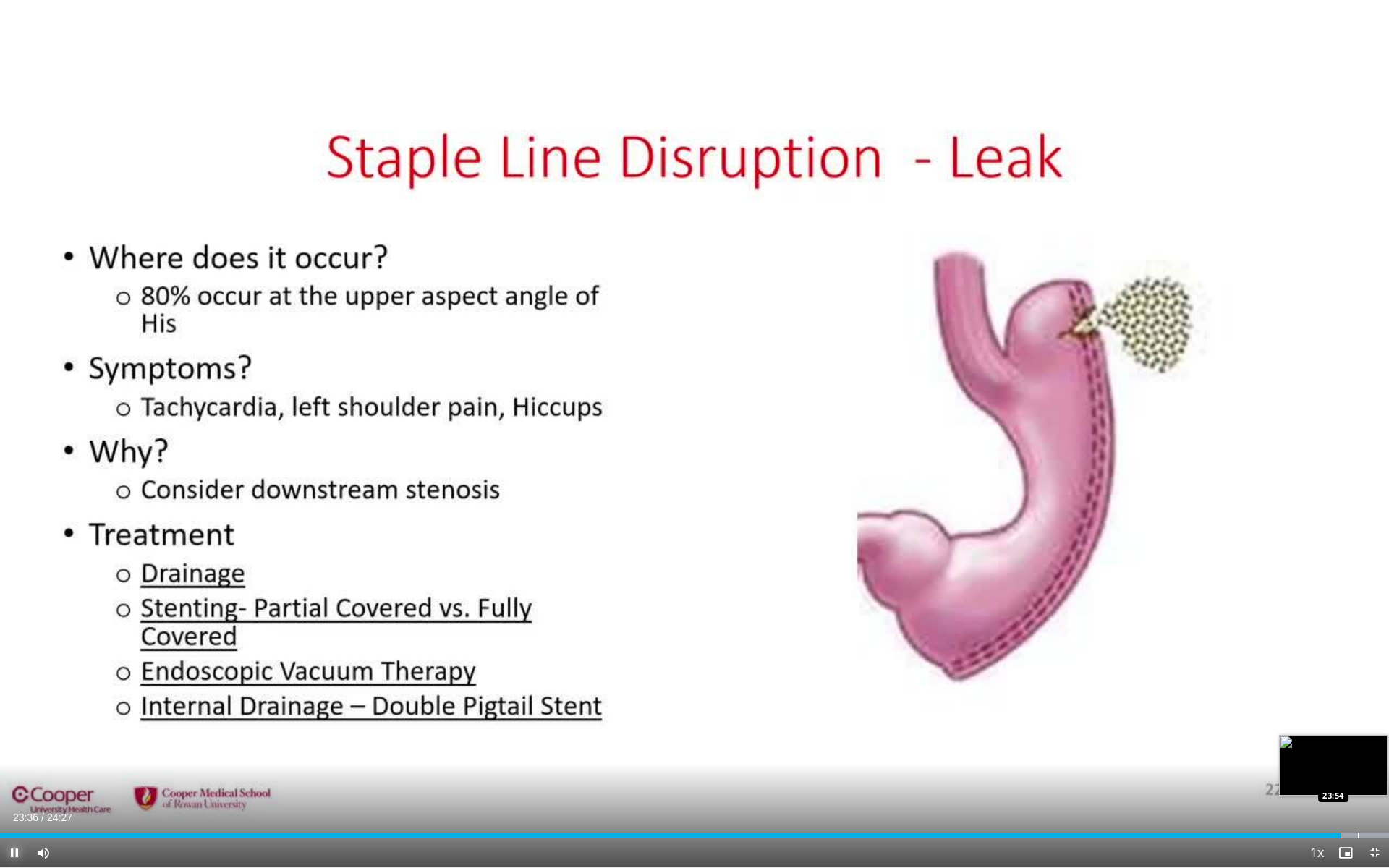 click at bounding box center [1359, 835] 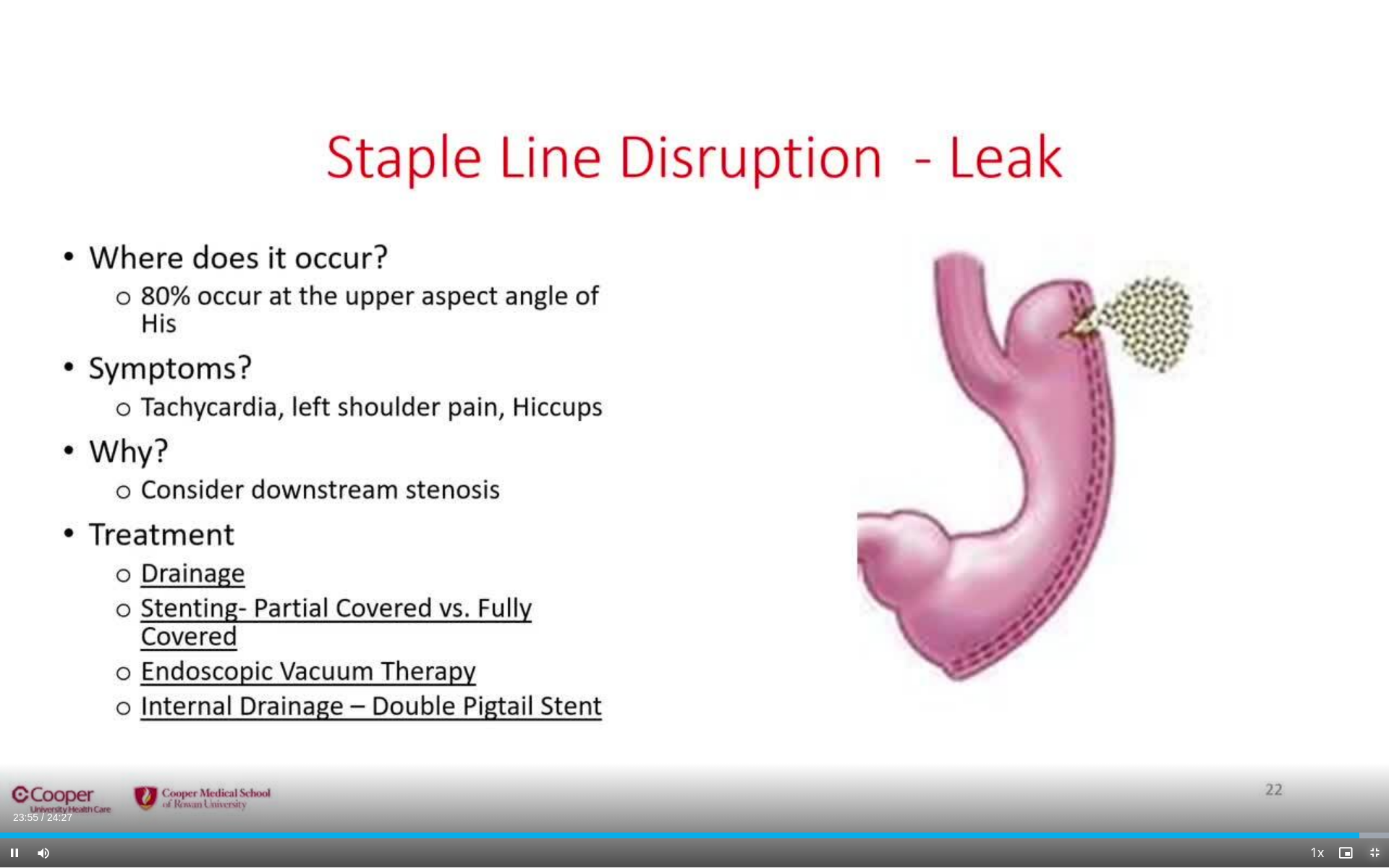 click at bounding box center [1375, 853] 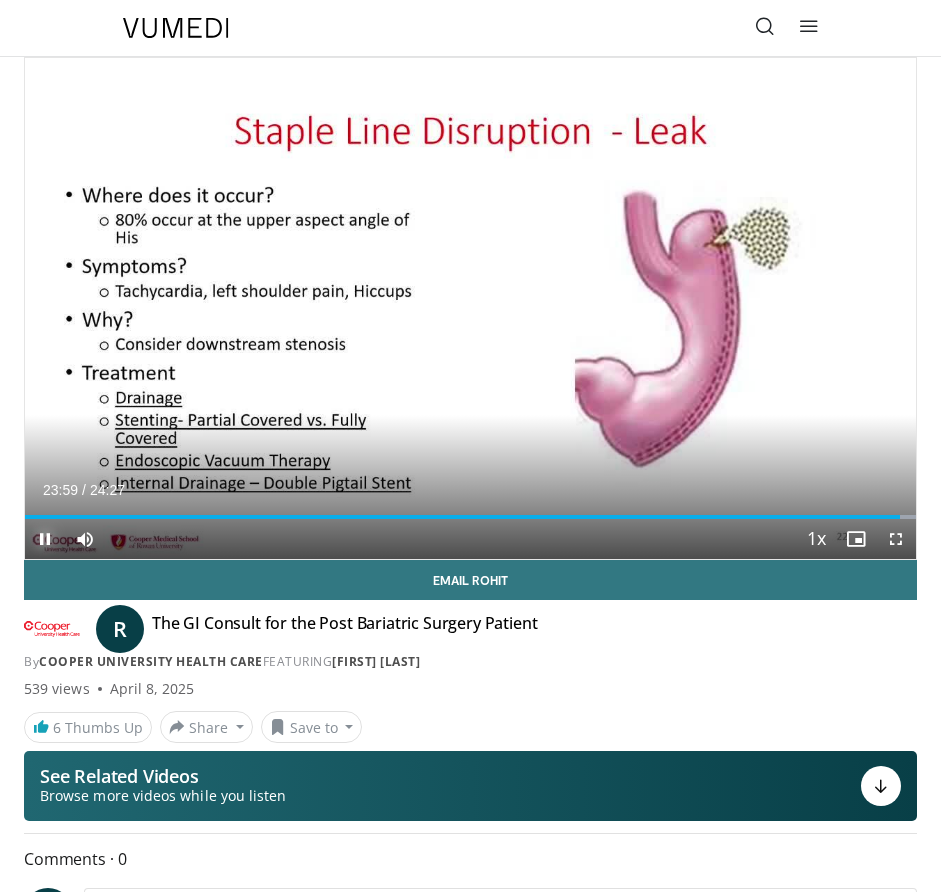 click at bounding box center [45, 539] 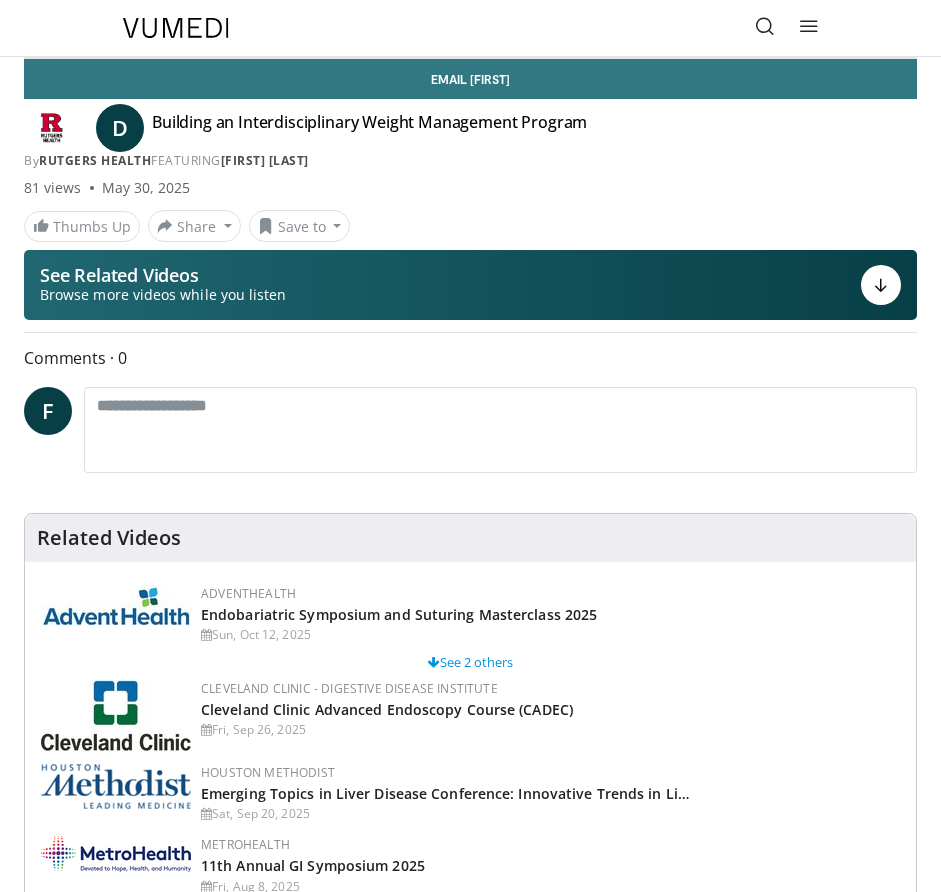 scroll, scrollTop: 0, scrollLeft: 0, axis: both 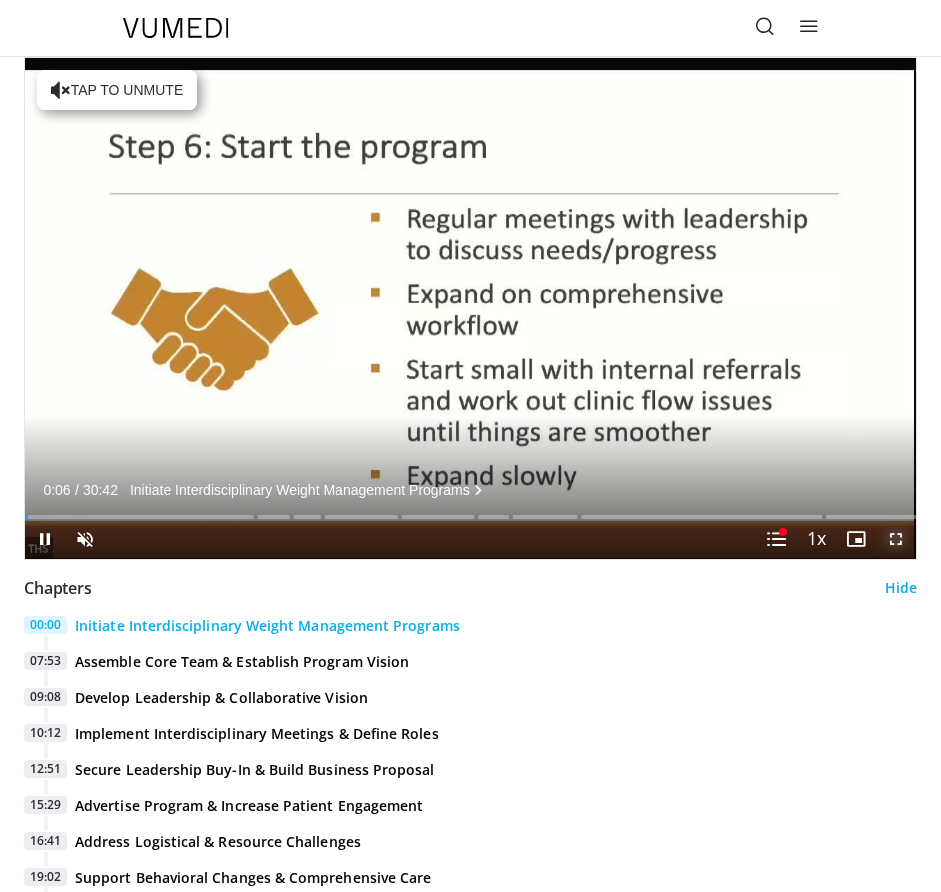 click at bounding box center (896, 539) 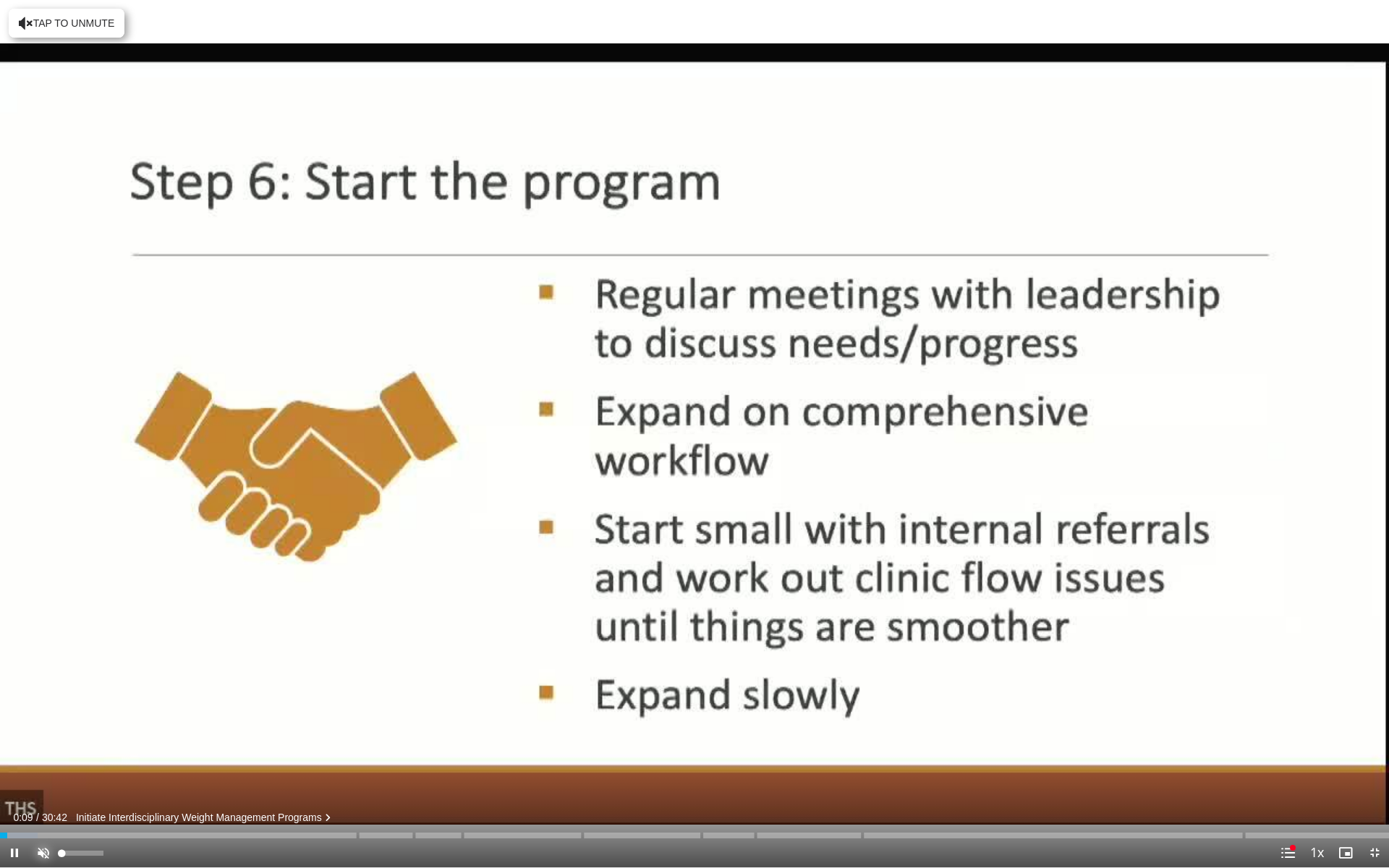 click at bounding box center [43, 853] 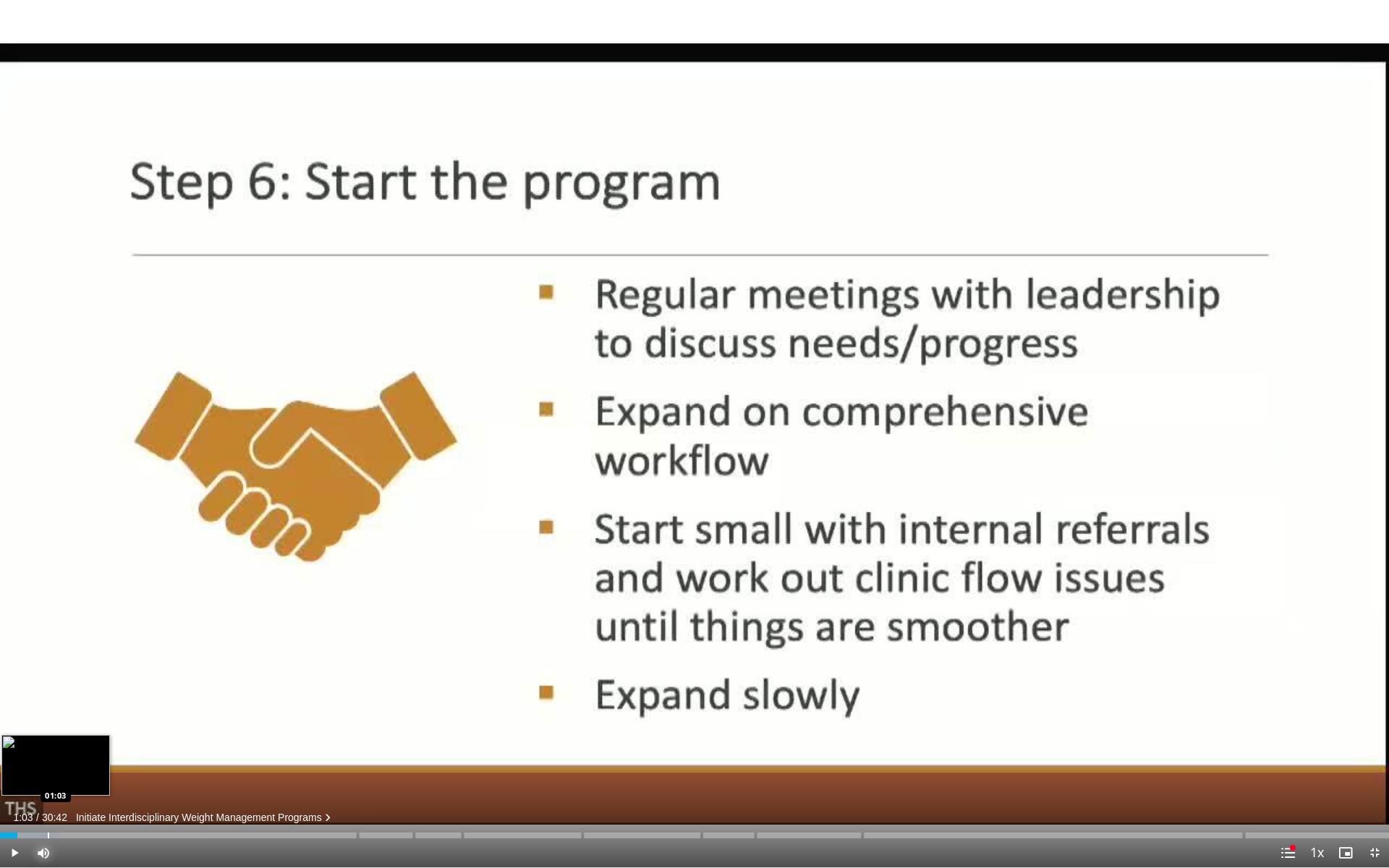 click at bounding box center [48, 835] 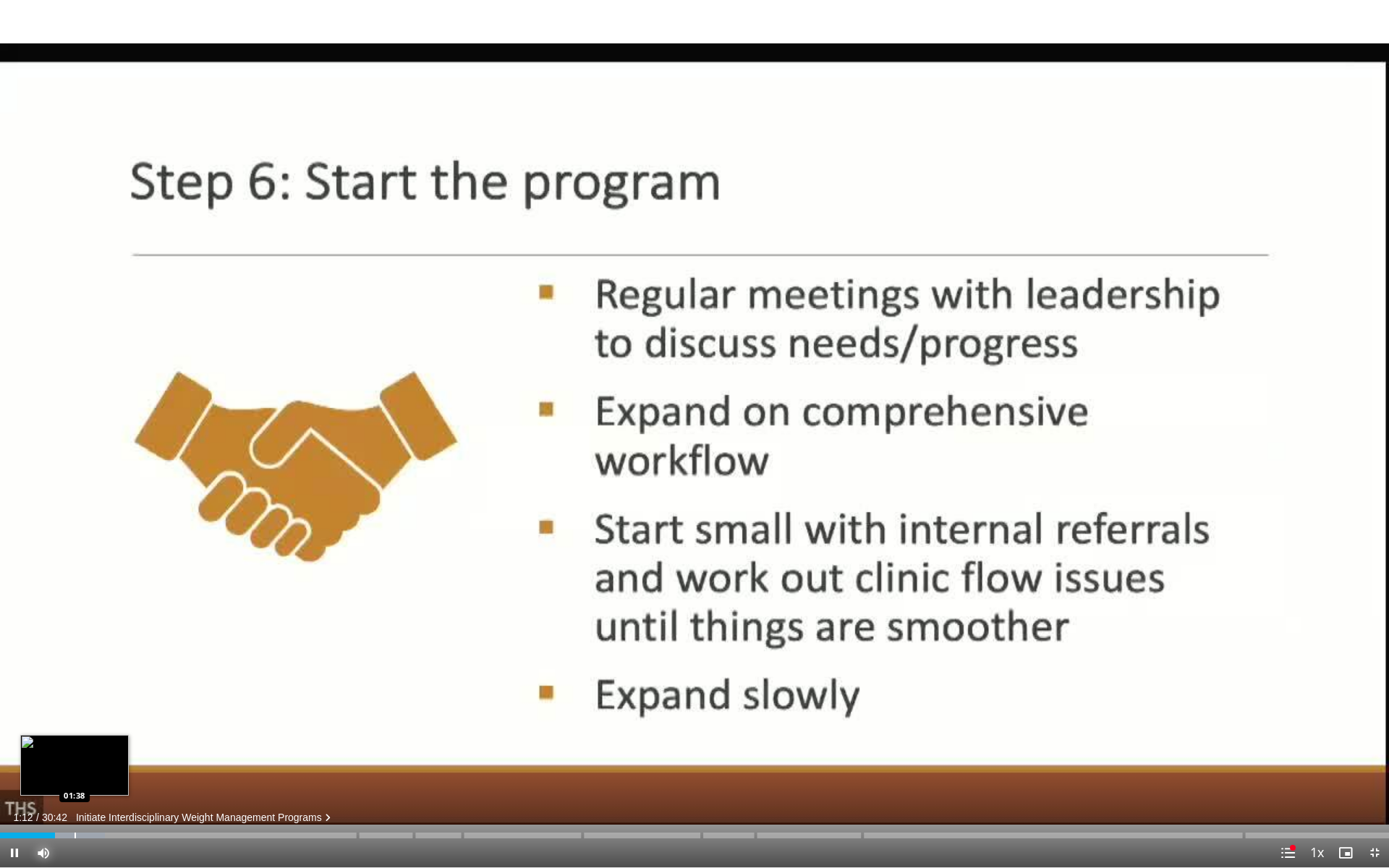 click at bounding box center [75, 835] 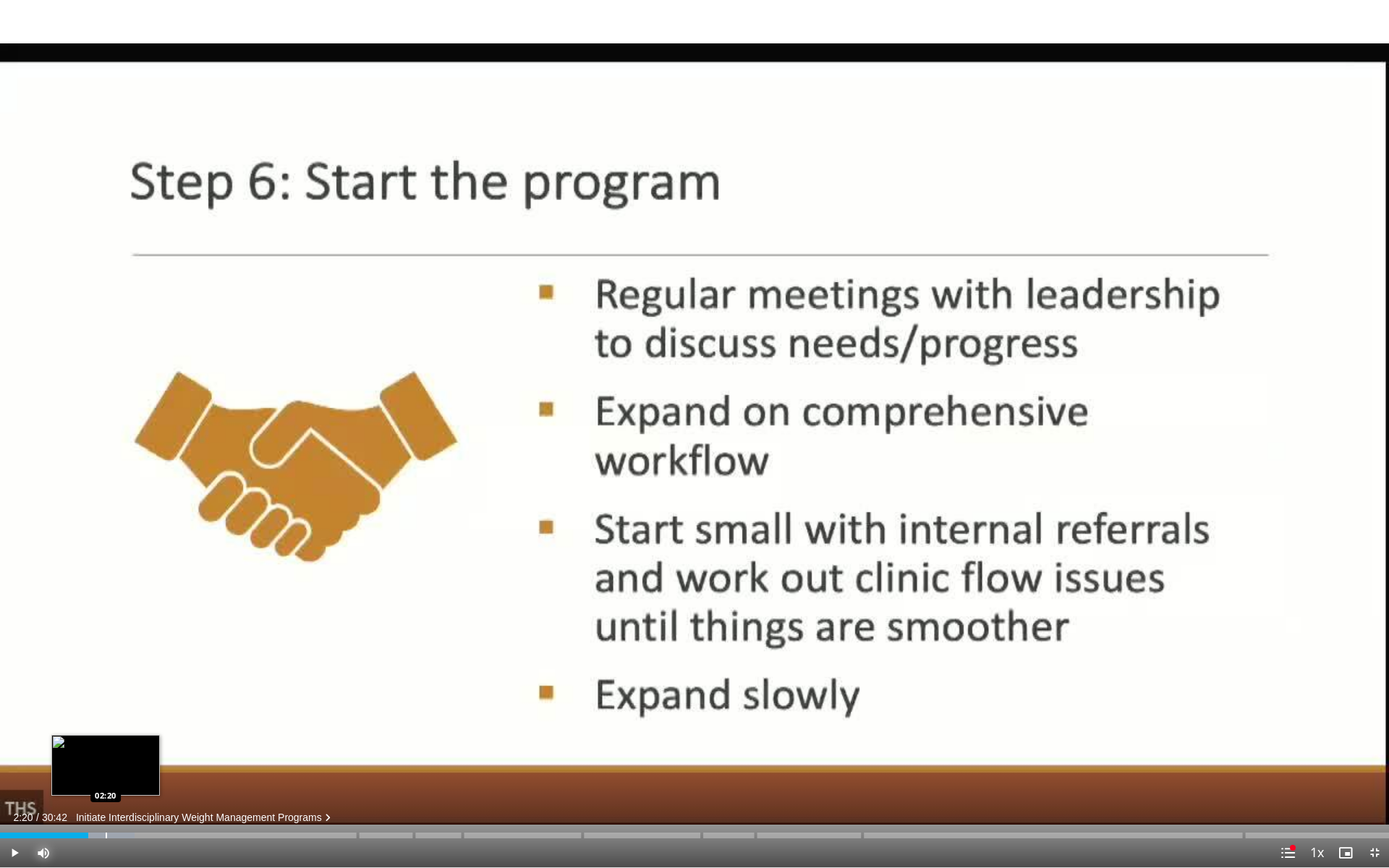 click at bounding box center (106, 835) 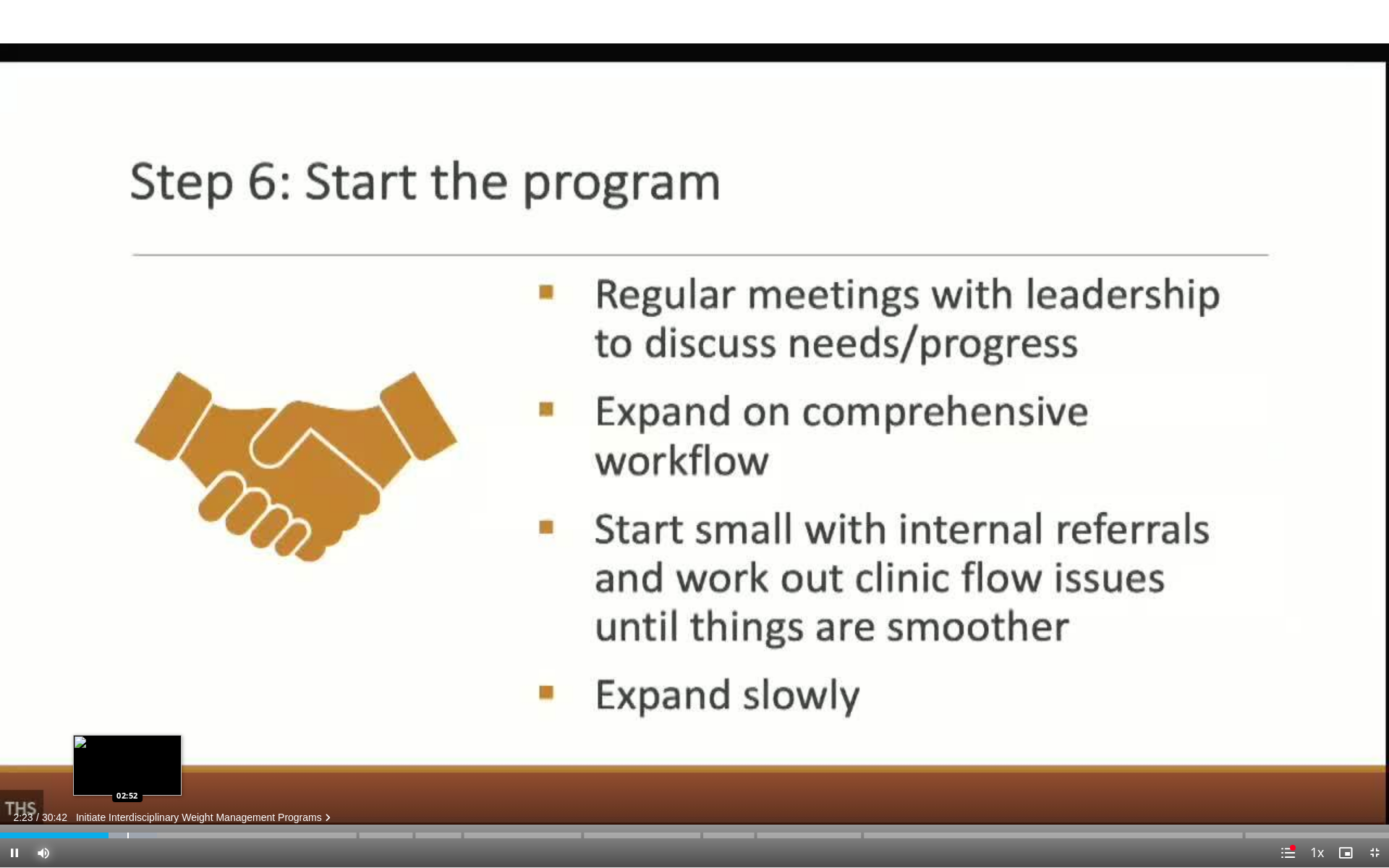 click on "Loaded :  11.31% 02:23 02:52" at bounding box center [694, 831] 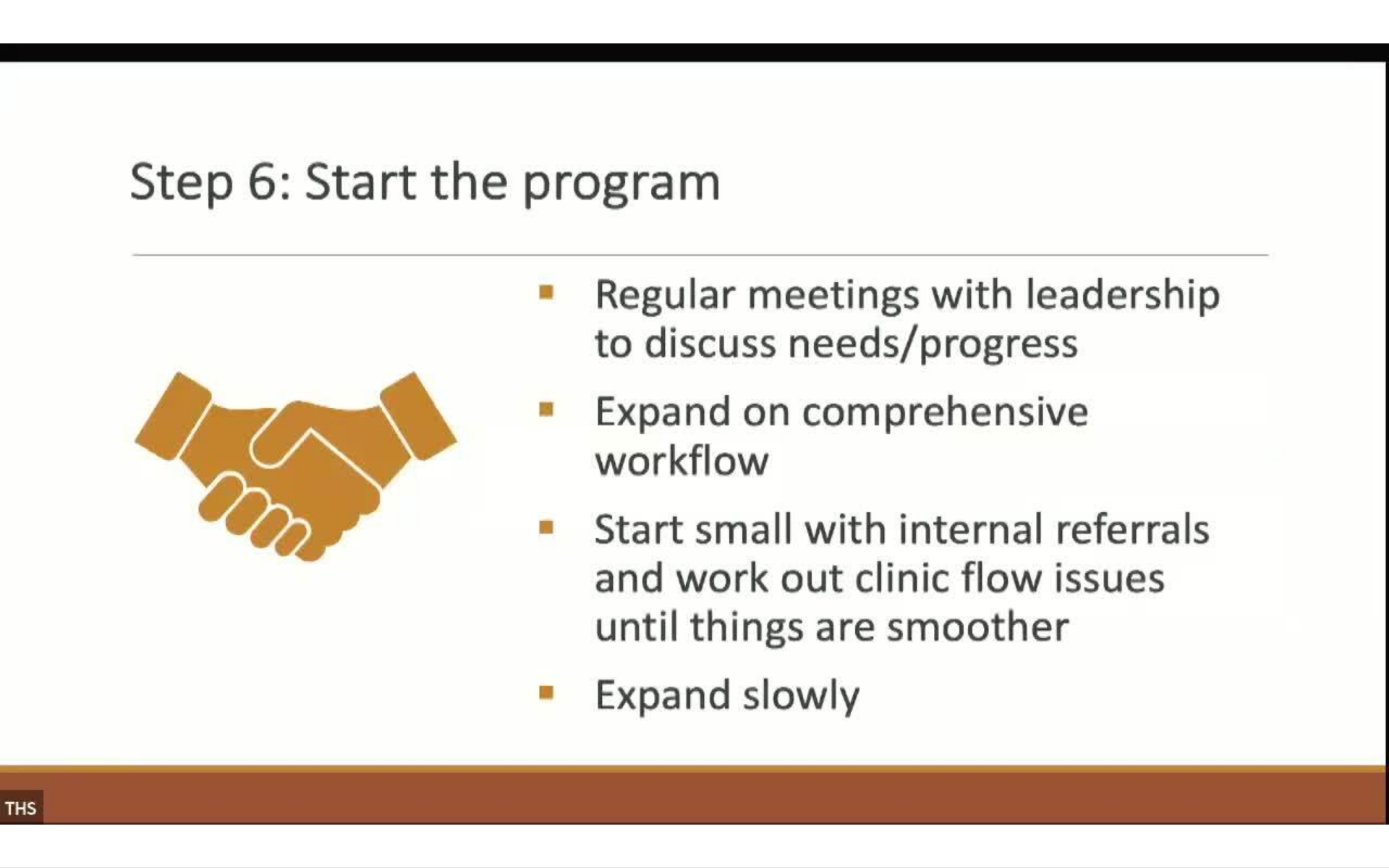 click on "**********" at bounding box center [694, 434] 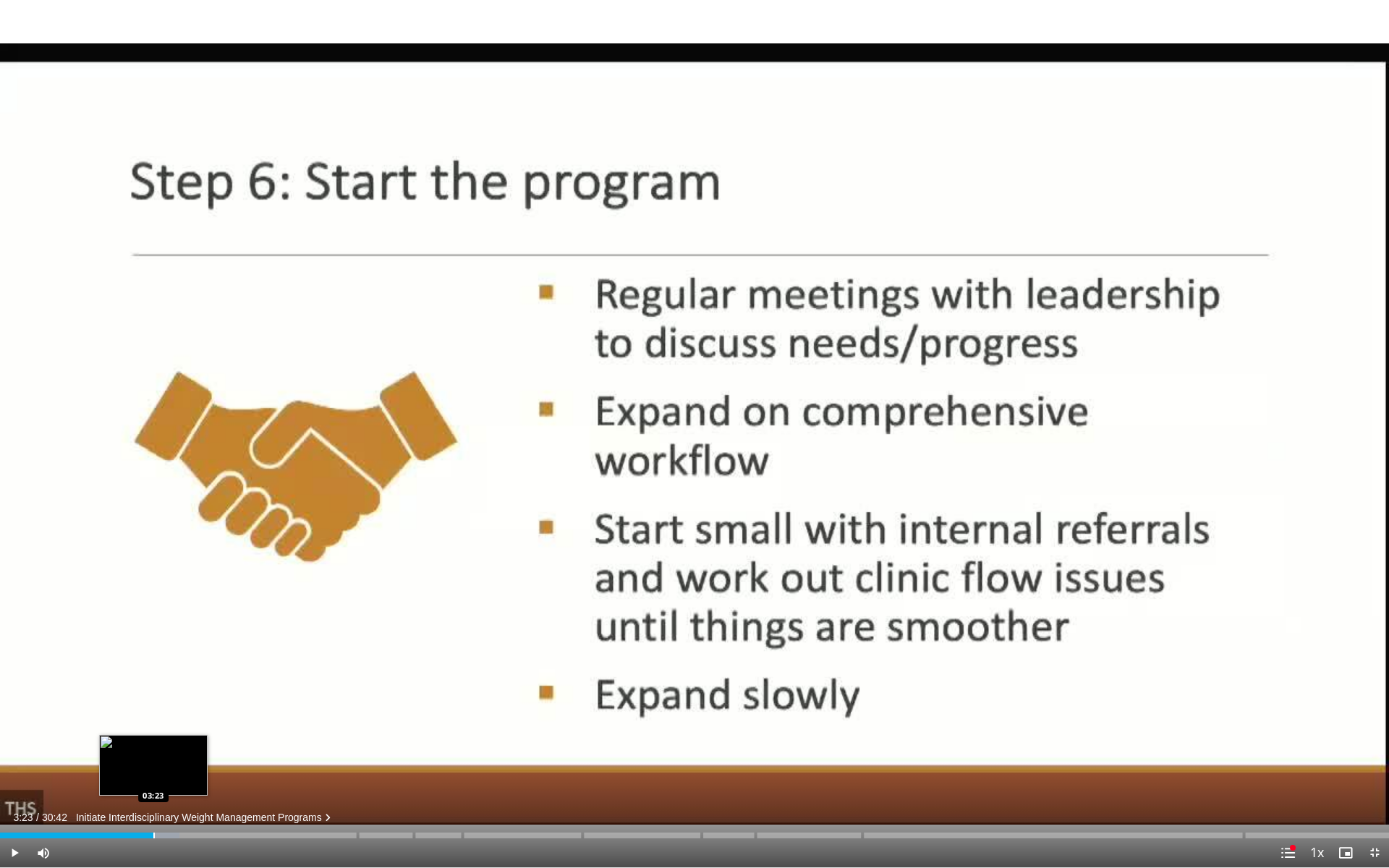 click at bounding box center (154, 835) 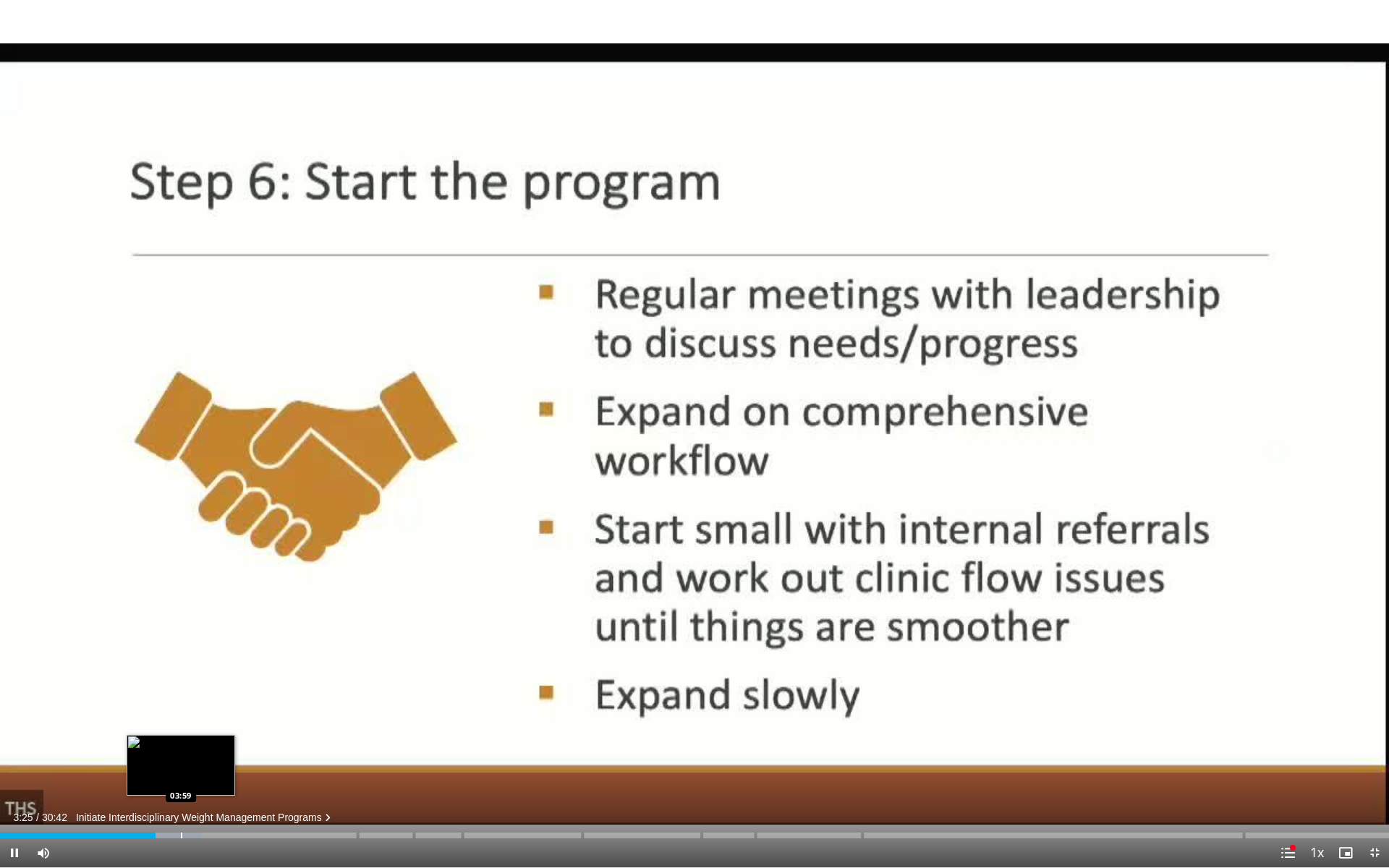 click at bounding box center [182, 835] 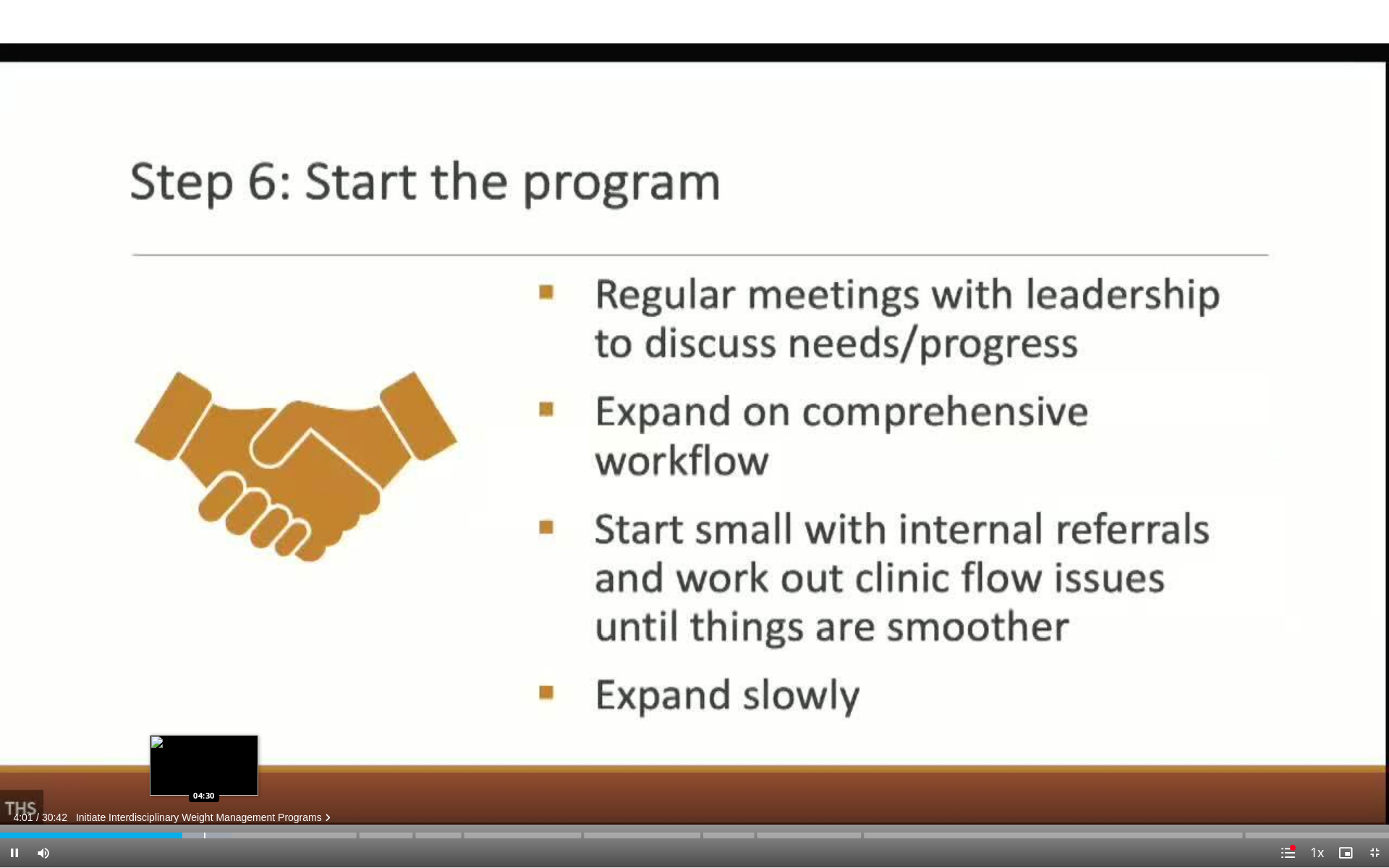 click at bounding box center (195, 835) 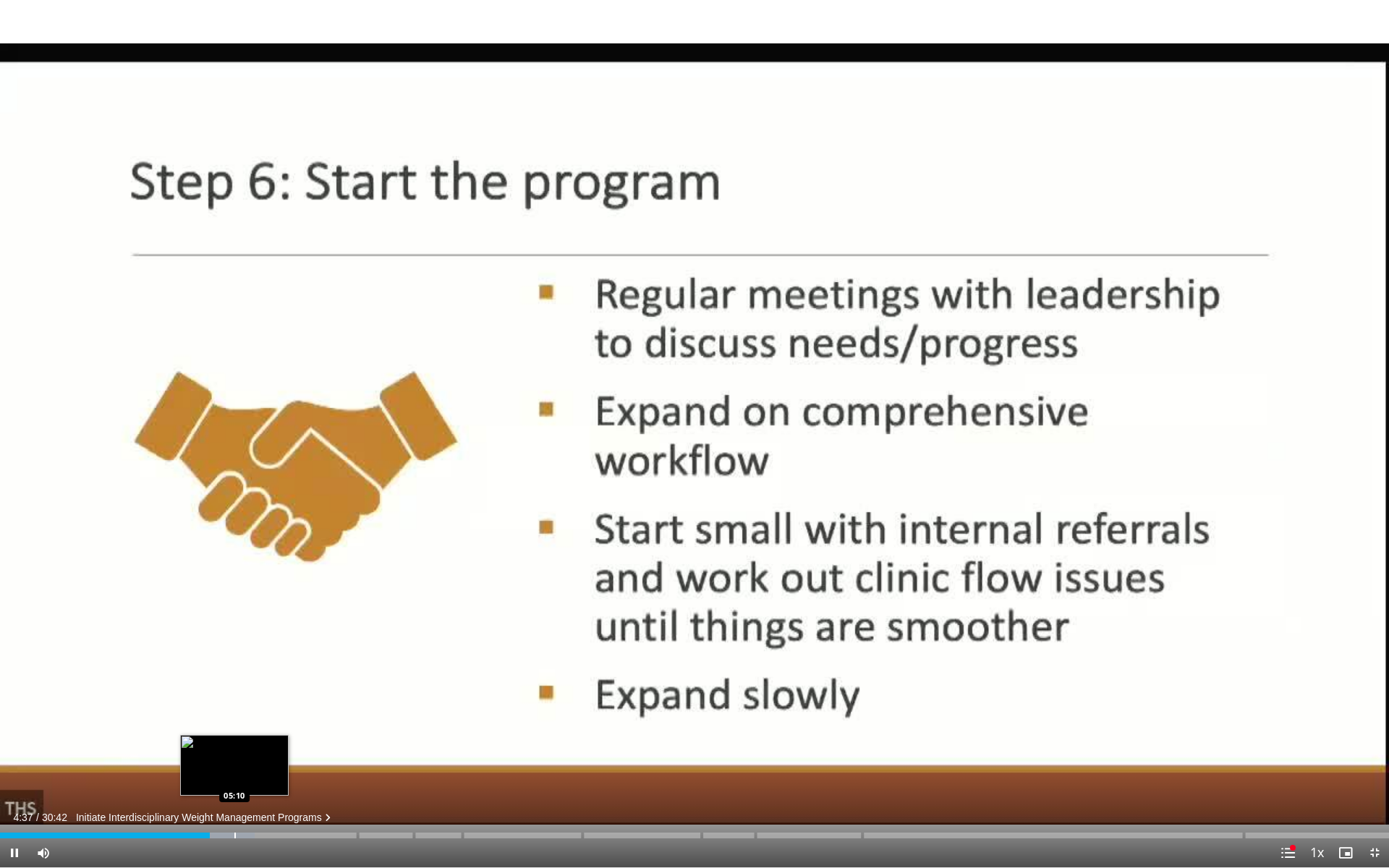 click at bounding box center (235, 835) 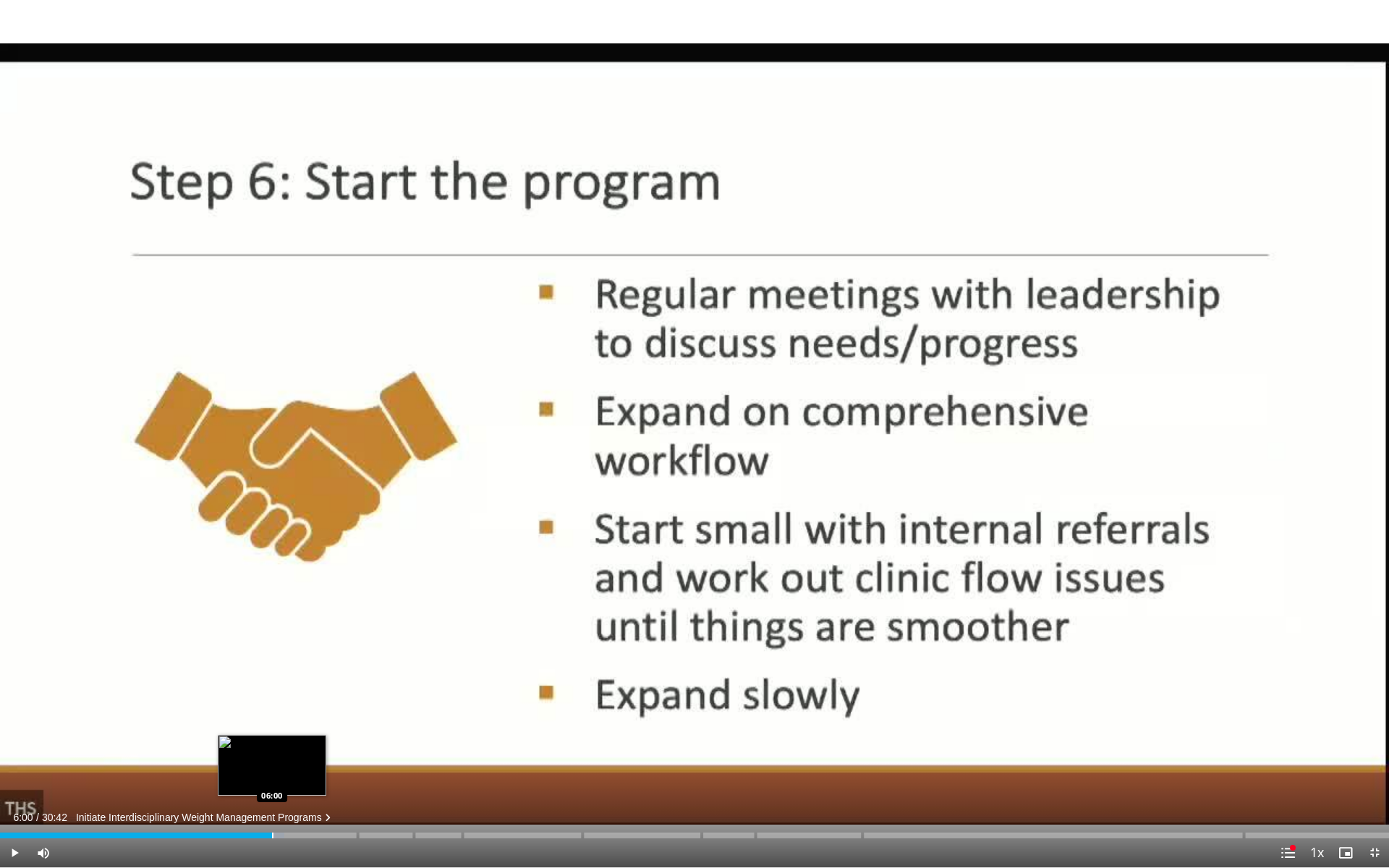 click on "Loaded :  20.46% 05:12 06:00" at bounding box center (694, 831) 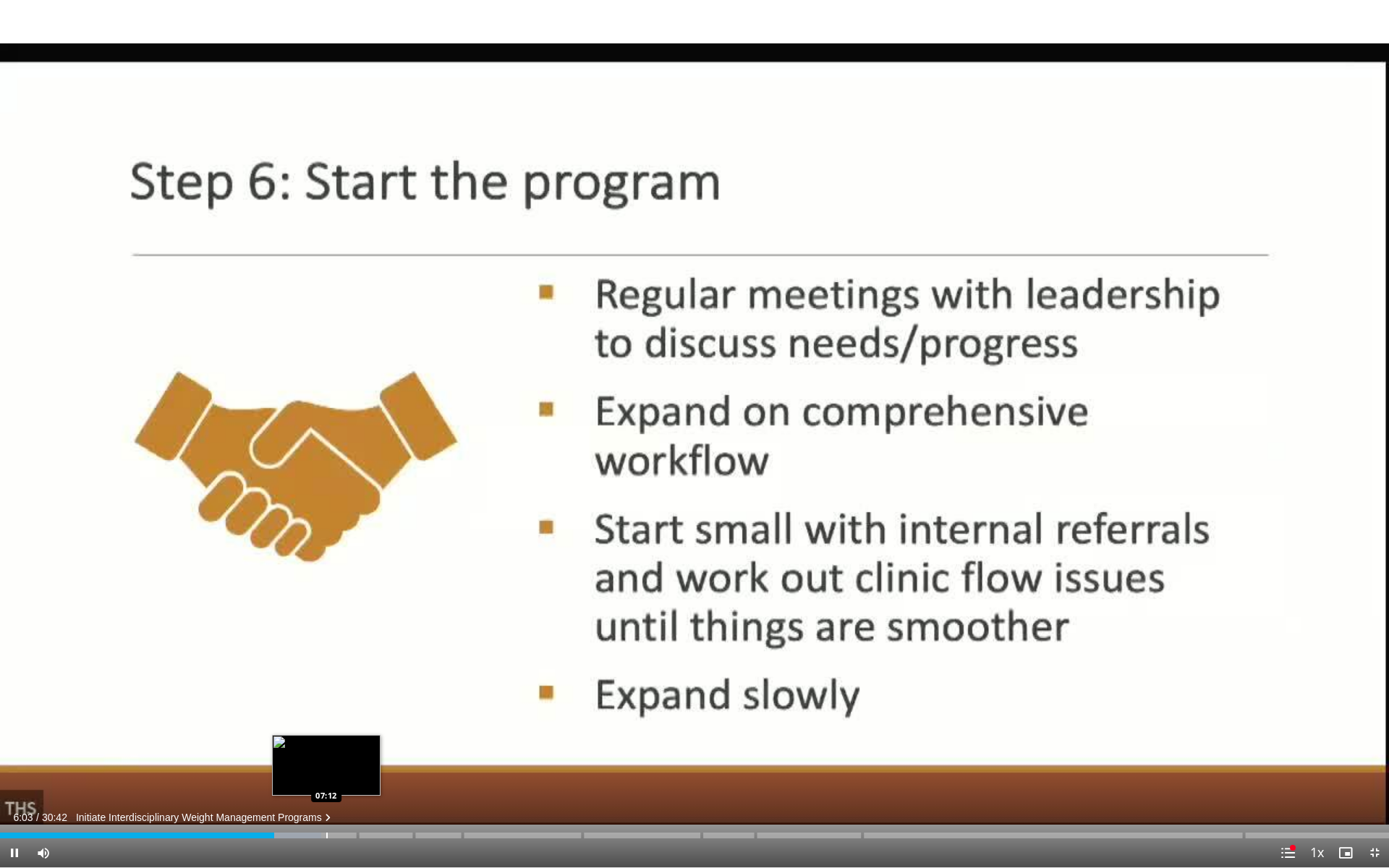 click on "Loaded :  23.15% 06:03 07:12" at bounding box center (694, 831) 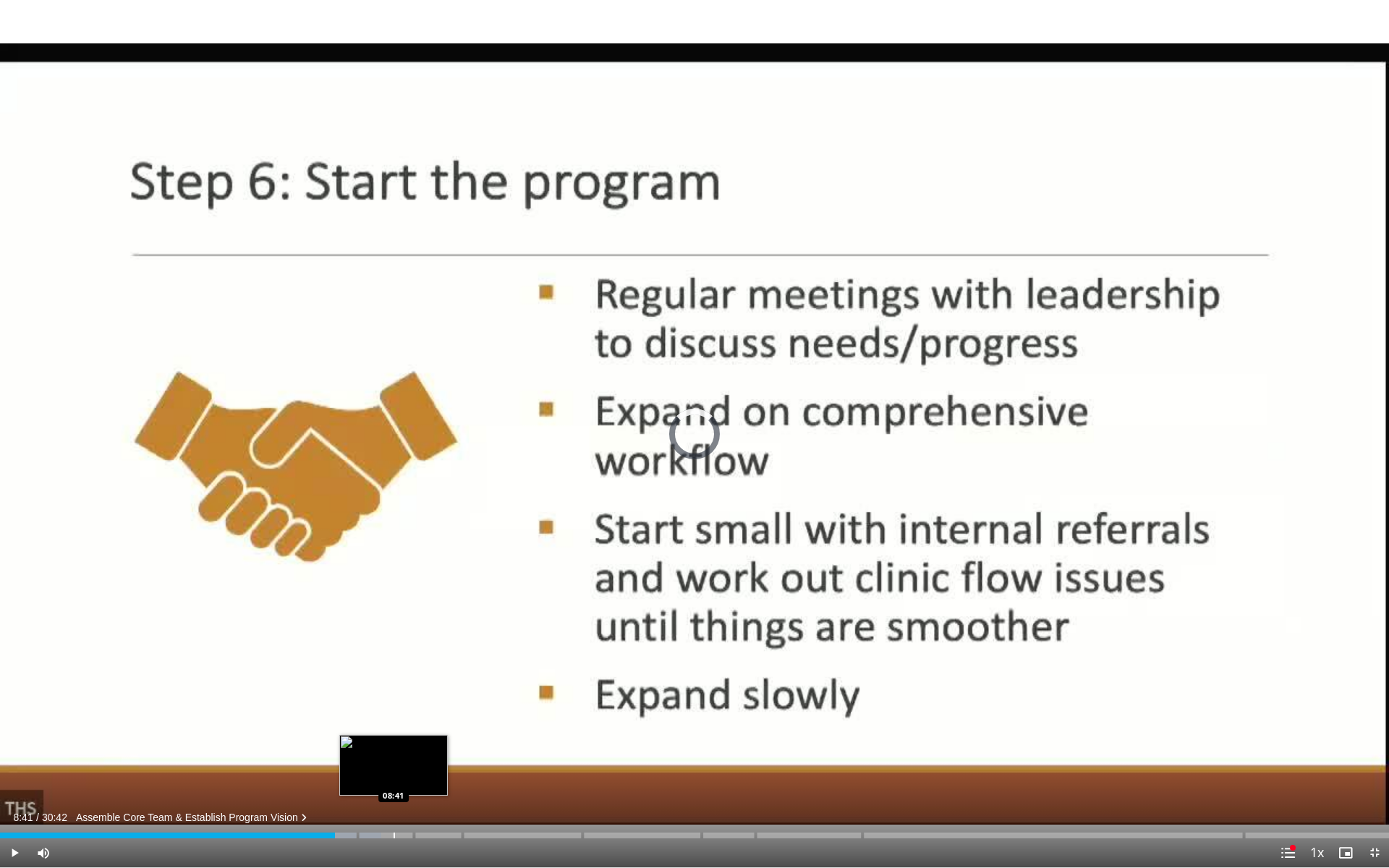 click on "Loaded :  27.46% 07:24 08:41" at bounding box center (694, 831) 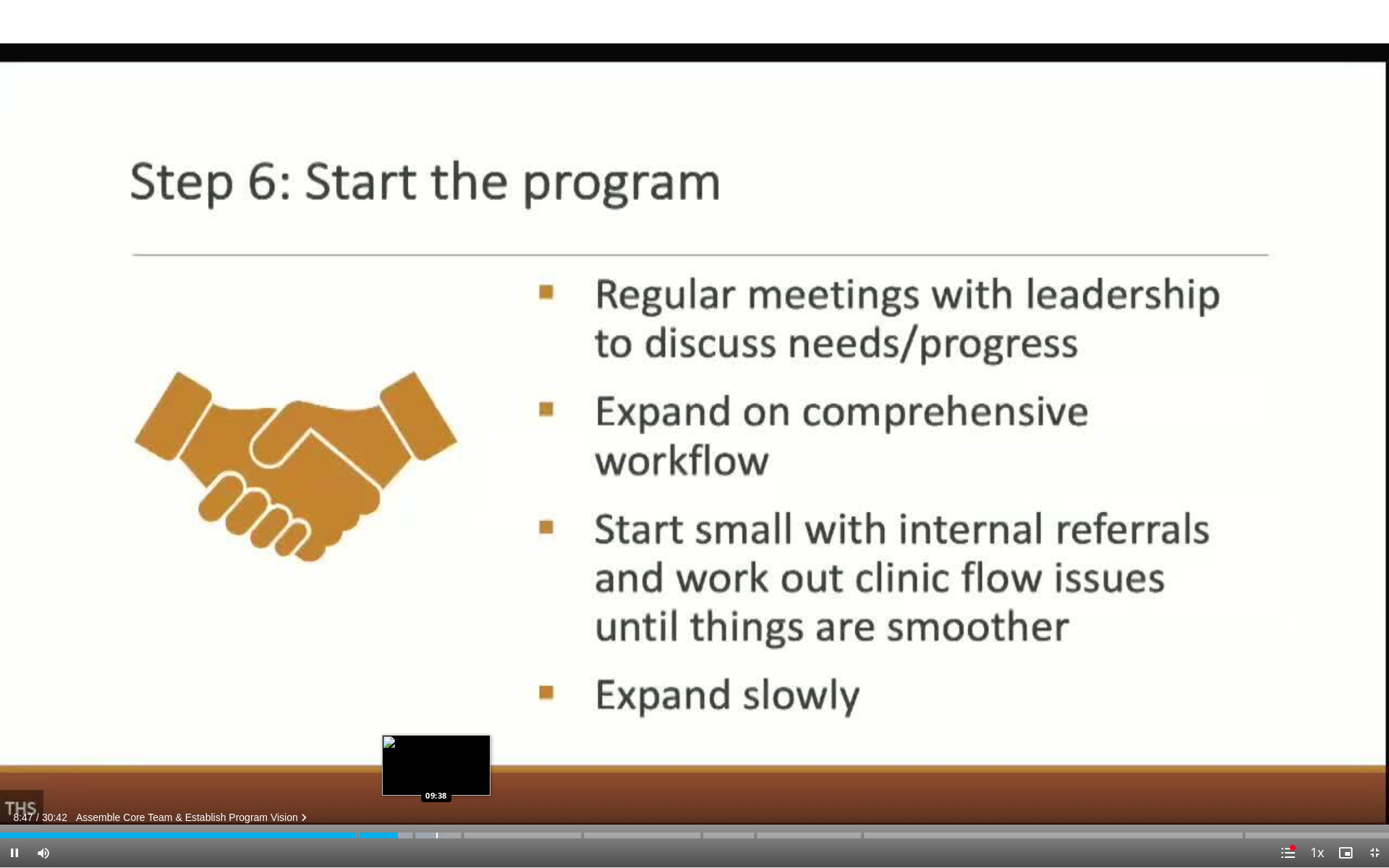 click on "Loaded :  32.03% 08:48 09:38" at bounding box center [694, 831] 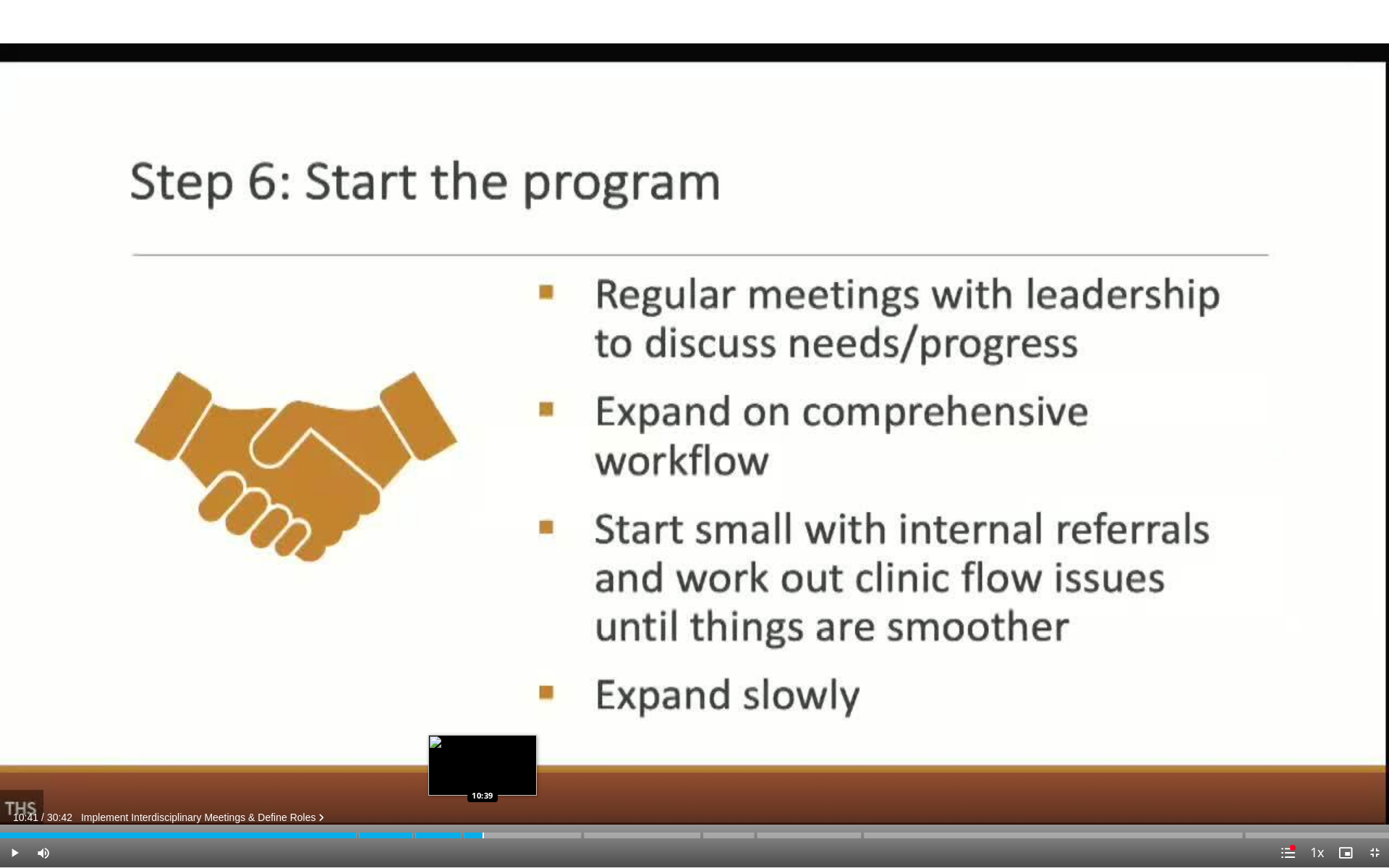 click at bounding box center [451, 835] 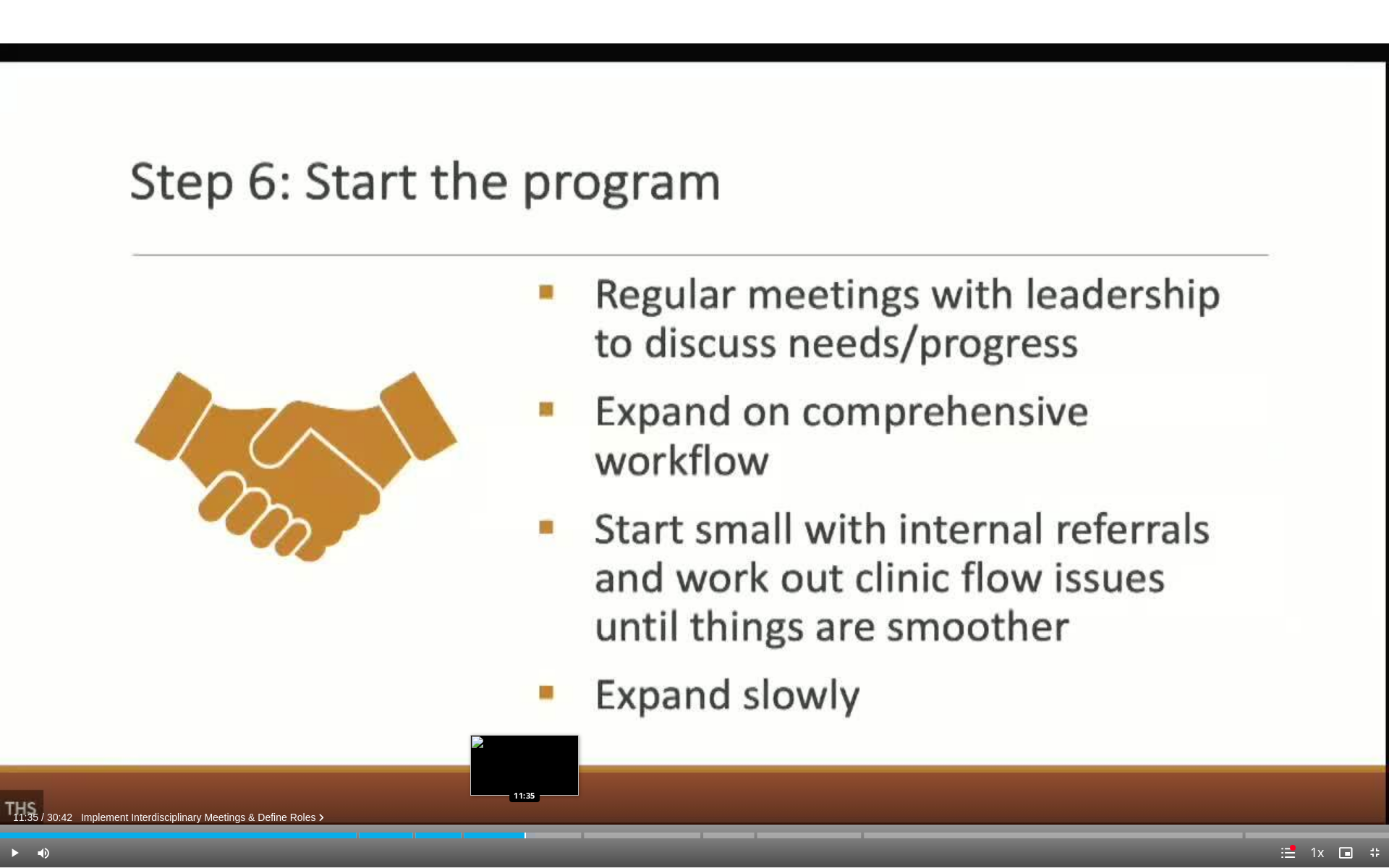 click at bounding box center [525, 835] 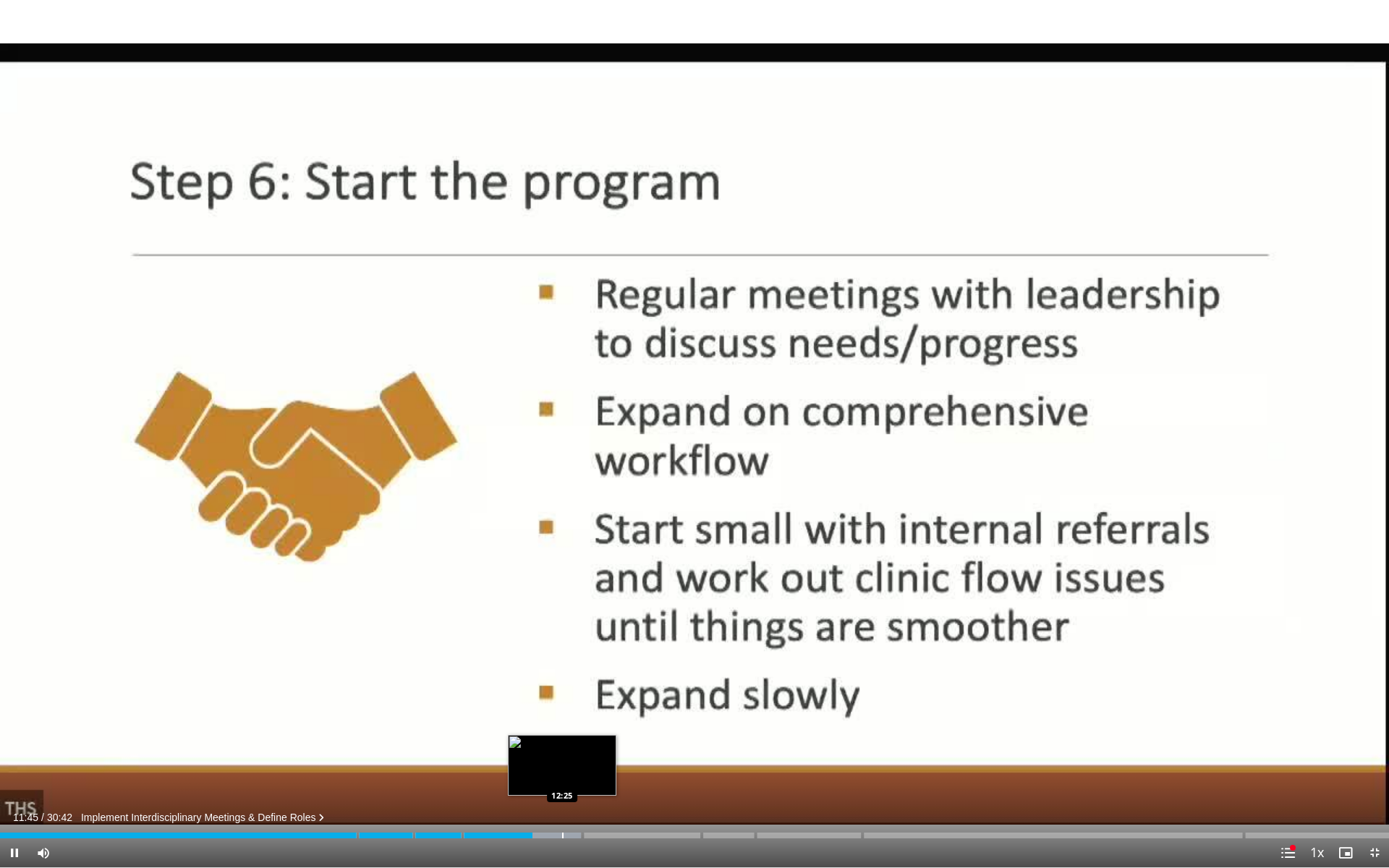 click on "Loaded :  41.80% 11:45 12:25" at bounding box center (694, 831) 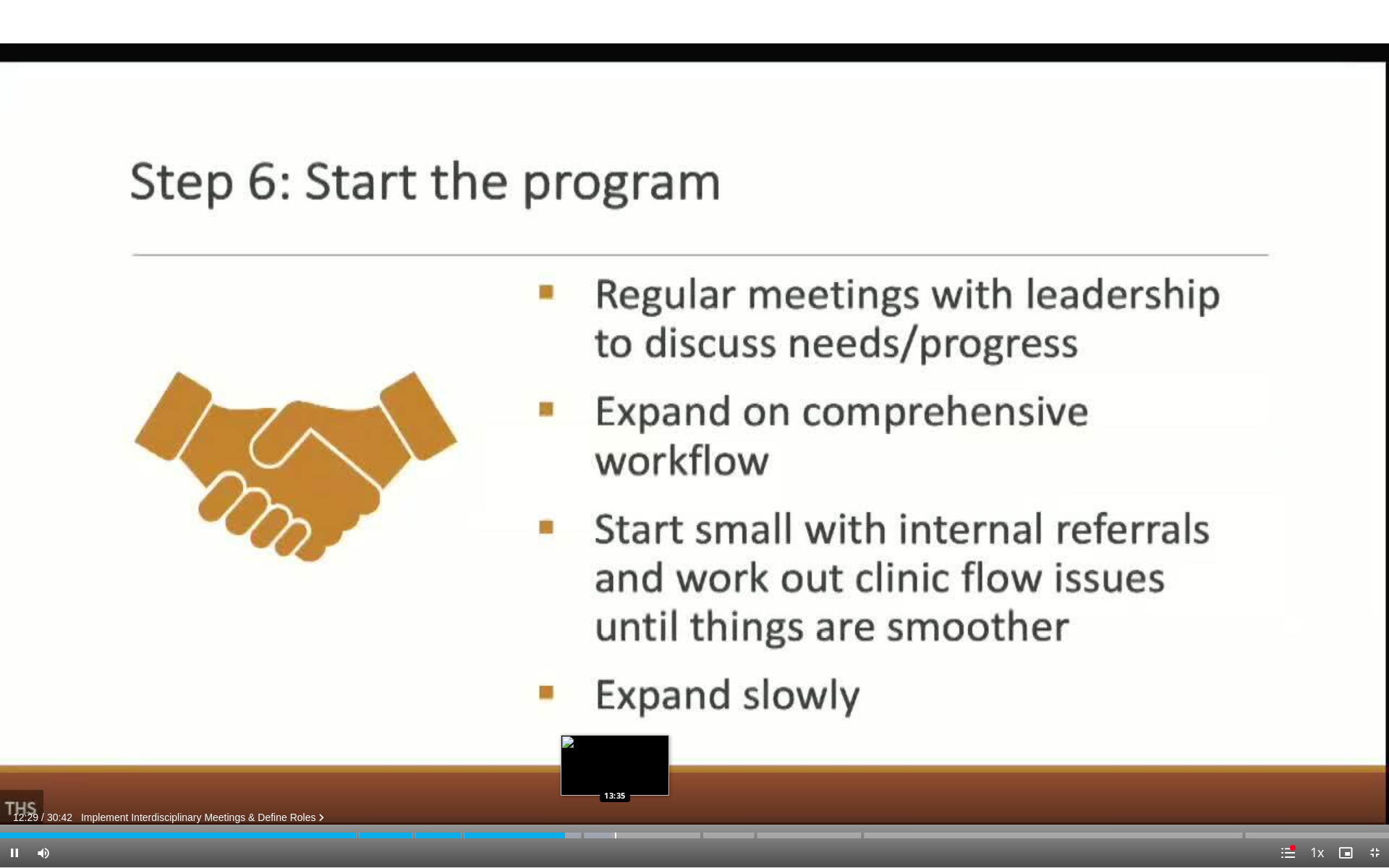 click on "Loaded :  43.97% 12:29 13:35" at bounding box center (694, 831) 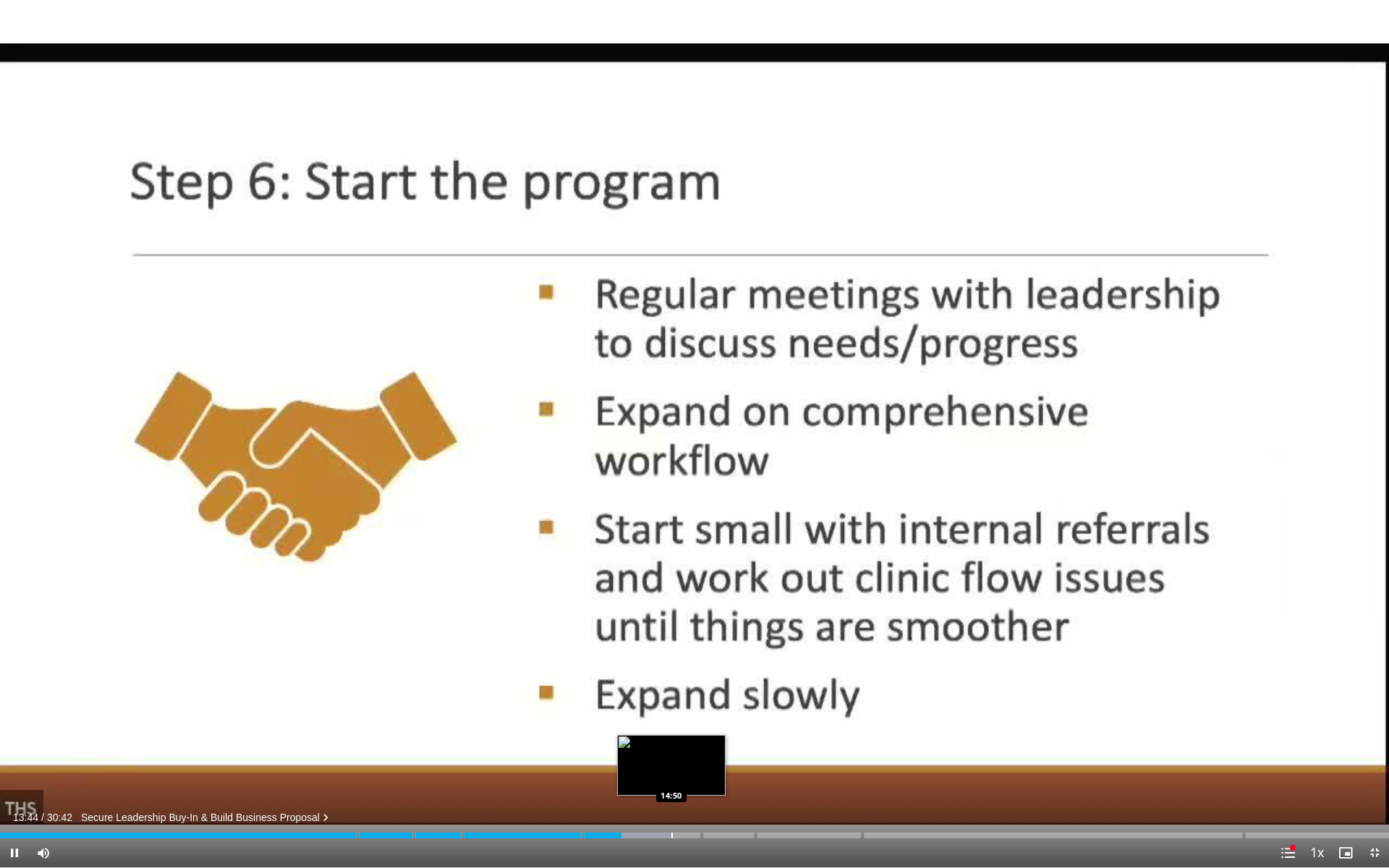 click at bounding box center (672, 835) 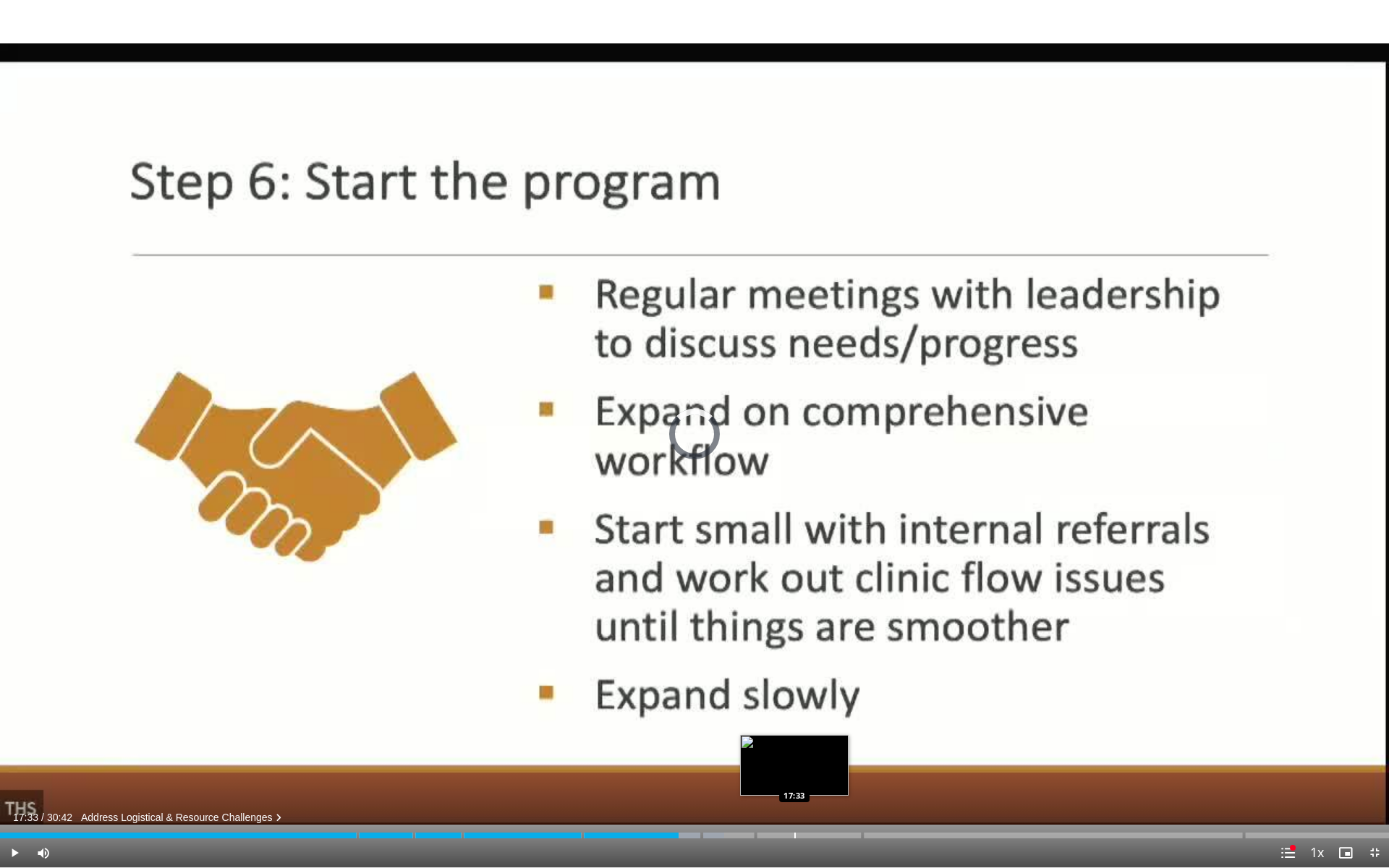 click on "Loaded :  52.12% 14:59 17:33" at bounding box center [694, 831] 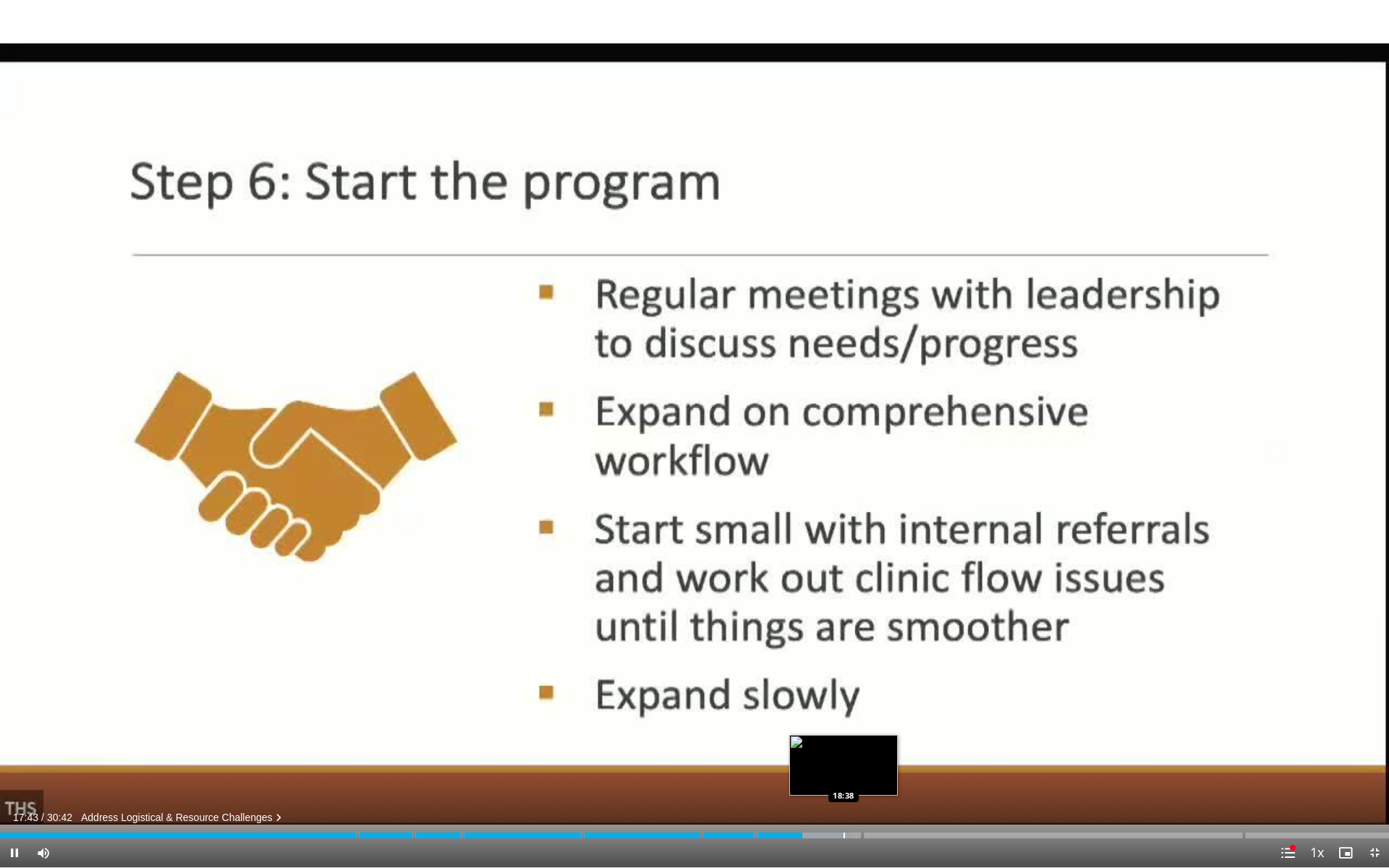 click on "Loaded :  61.35% 17:44 18:38" at bounding box center [694, 831] 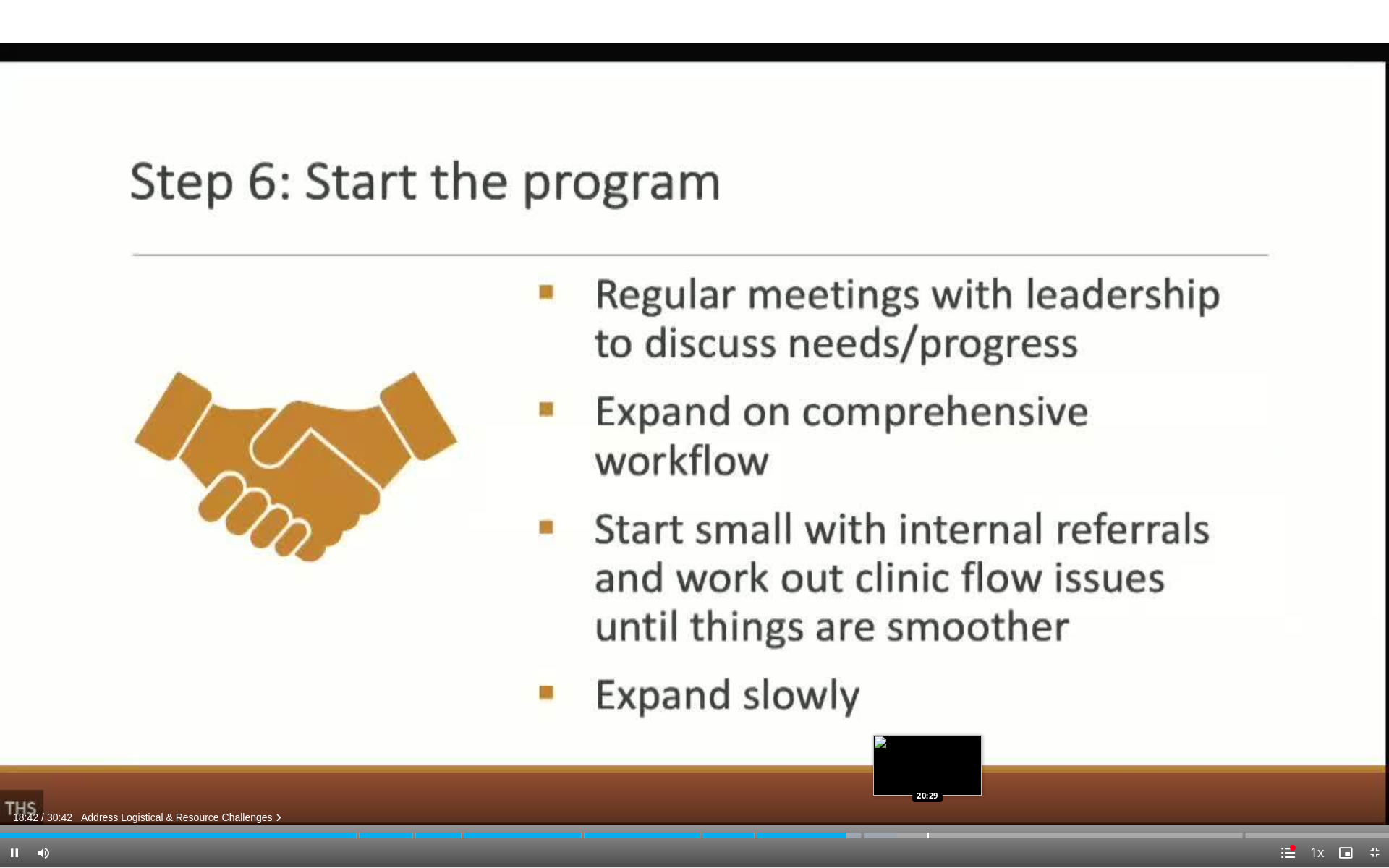 click on "Loaded :  64.60% 18:42 20:29" at bounding box center [694, 831] 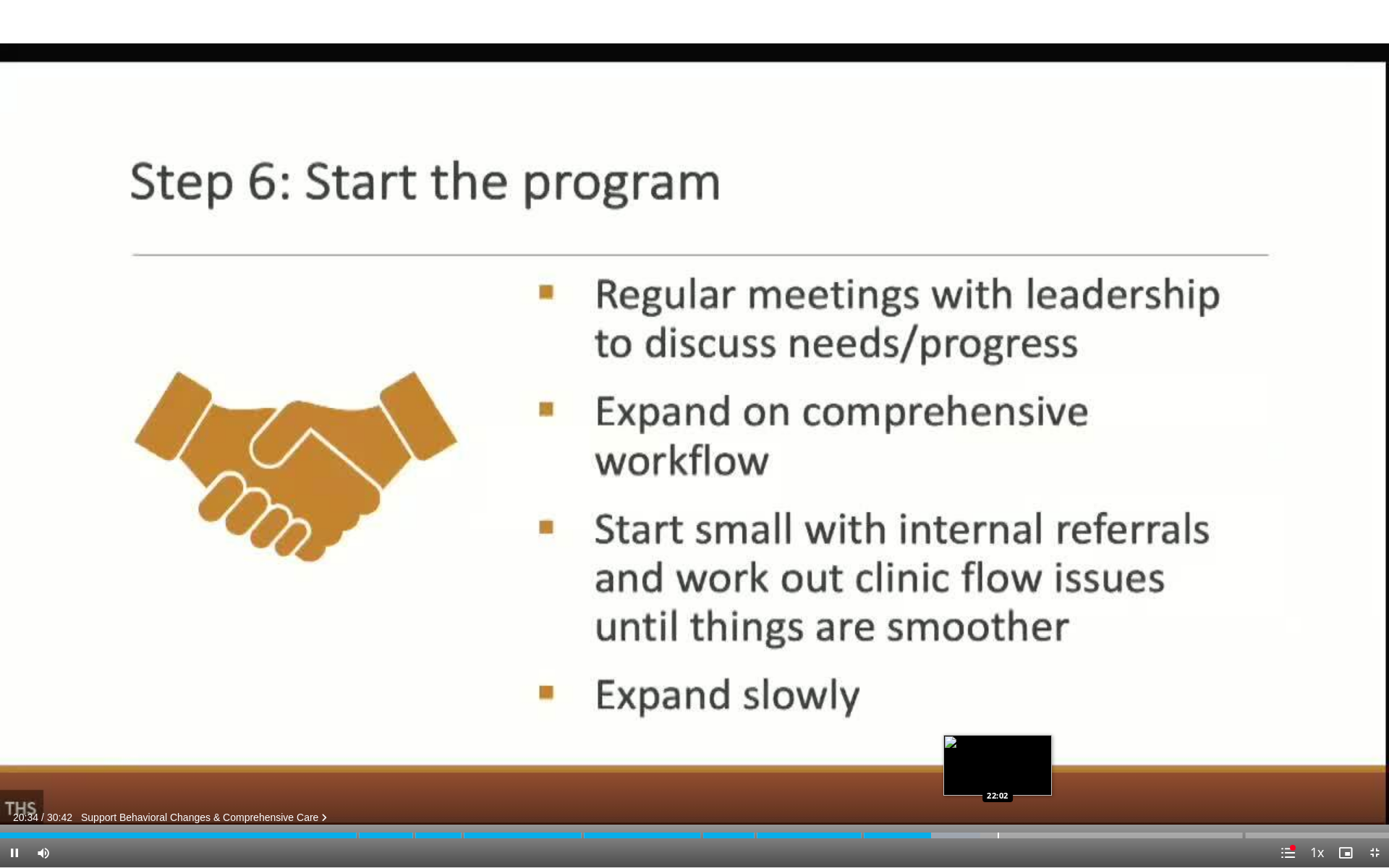 click at bounding box center [998, 835] 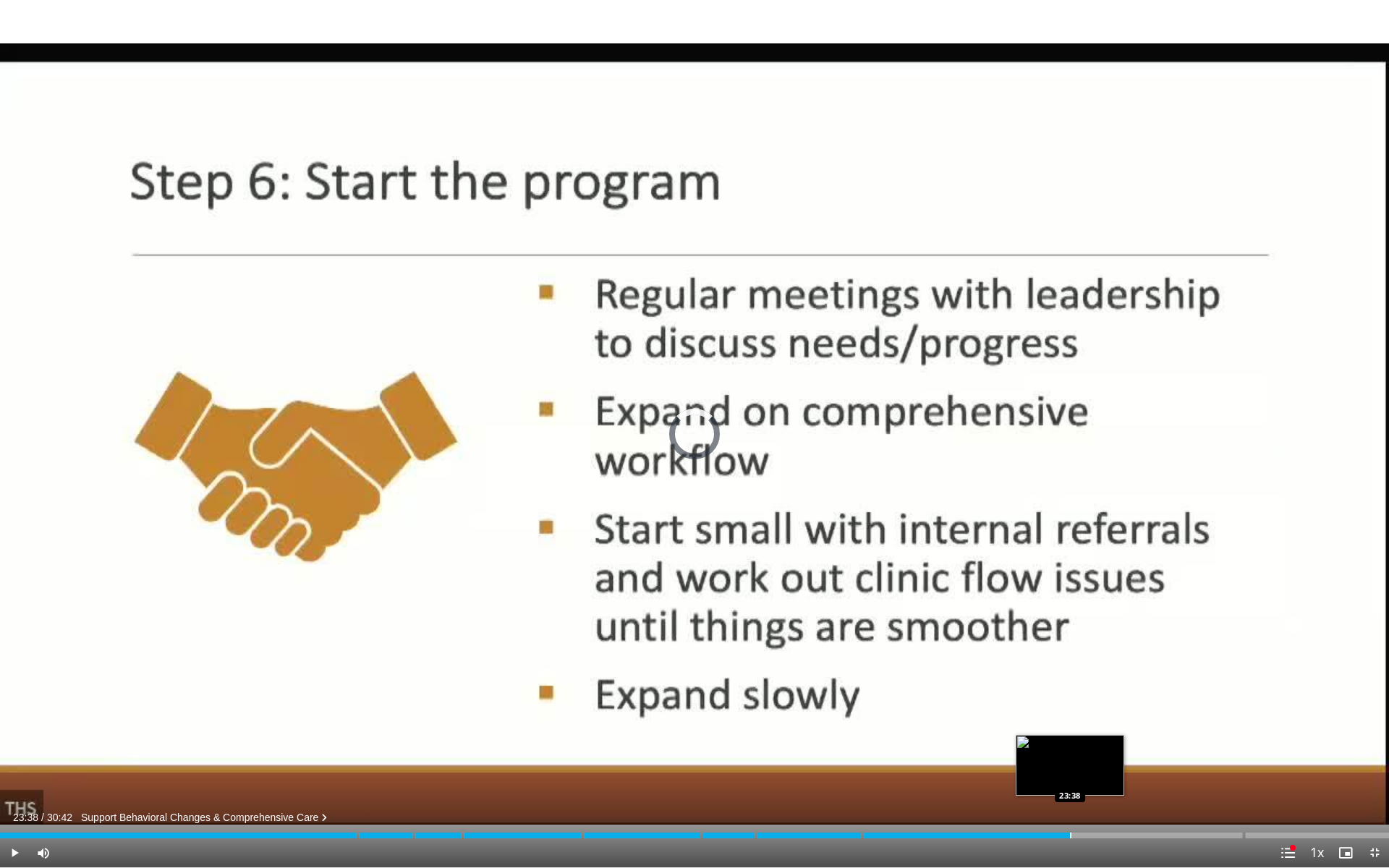 click on "Loaded :  0.00% 23:38 23:38" at bounding box center (694, 831) 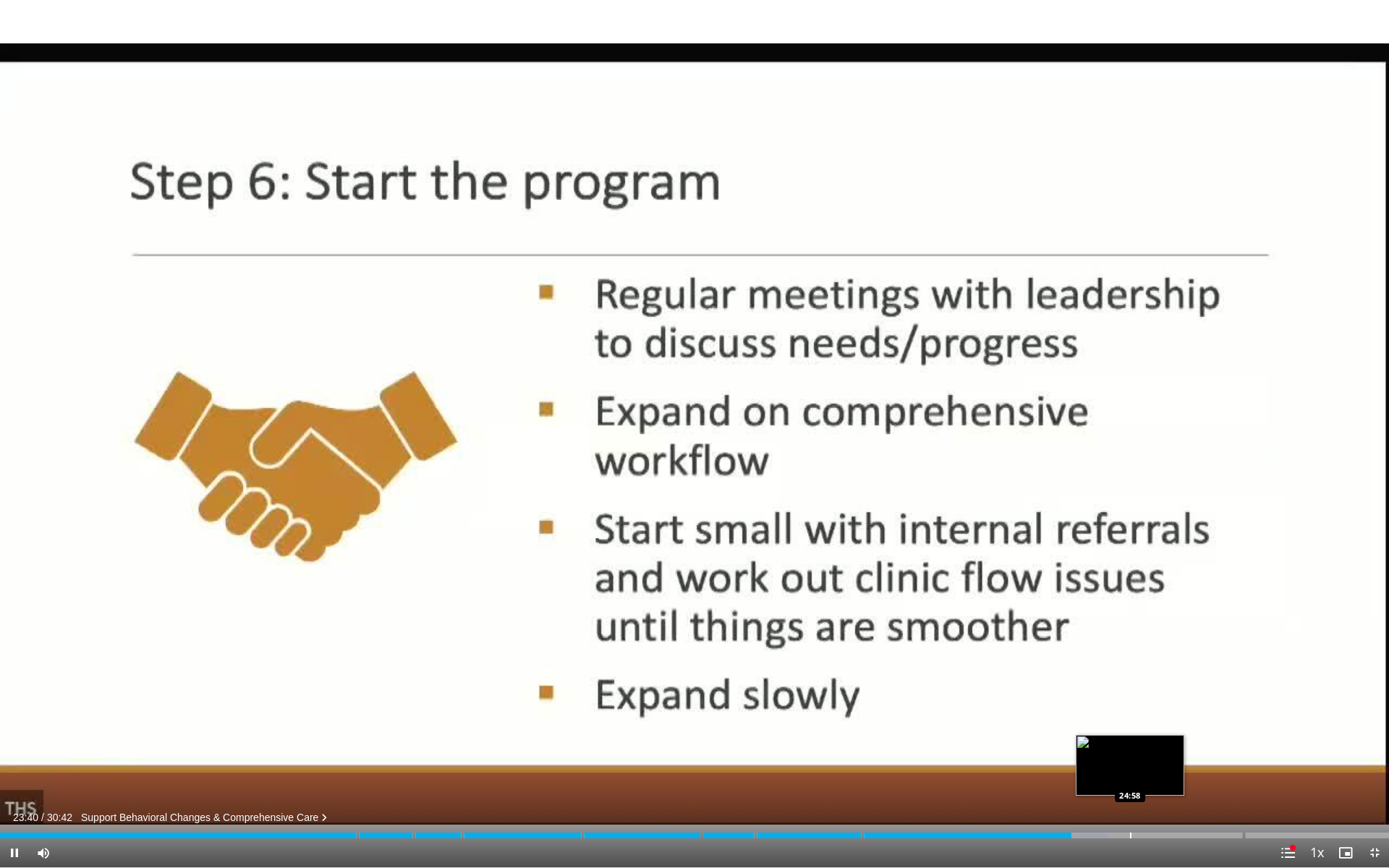 click on "Loaded :  79.80% 23:40 24:58" at bounding box center [694, 831] 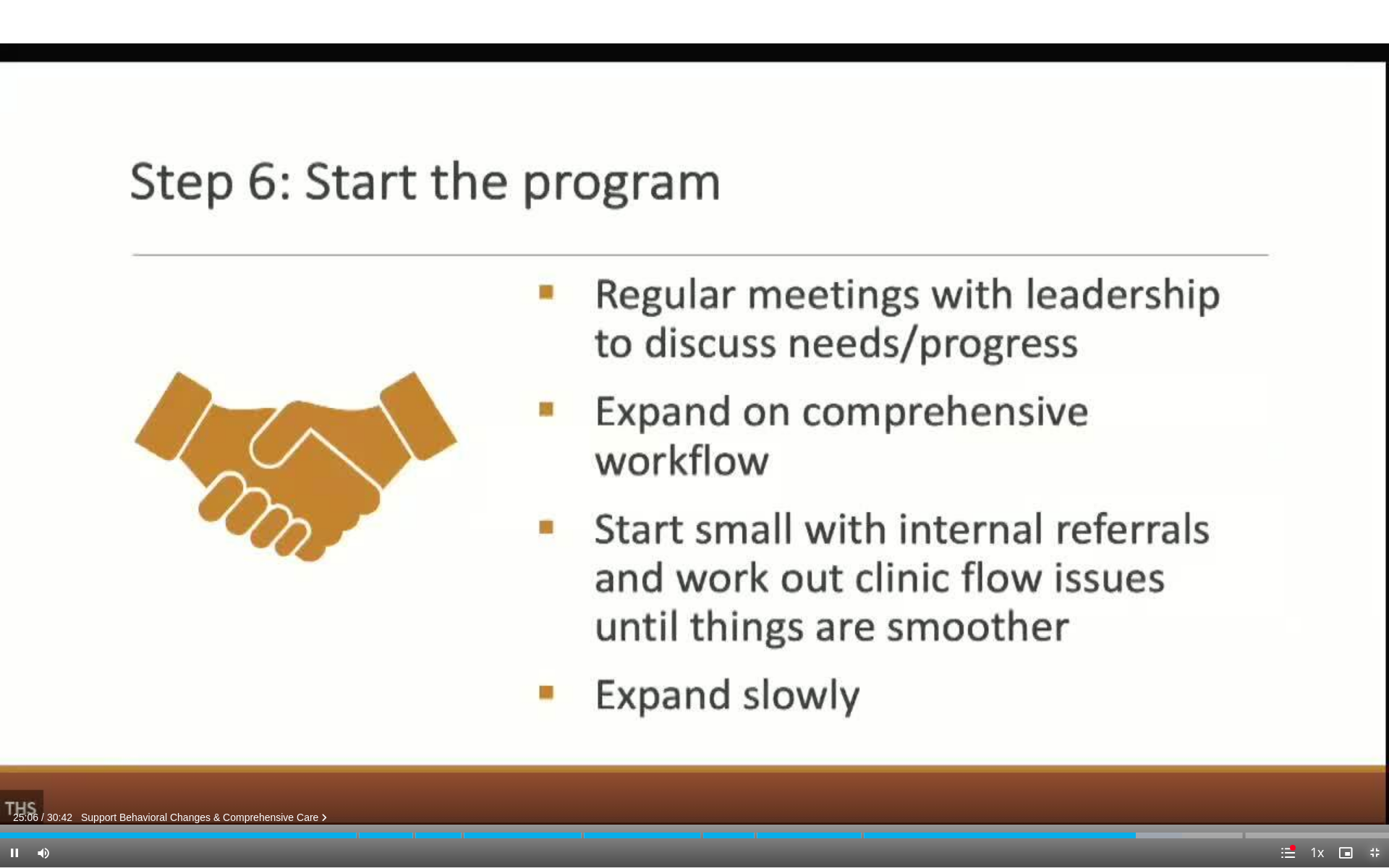 click at bounding box center [1375, 853] 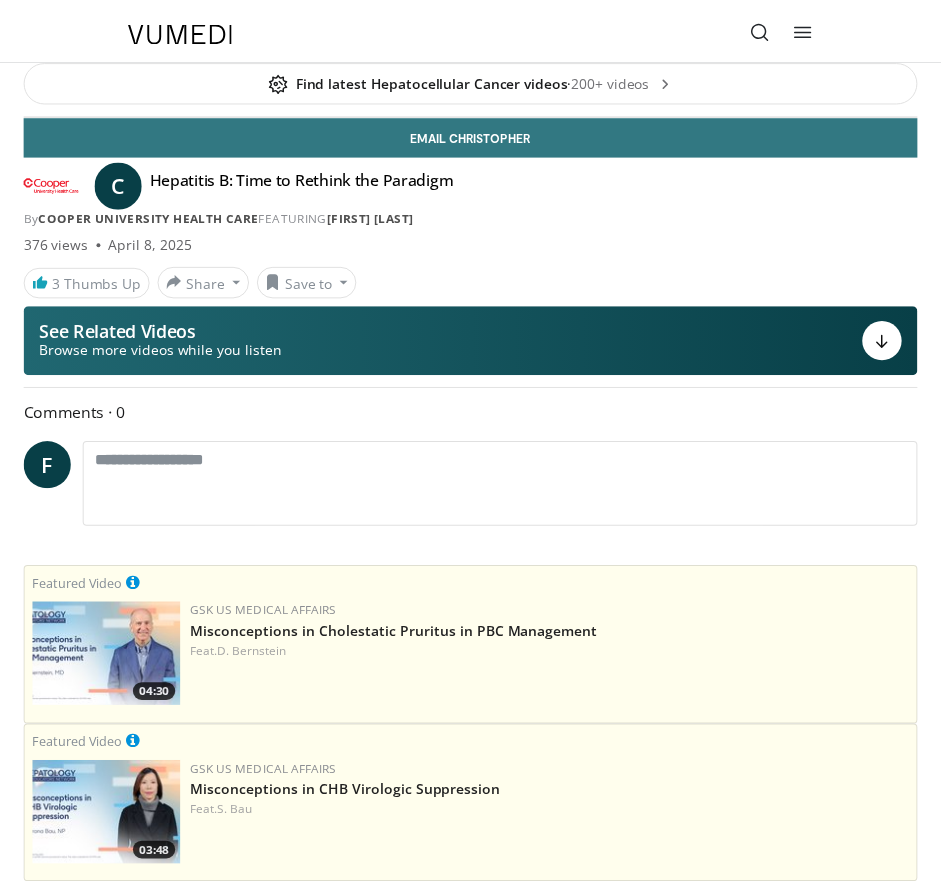 scroll, scrollTop: 0, scrollLeft: 0, axis: both 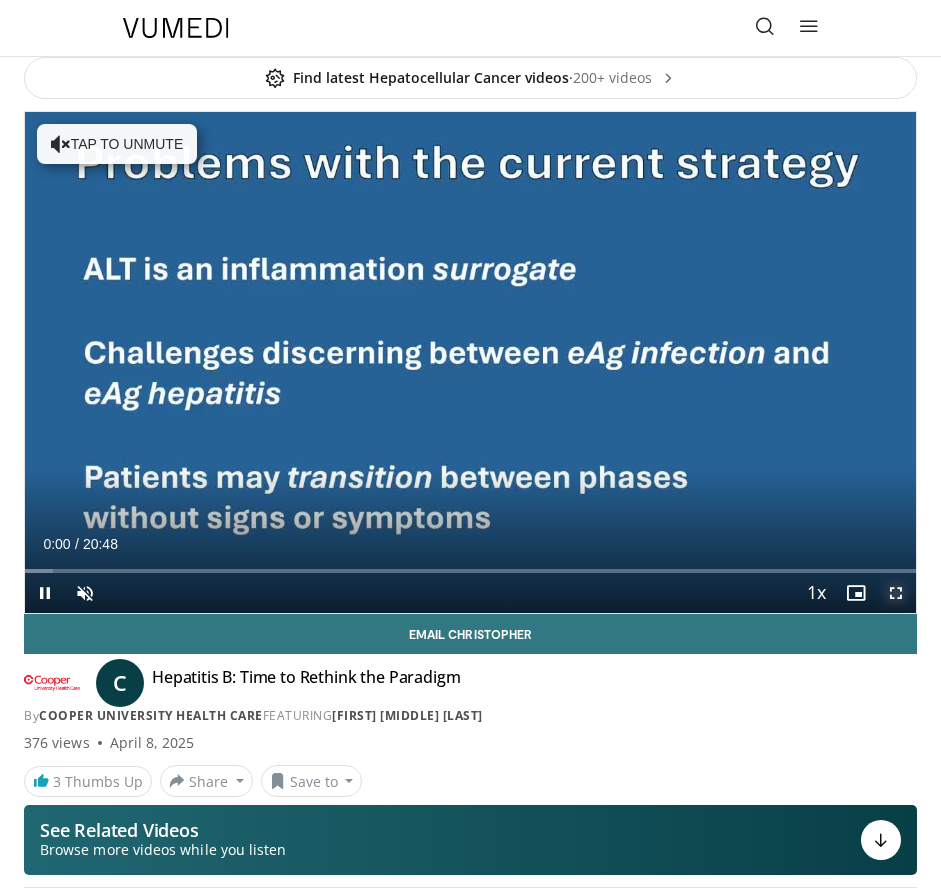 click at bounding box center [896, 593] 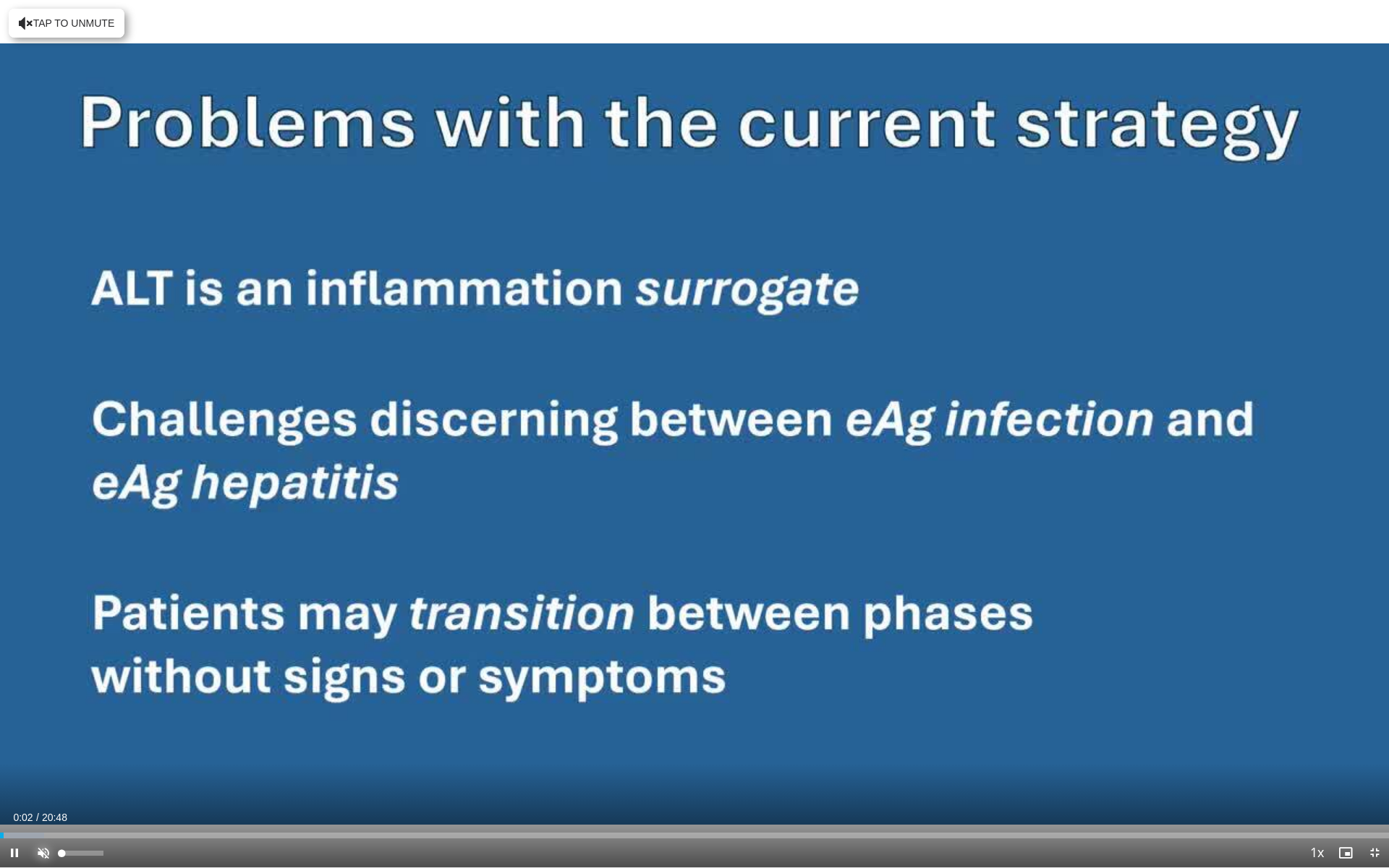 click at bounding box center [43, 853] 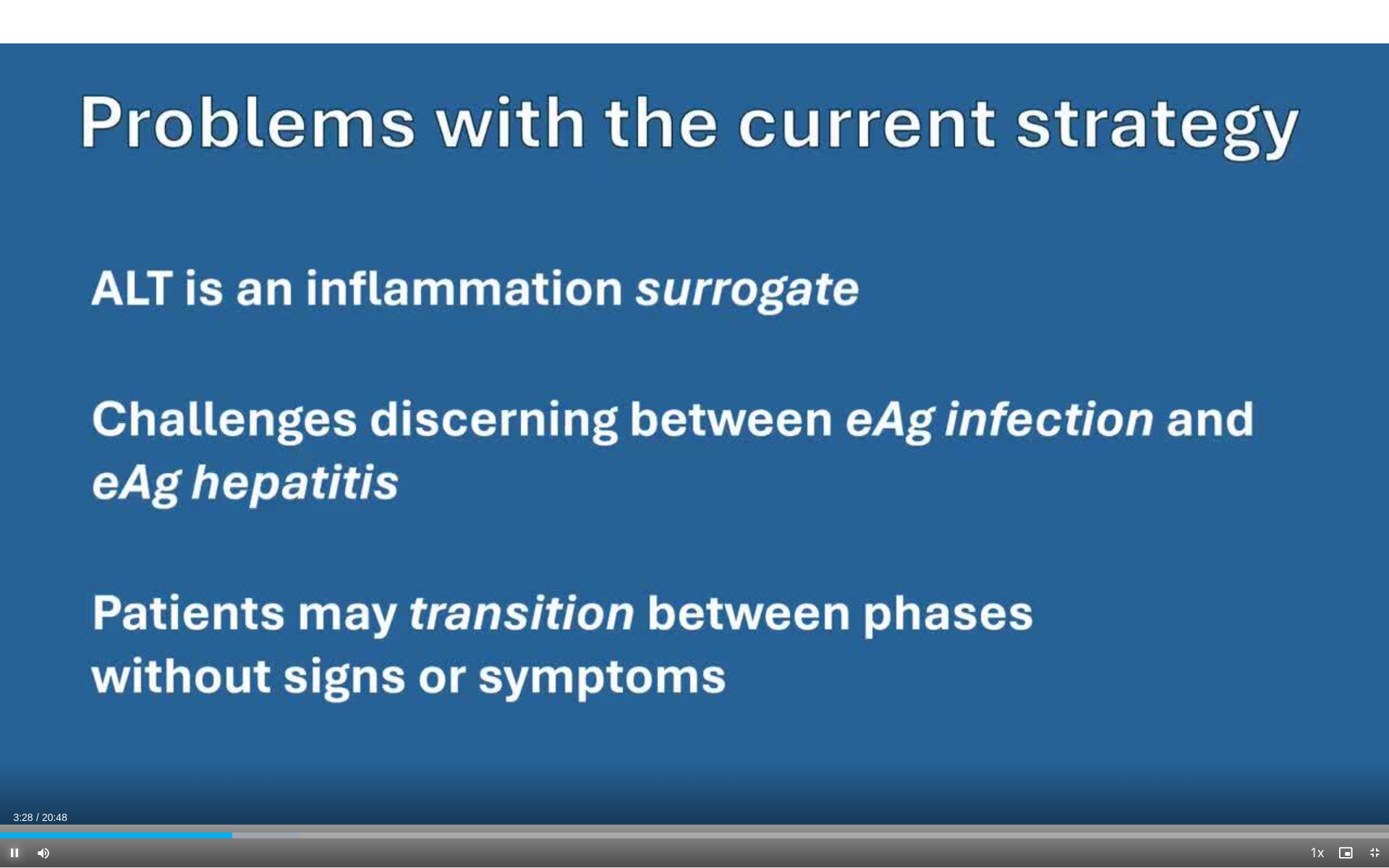 click at bounding box center [14, 853] 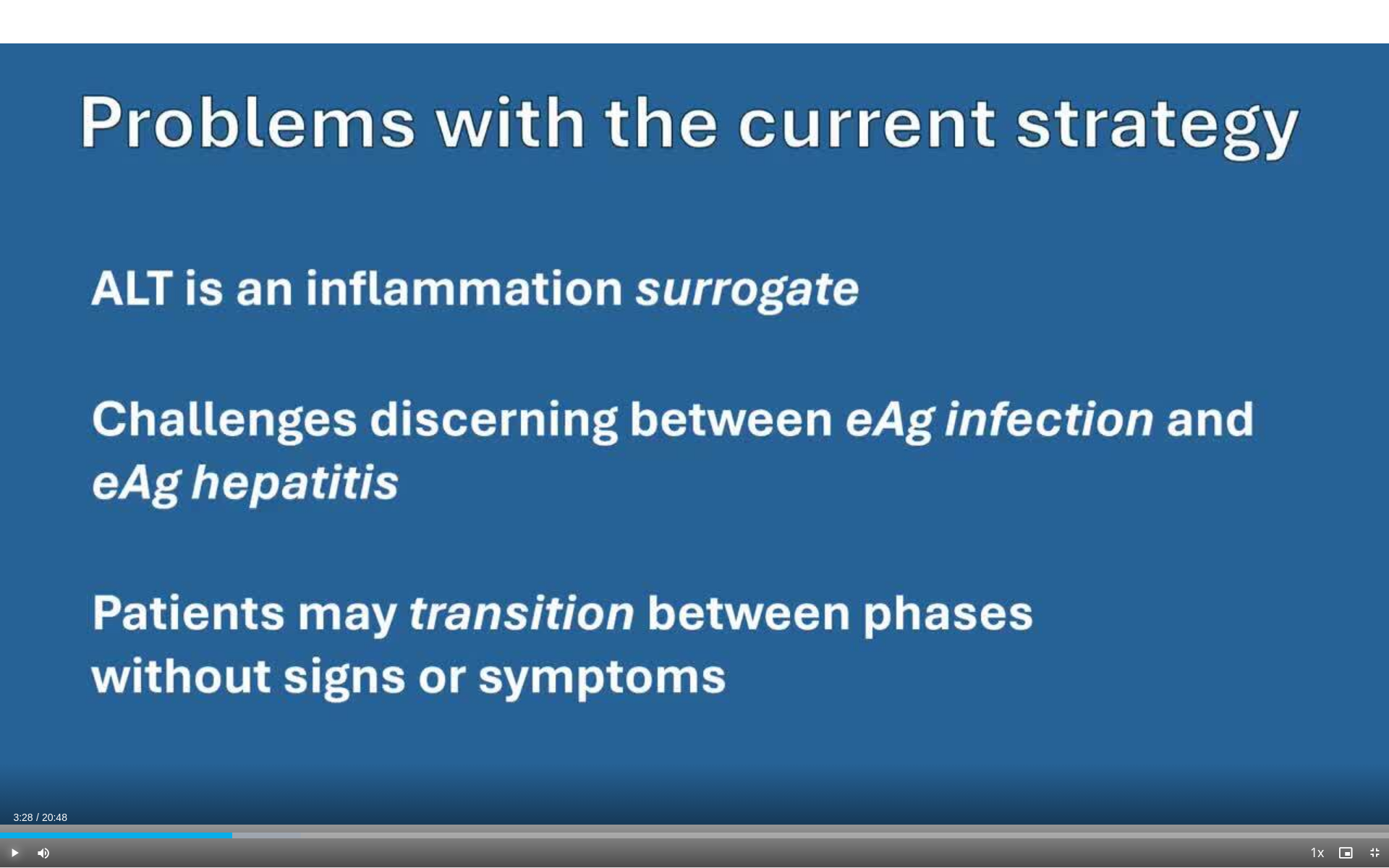 click at bounding box center (14, 853) 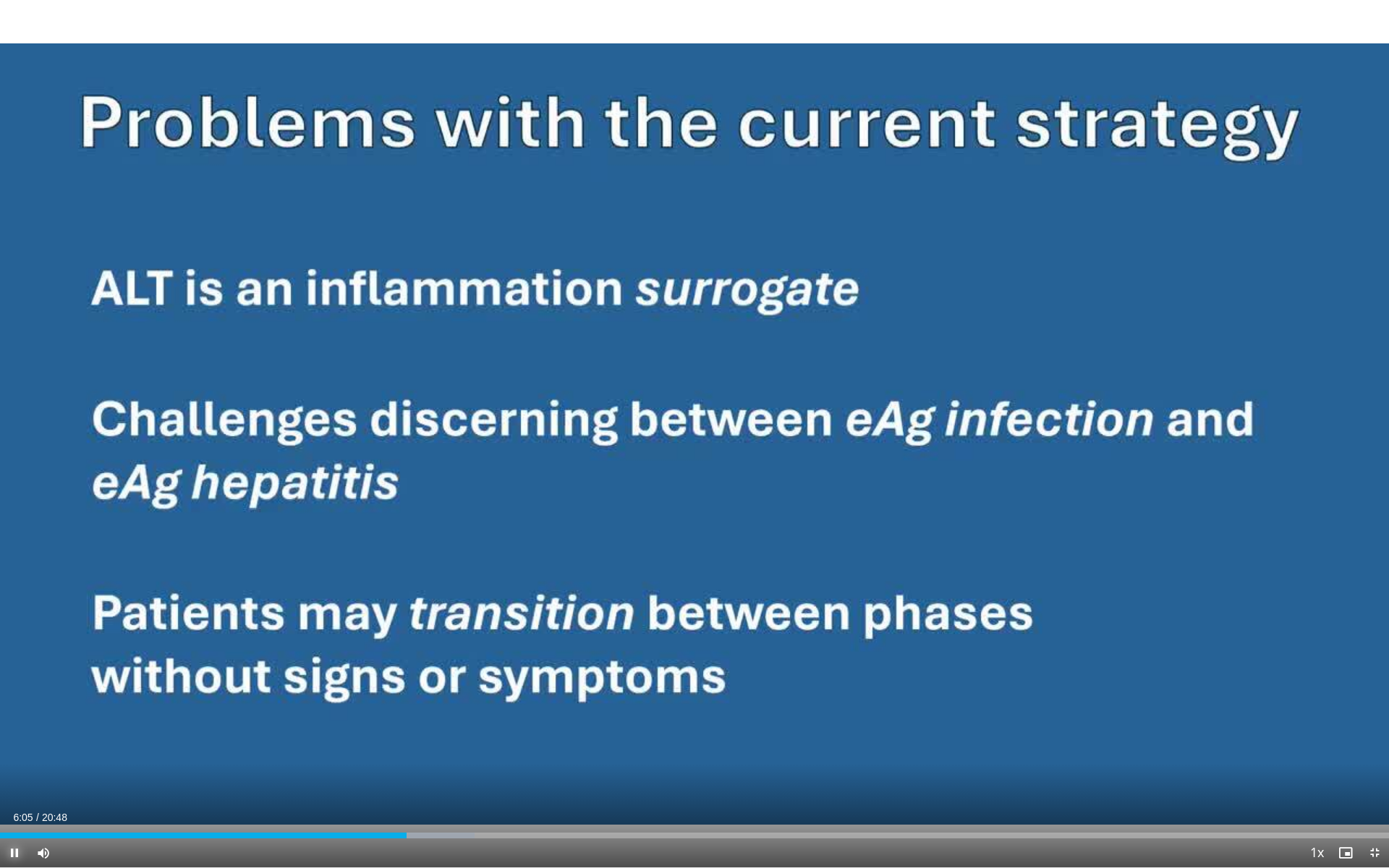 click at bounding box center [14, 853] 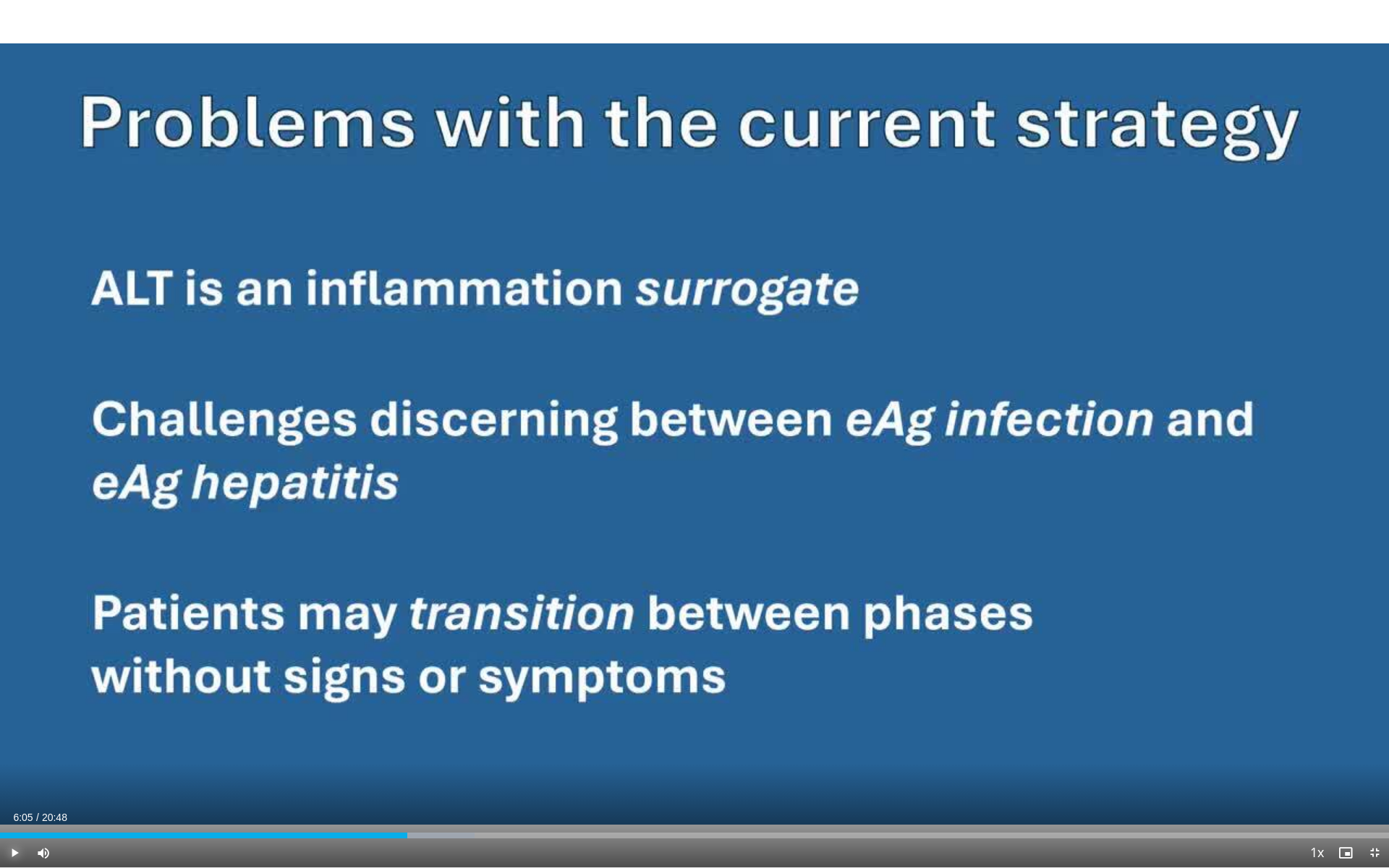 click at bounding box center [14, 853] 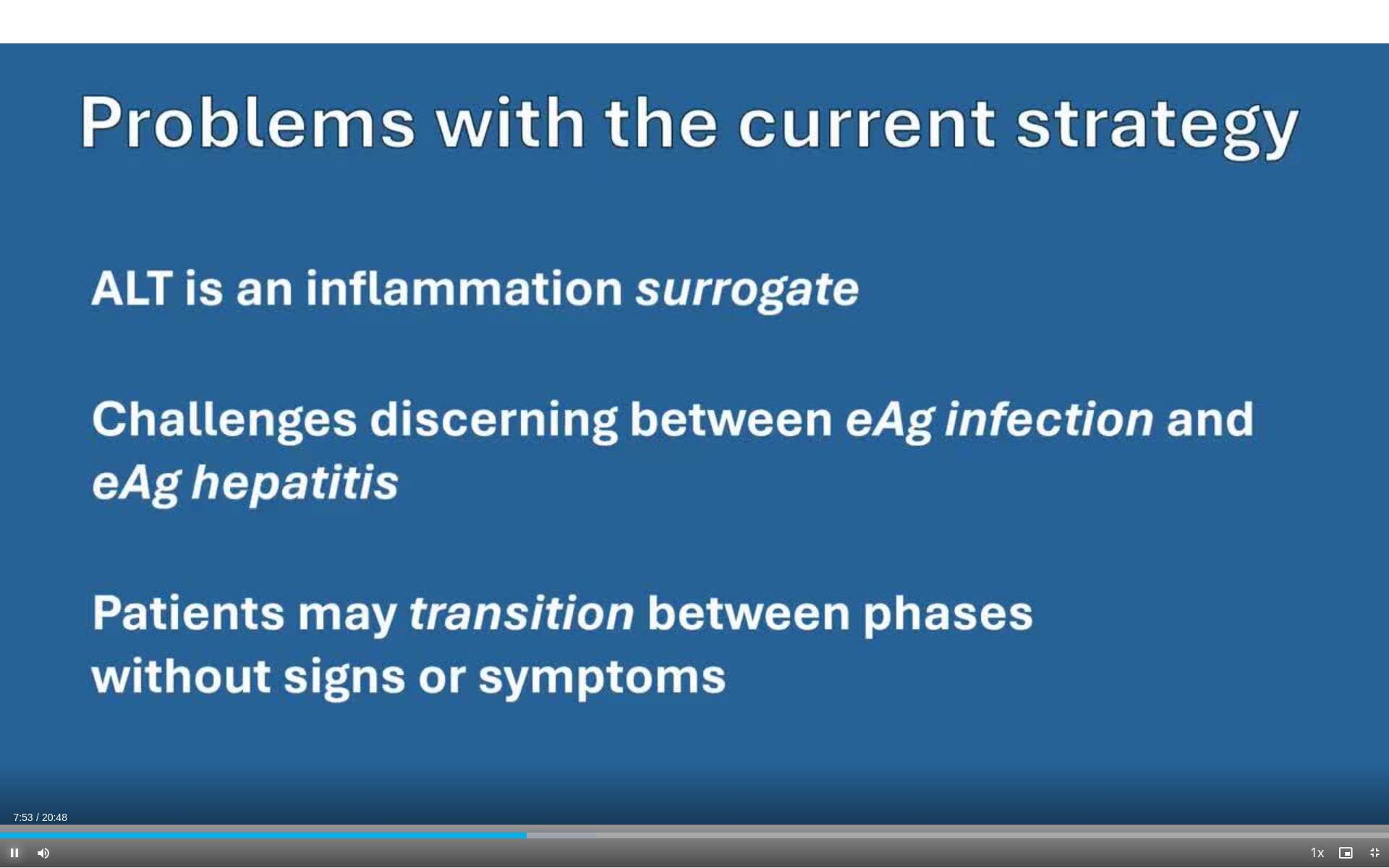 click at bounding box center [14, 853] 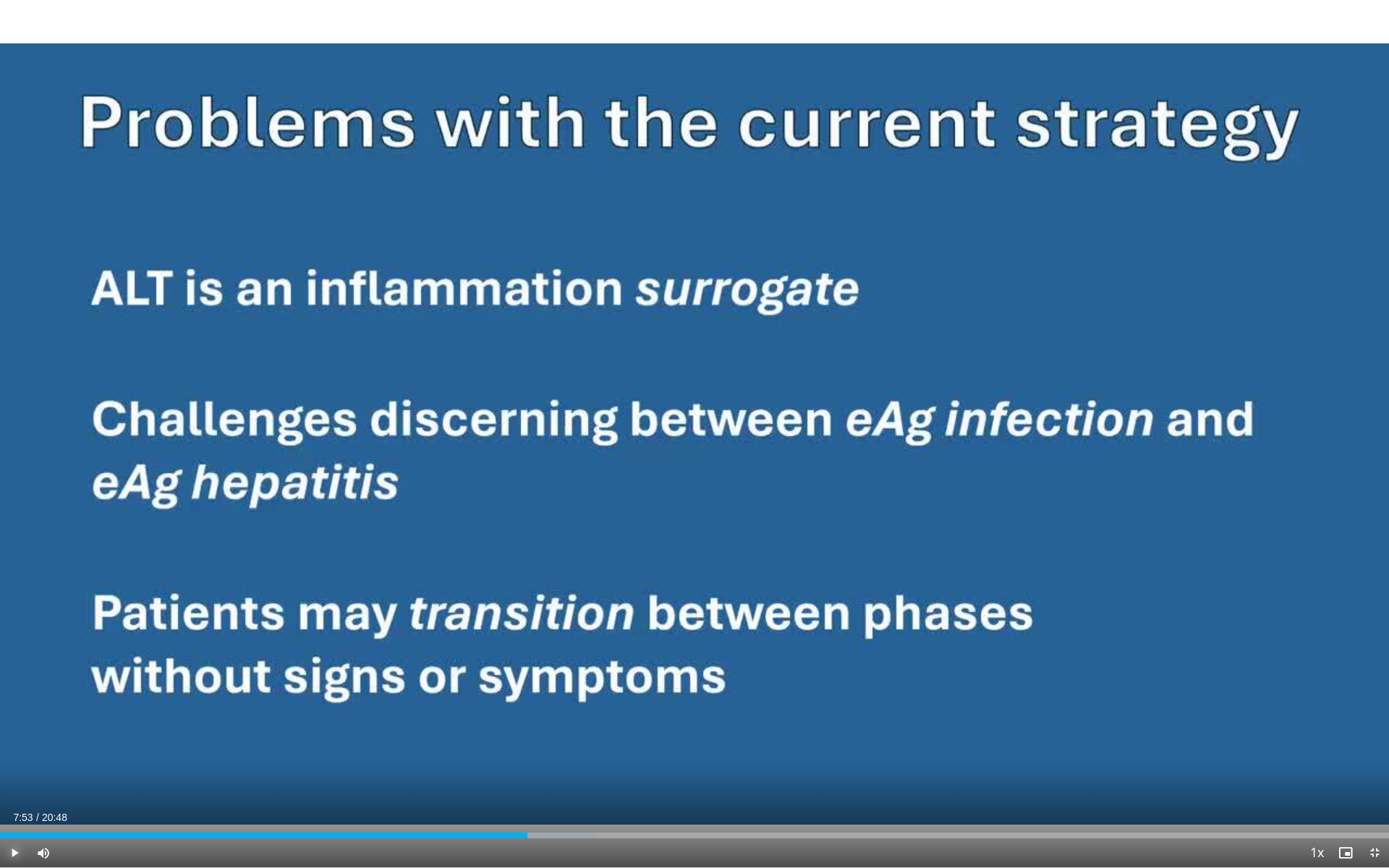 click at bounding box center (14, 853) 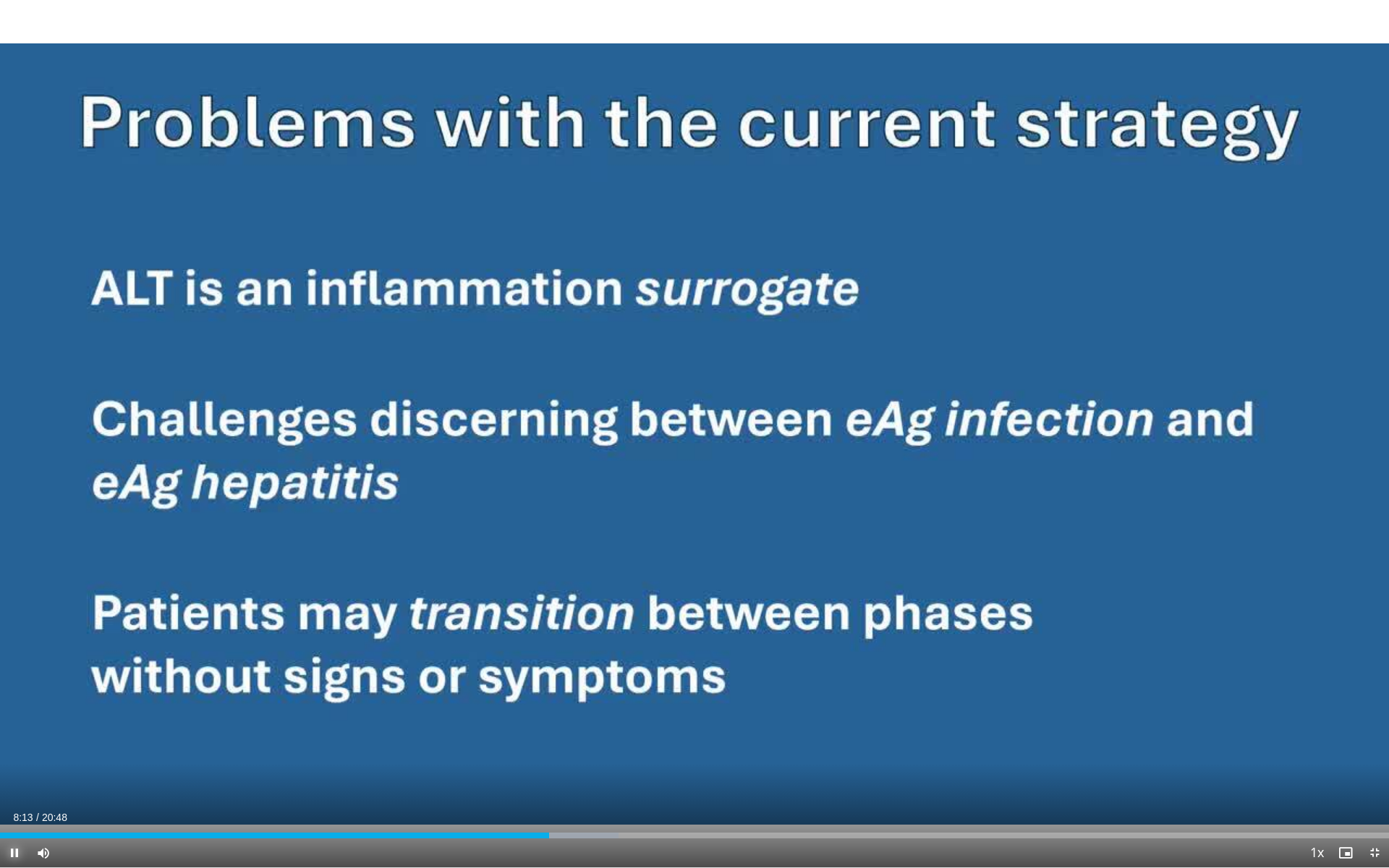click at bounding box center [14, 853] 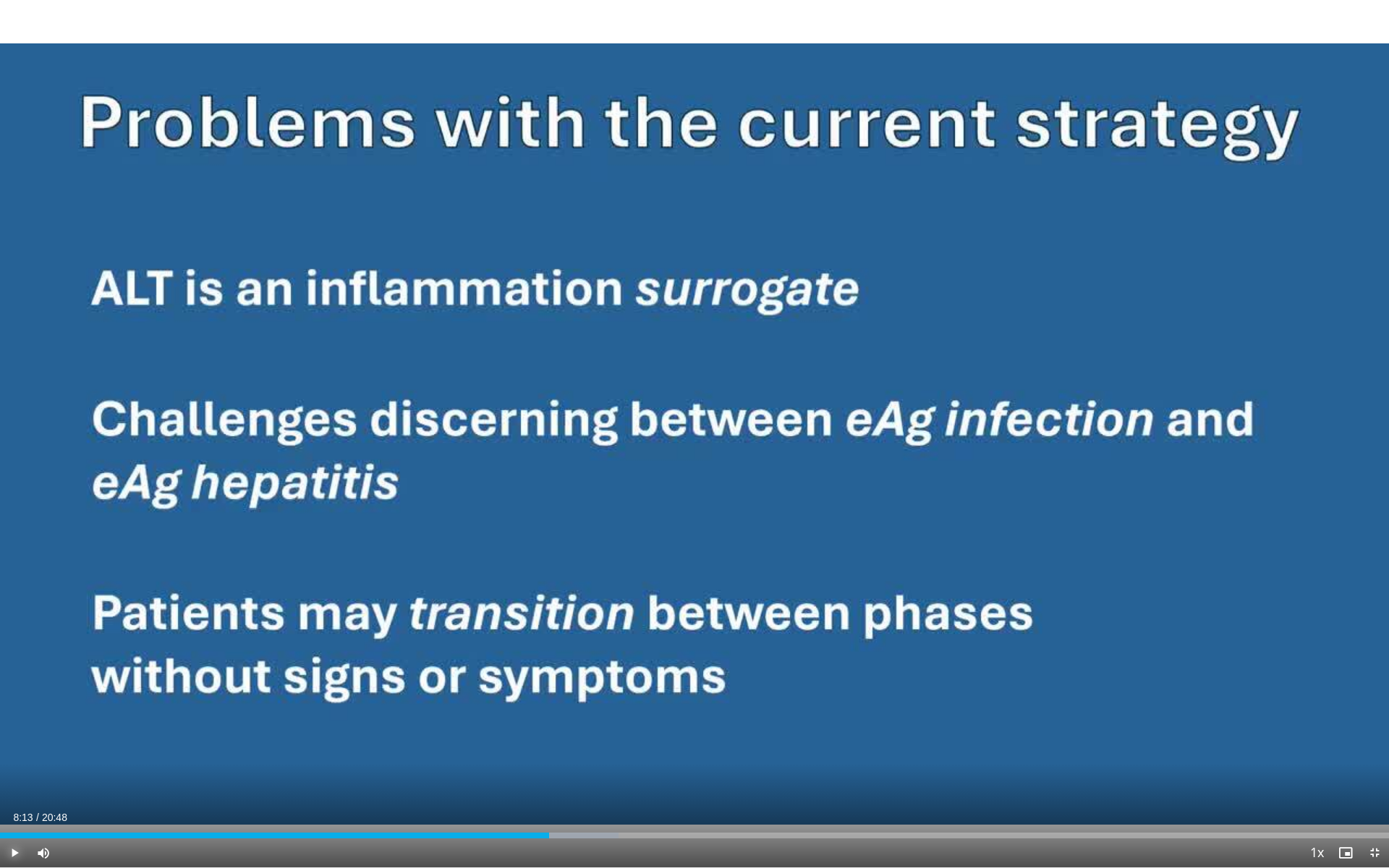 click at bounding box center (14, 853) 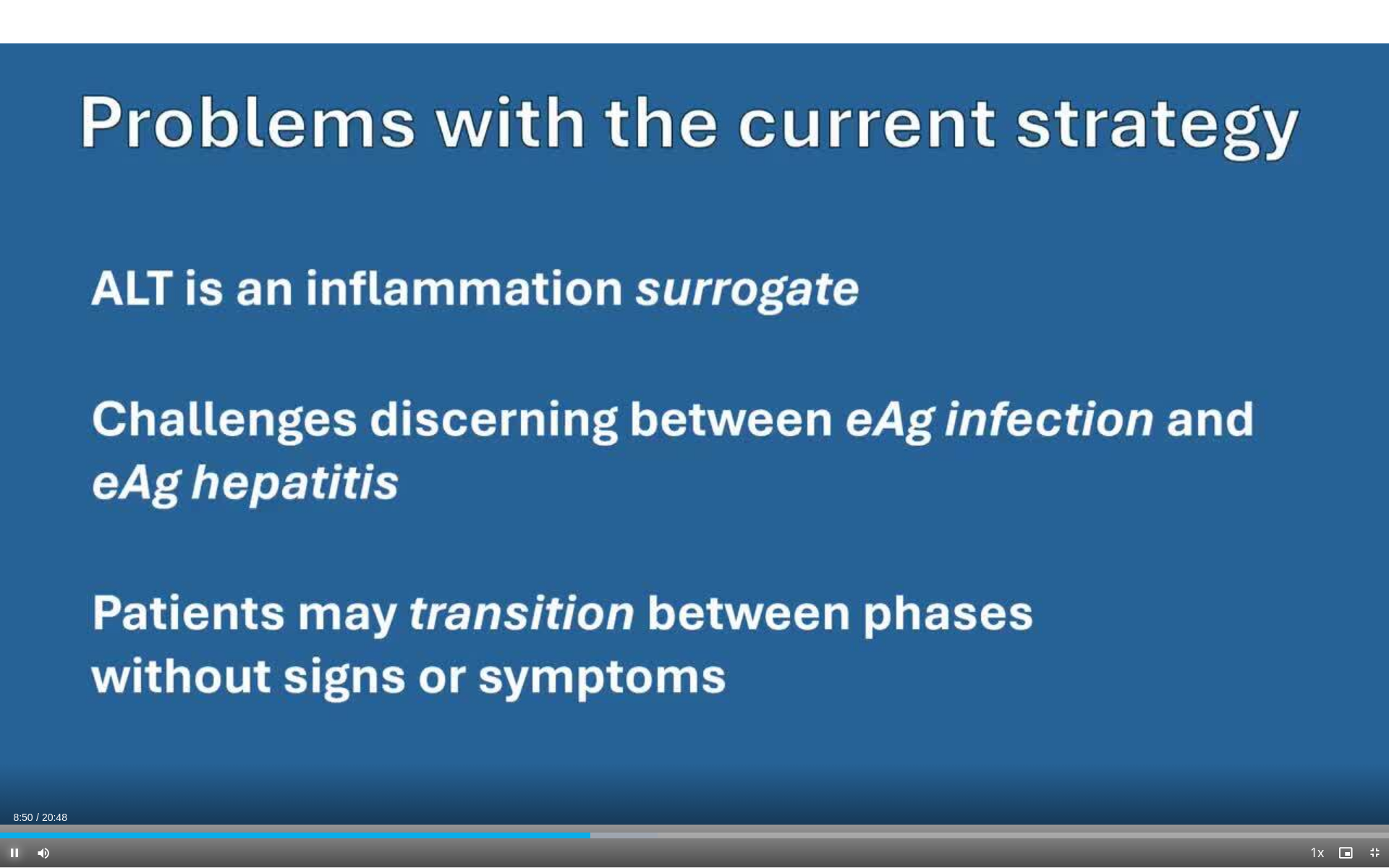 click at bounding box center [14, 853] 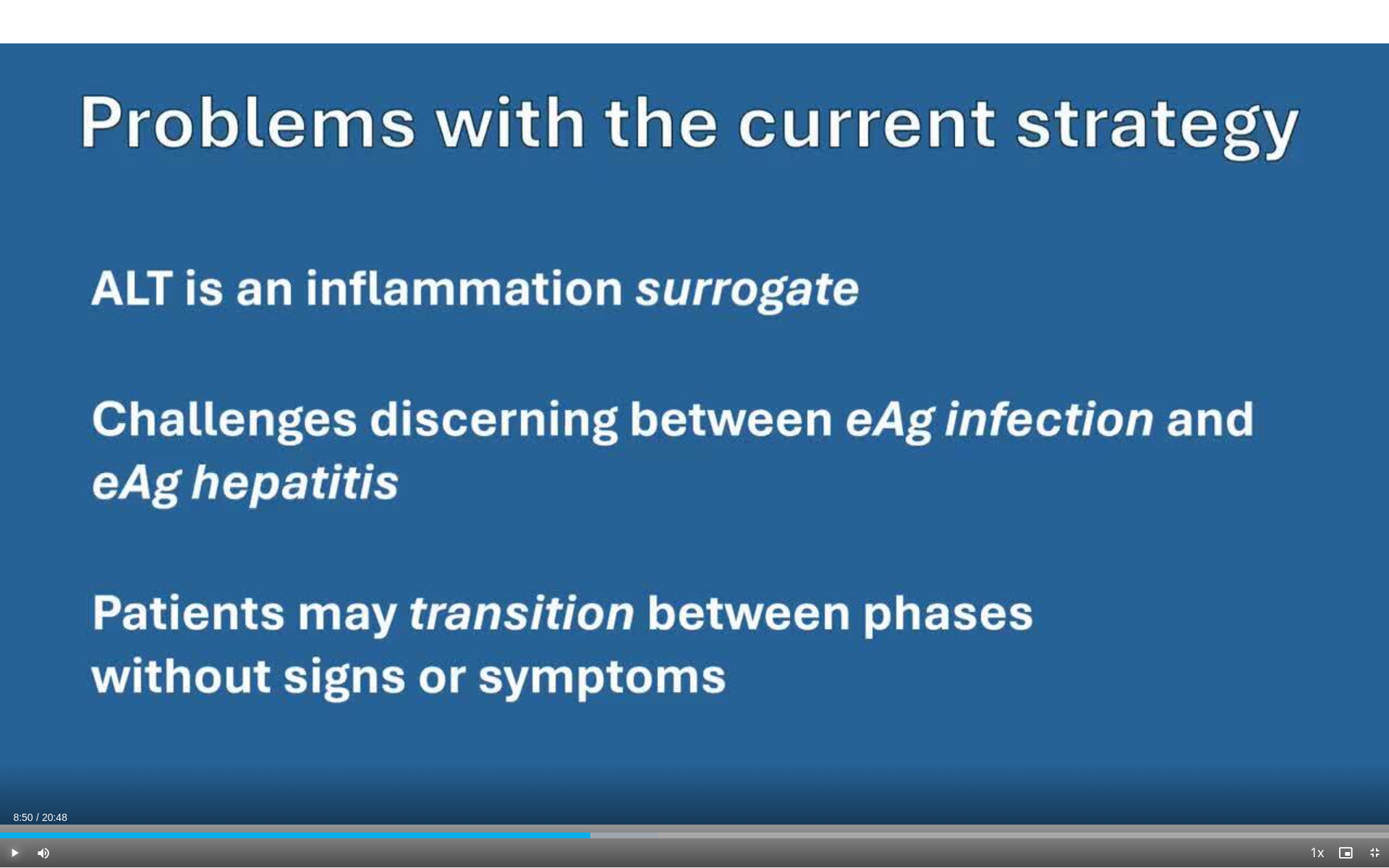 click at bounding box center [14, 853] 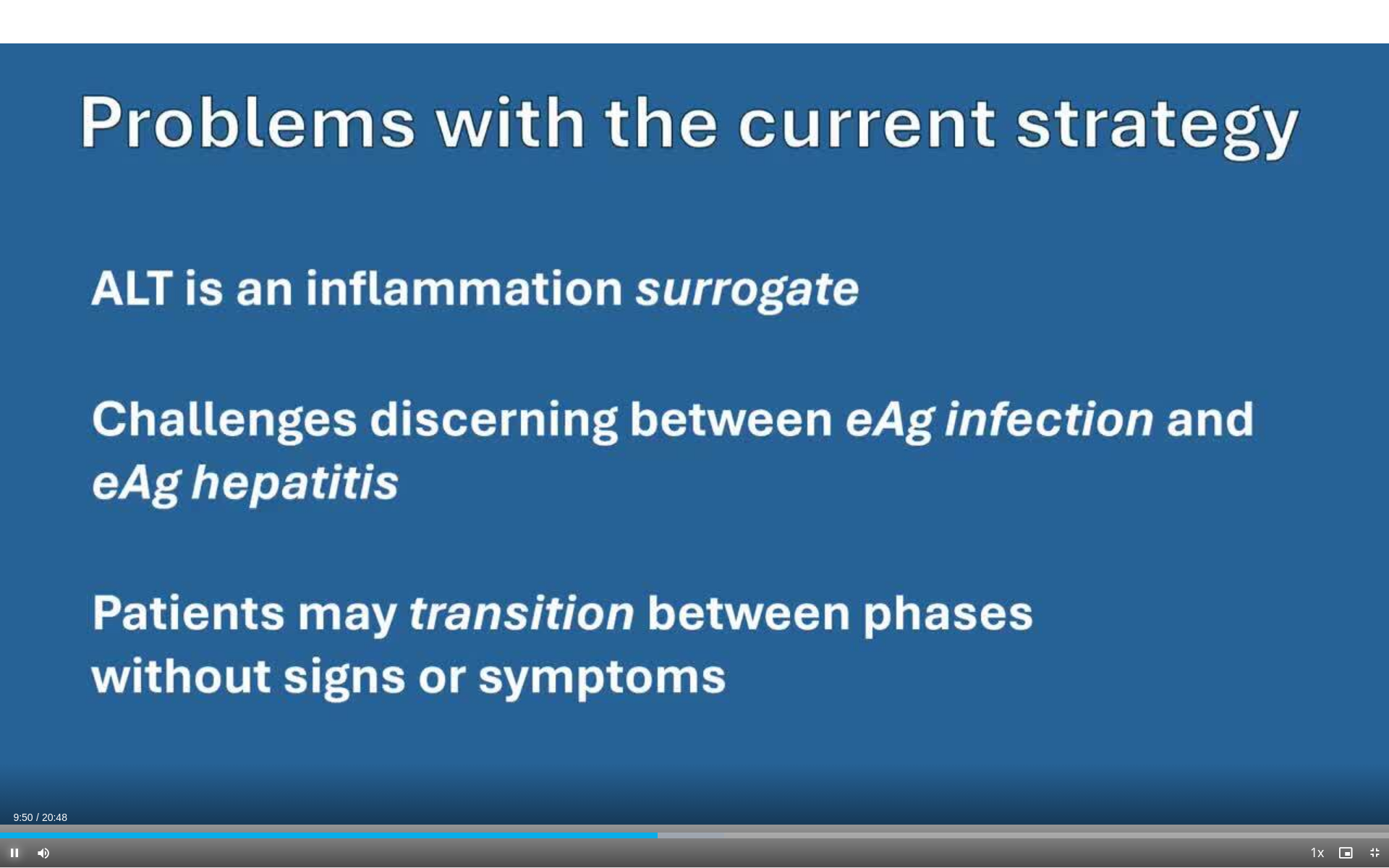 click at bounding box center (14, 853) 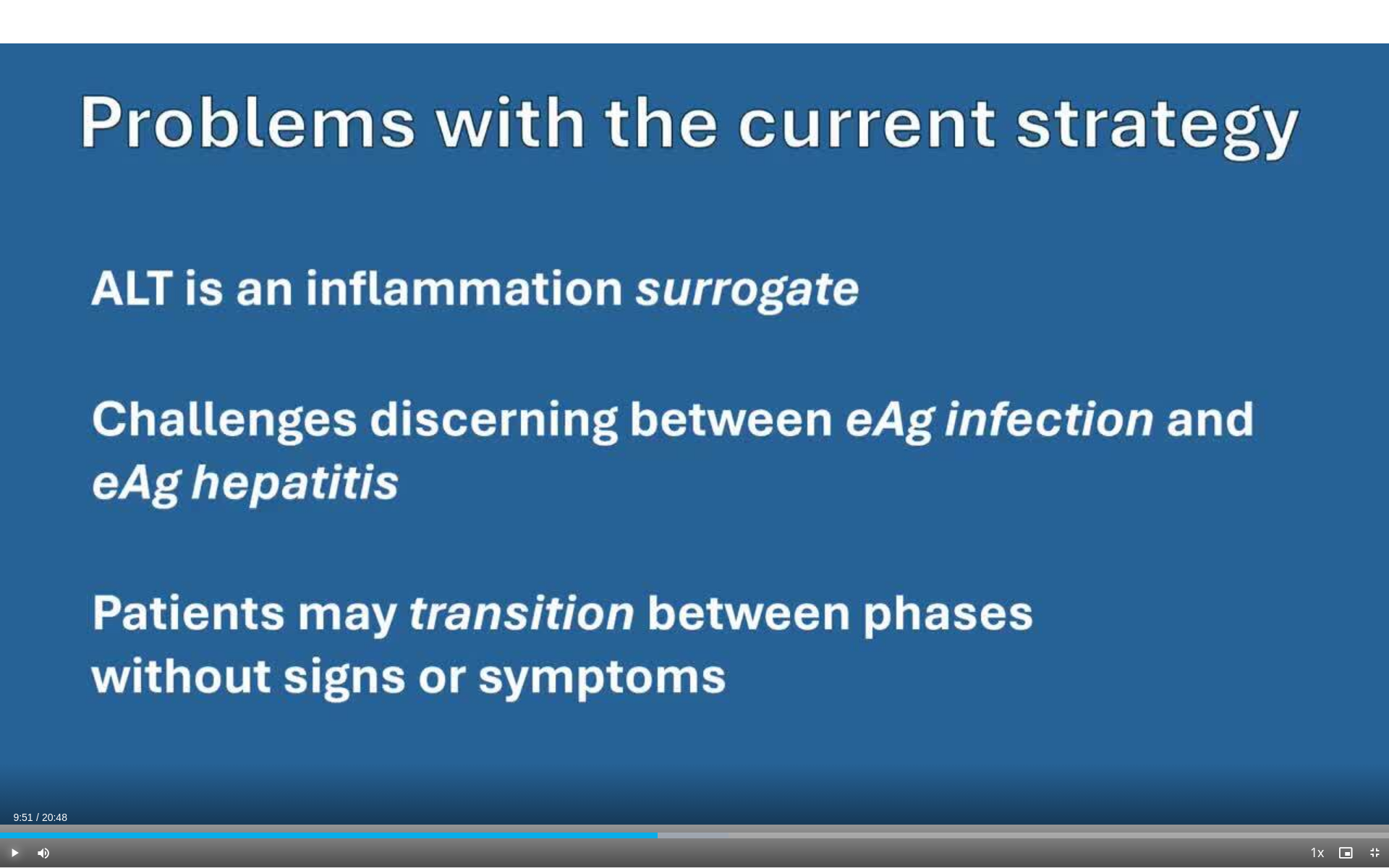 click at bounding box center (14, 853) 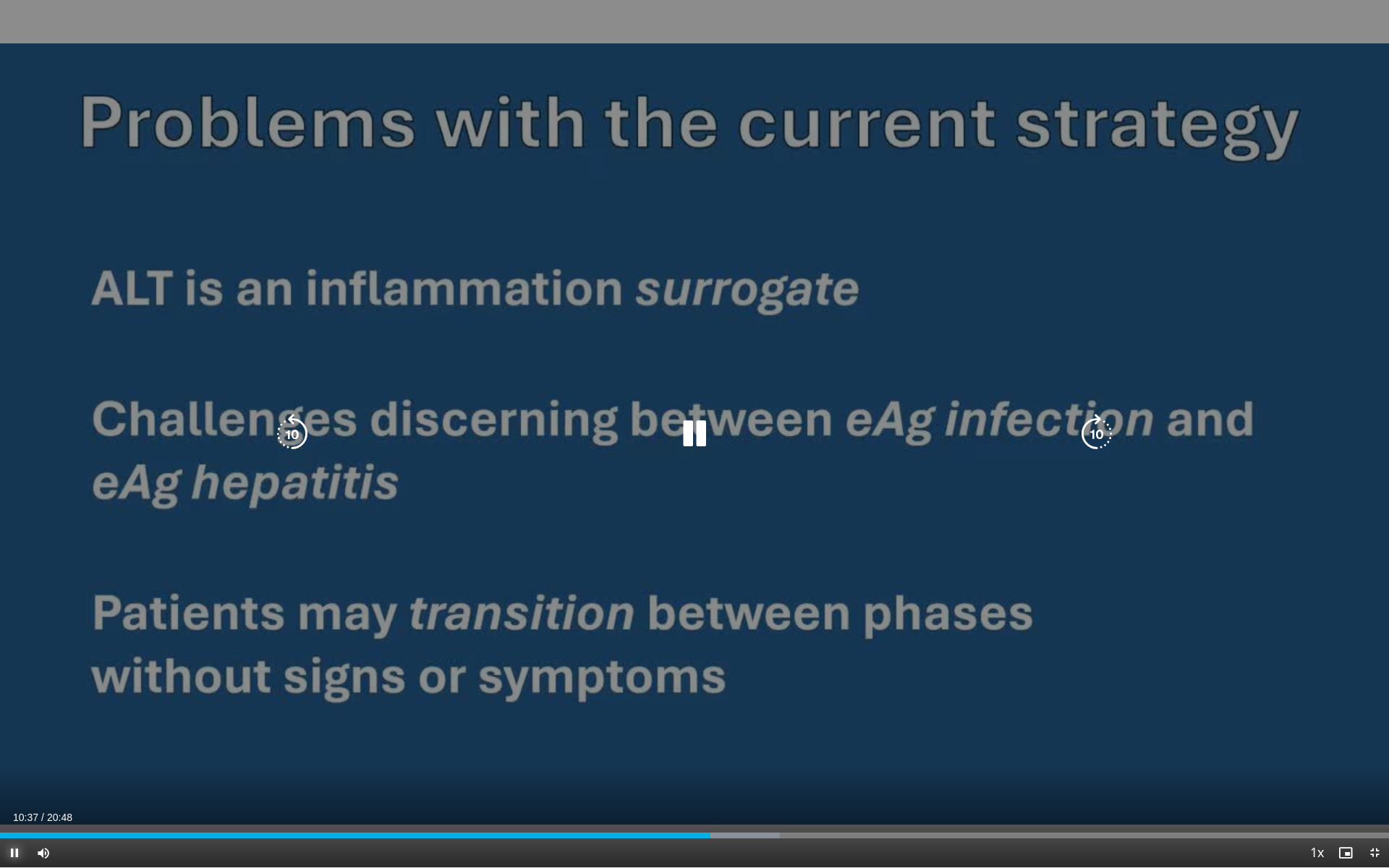 click at bounding box center (14, 853) 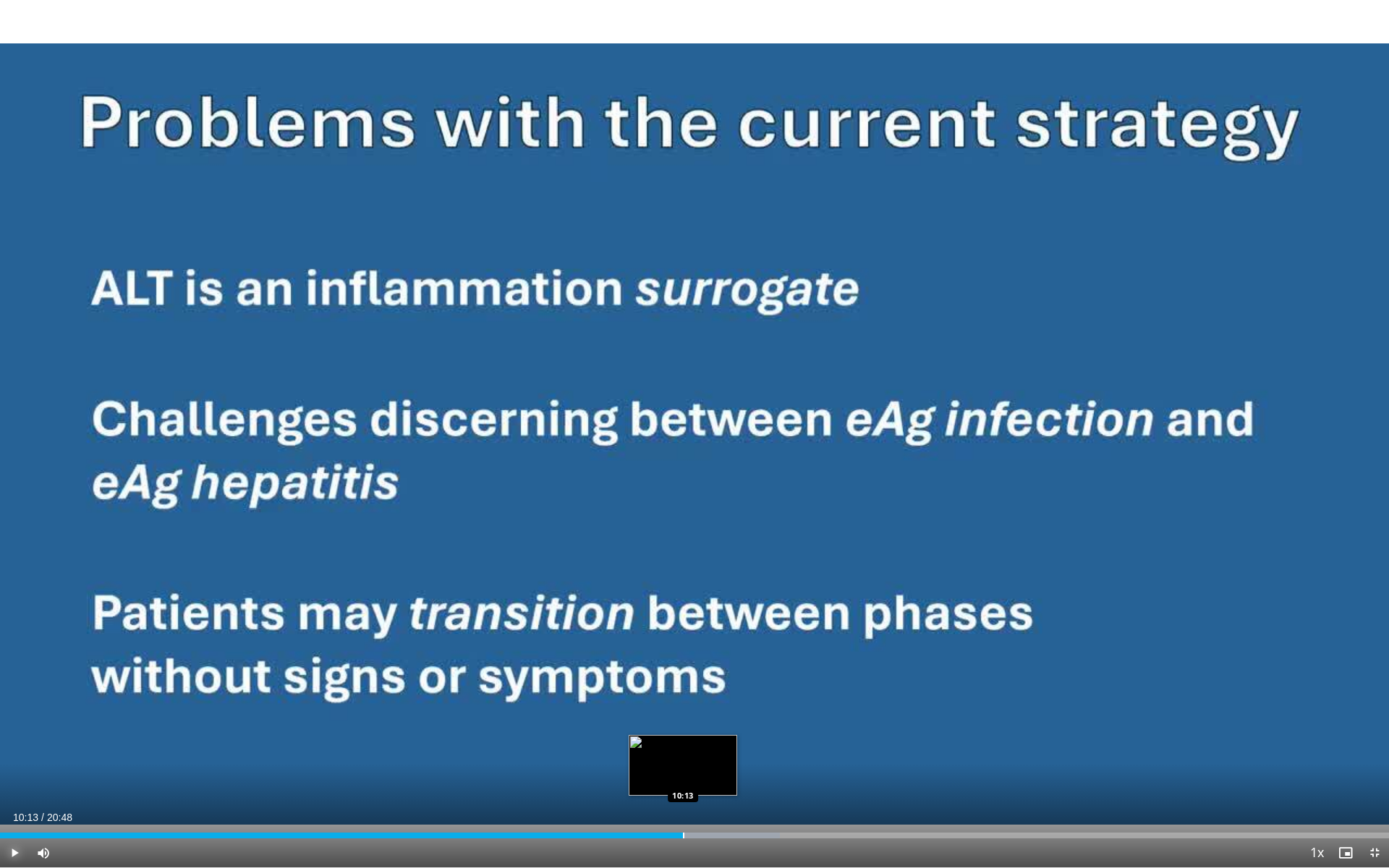 click at bounding box center [684, 835] 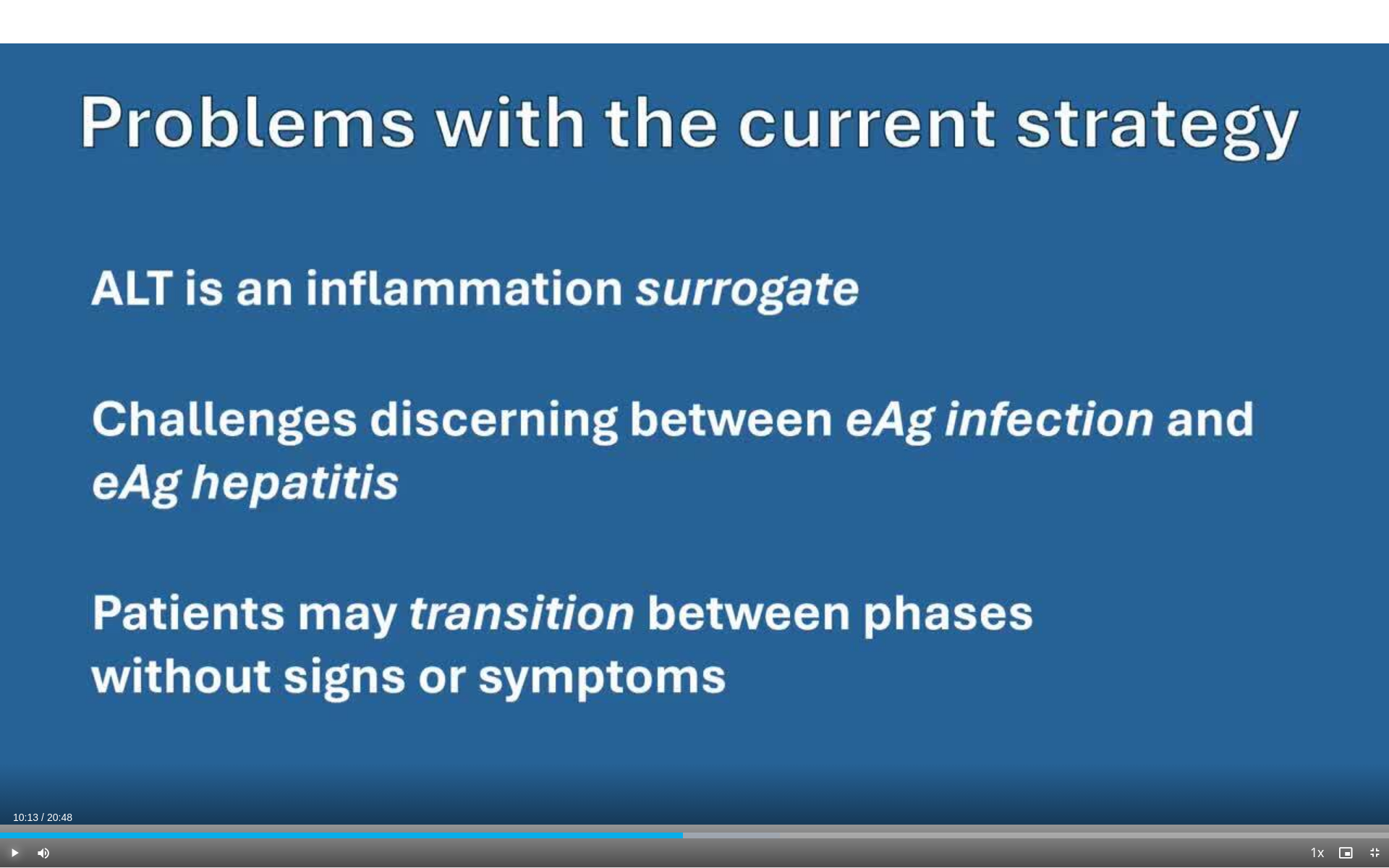 click at bounding box center (14, 853) 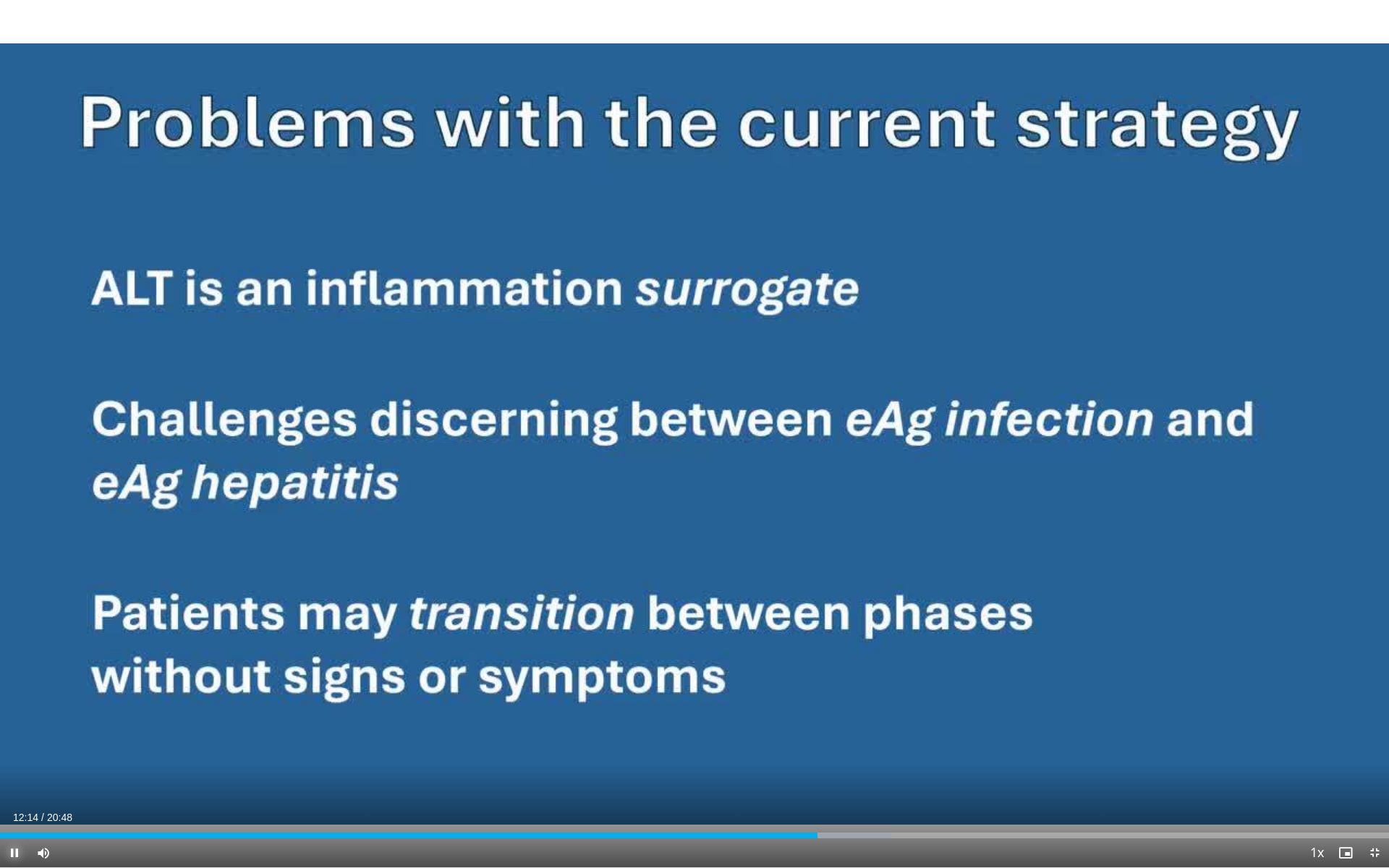click at bounding box center [14, 853] 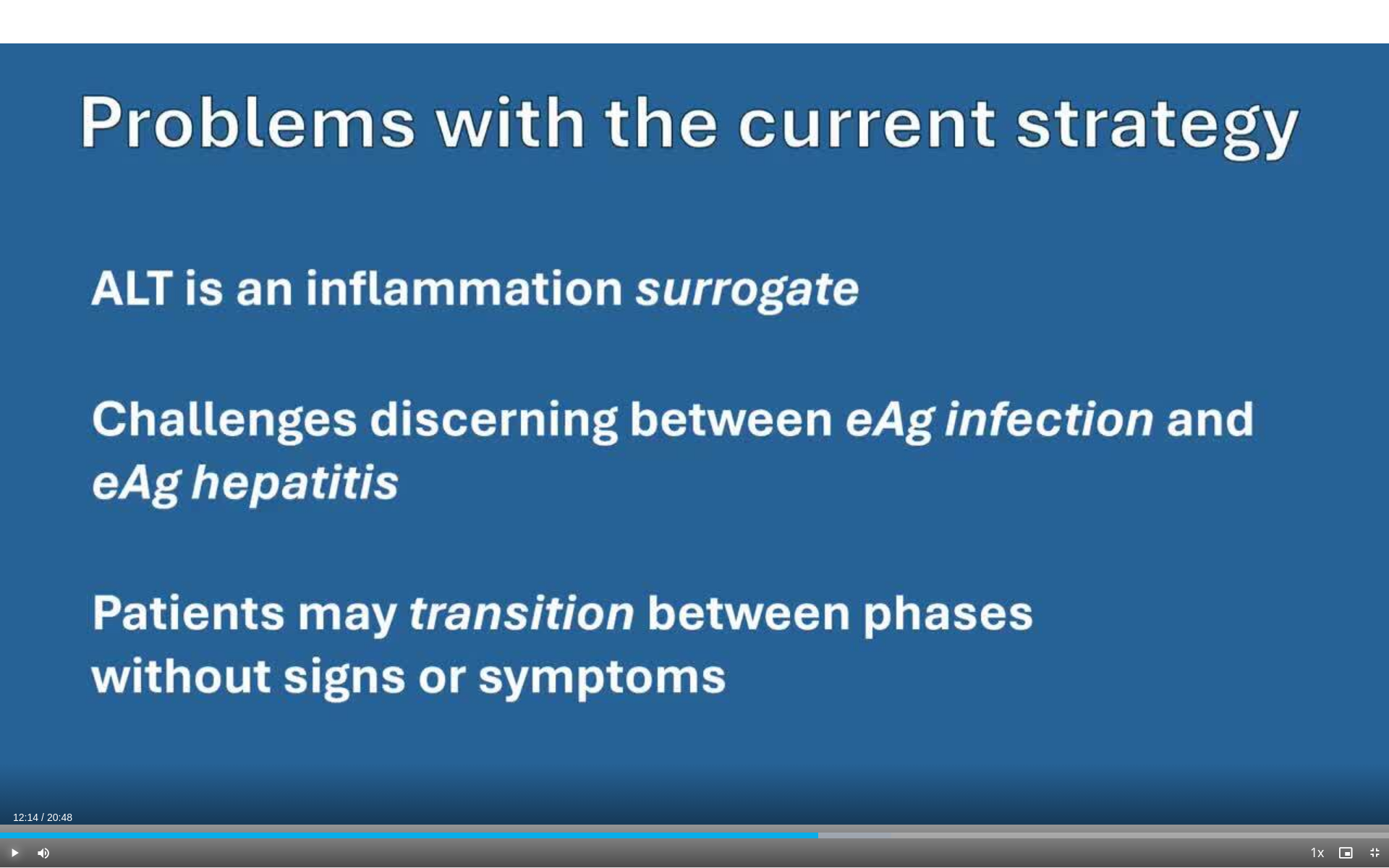 click at bounding box center [14, 853] 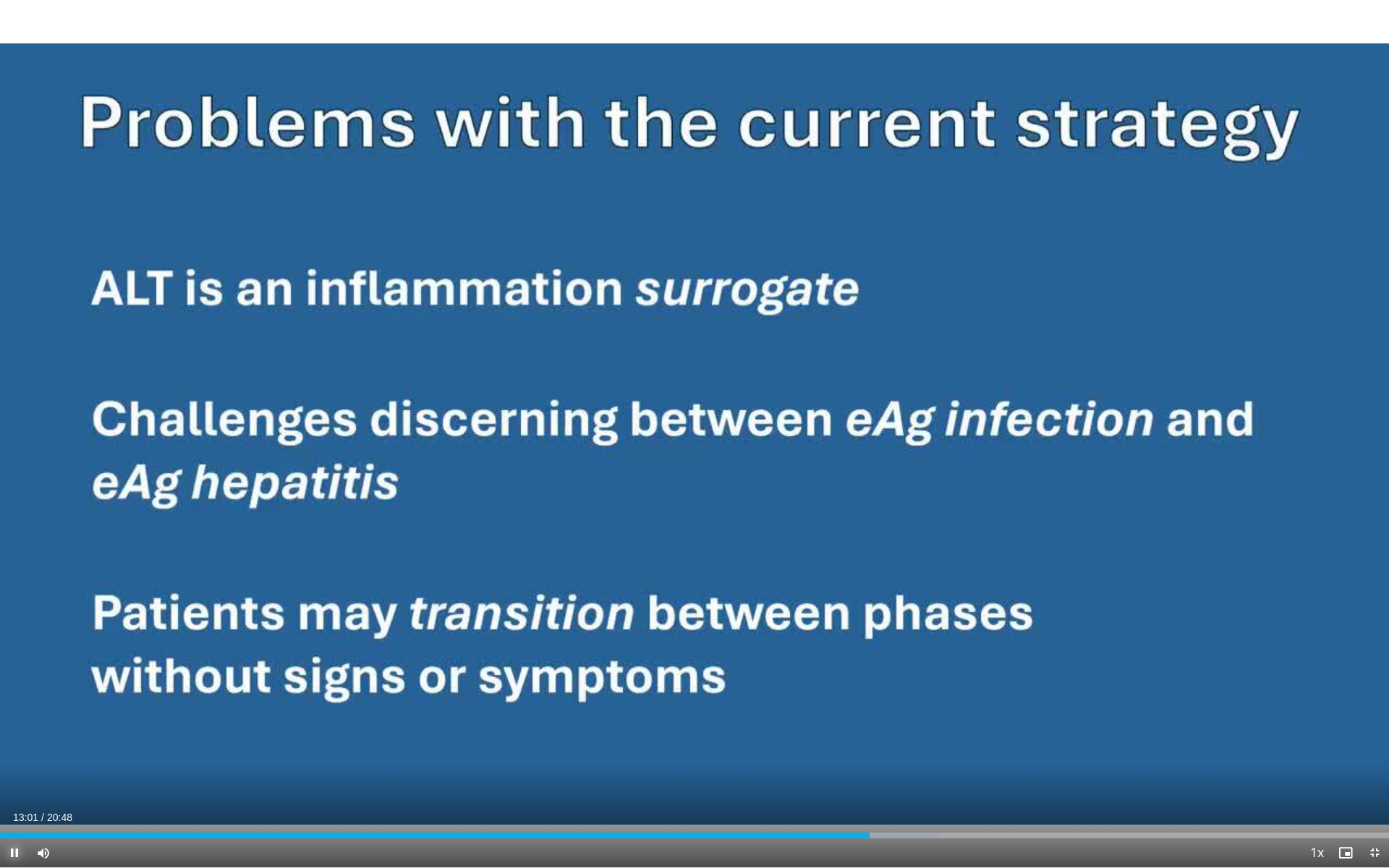 click at bounding box center (14, 853) 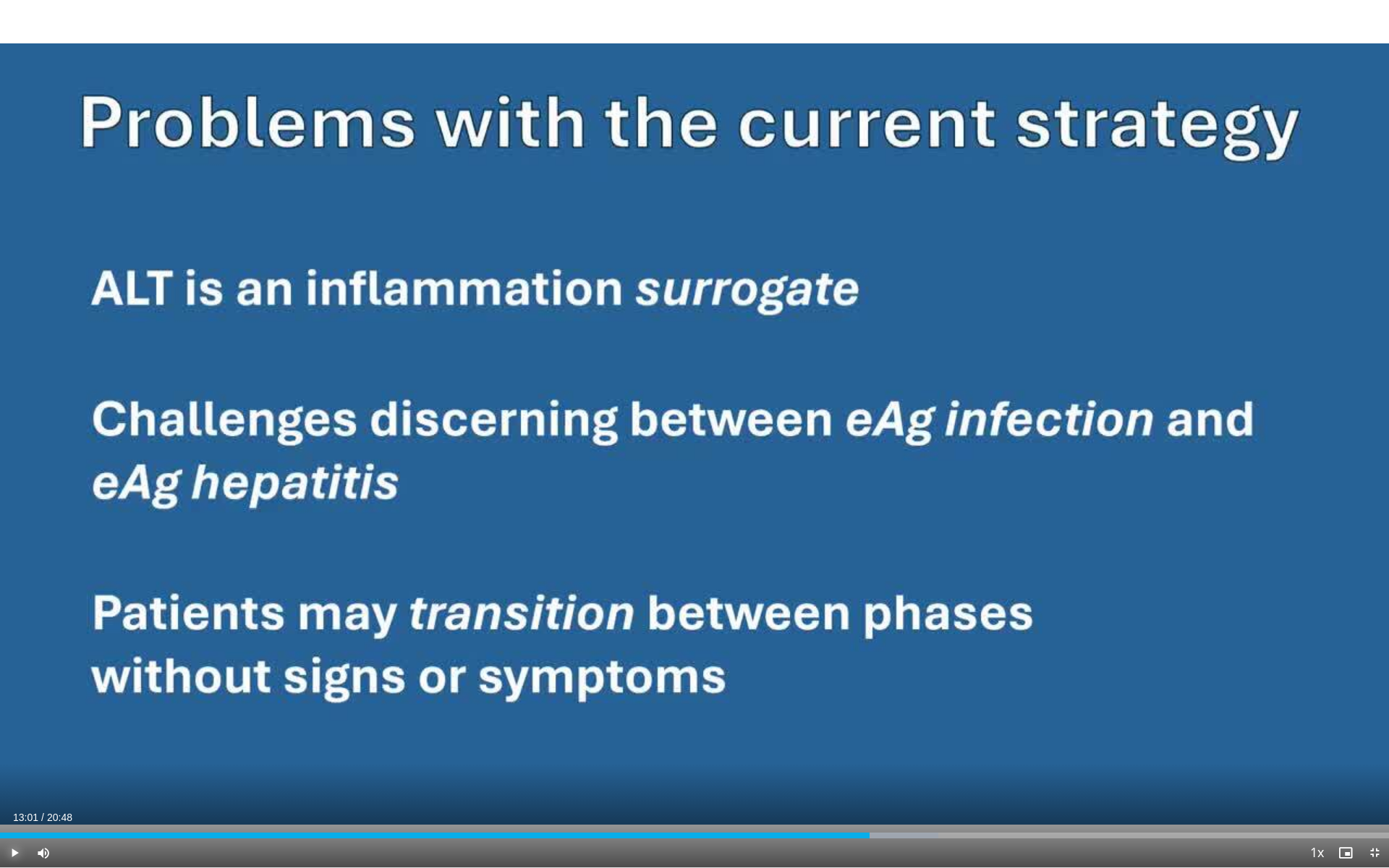 click at bounding box center [14, 853] 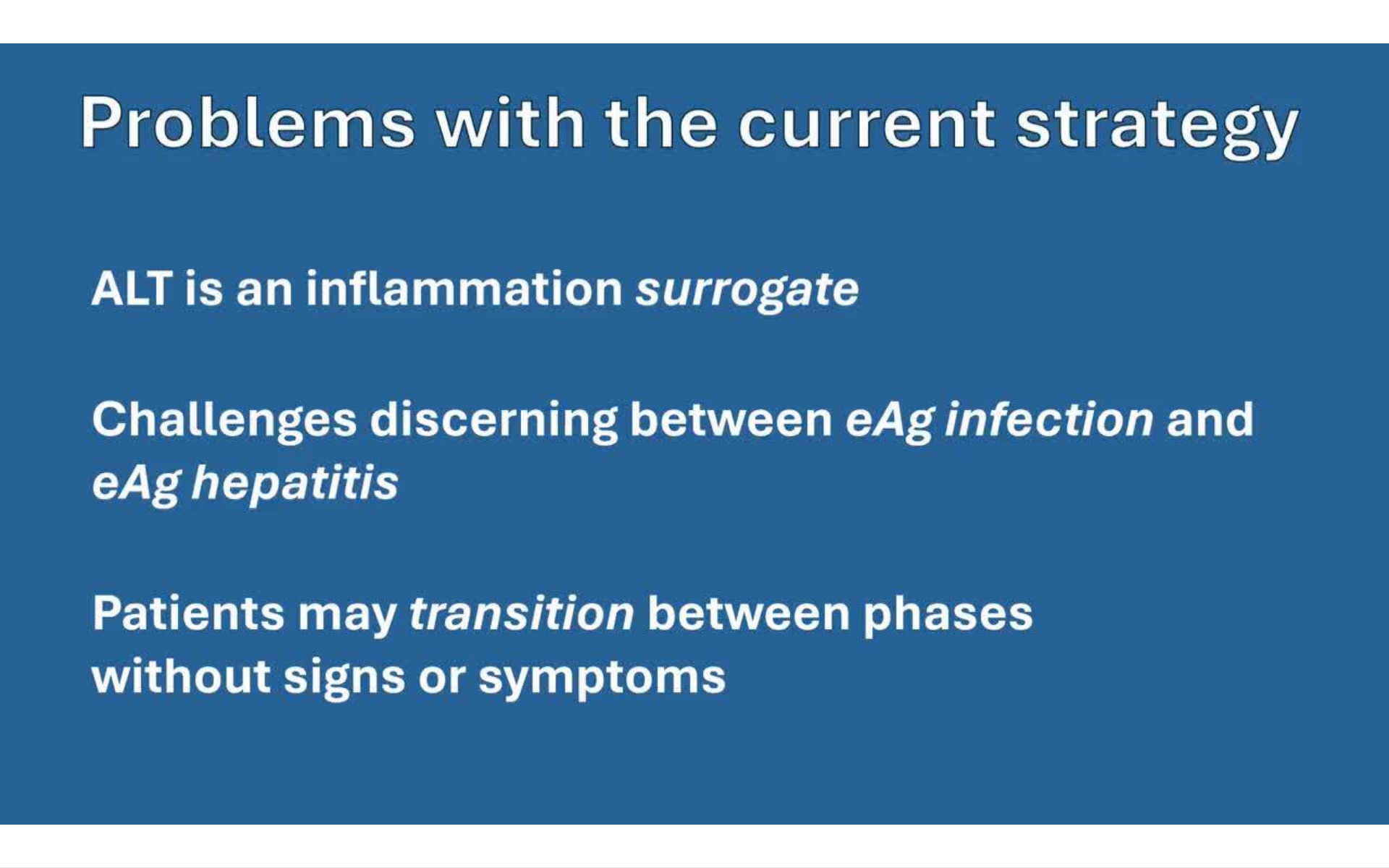 click on "10 seconds
Tap to unmute" at bounding box center (694, 433) 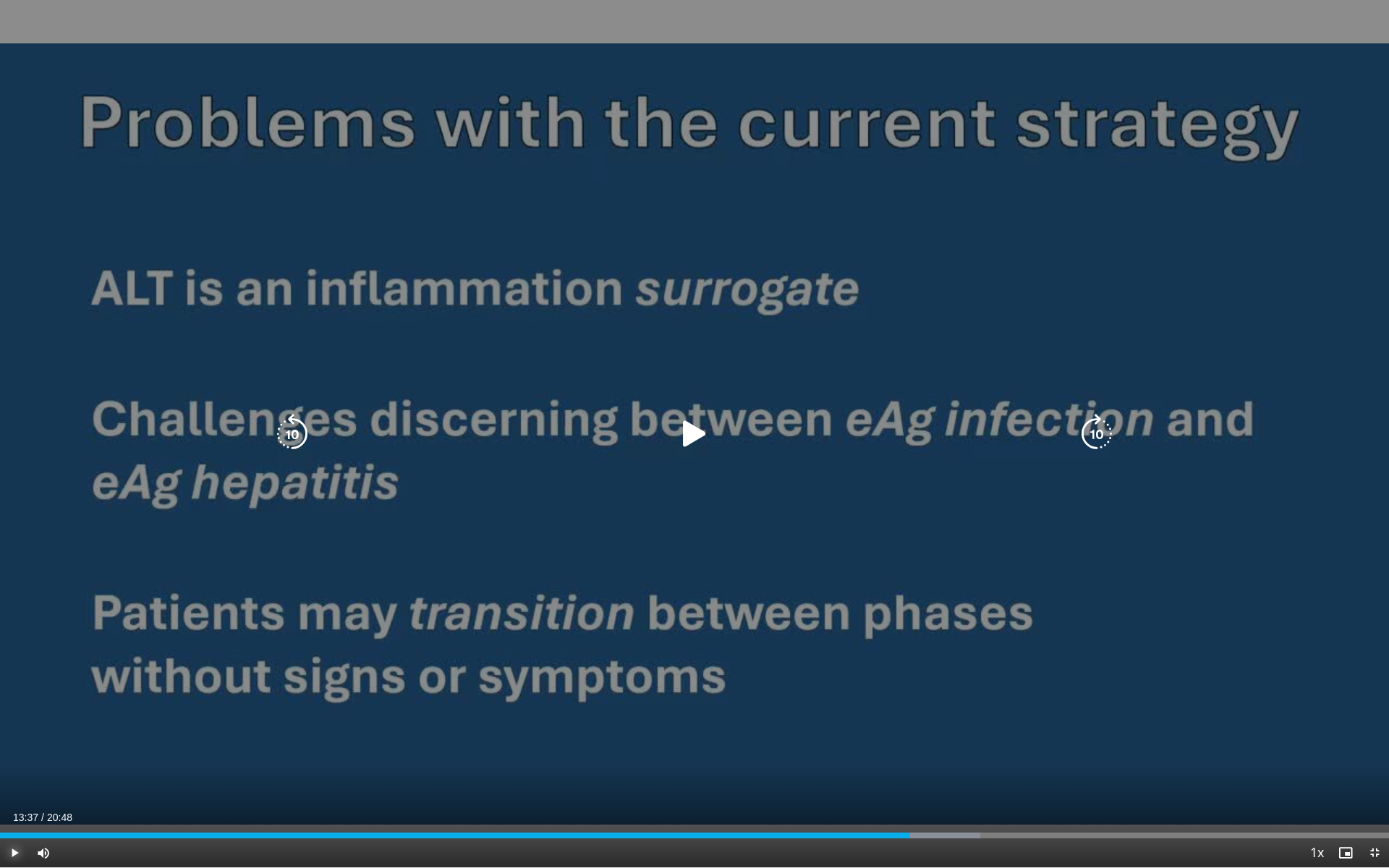 click at bounding box center (14, 853) 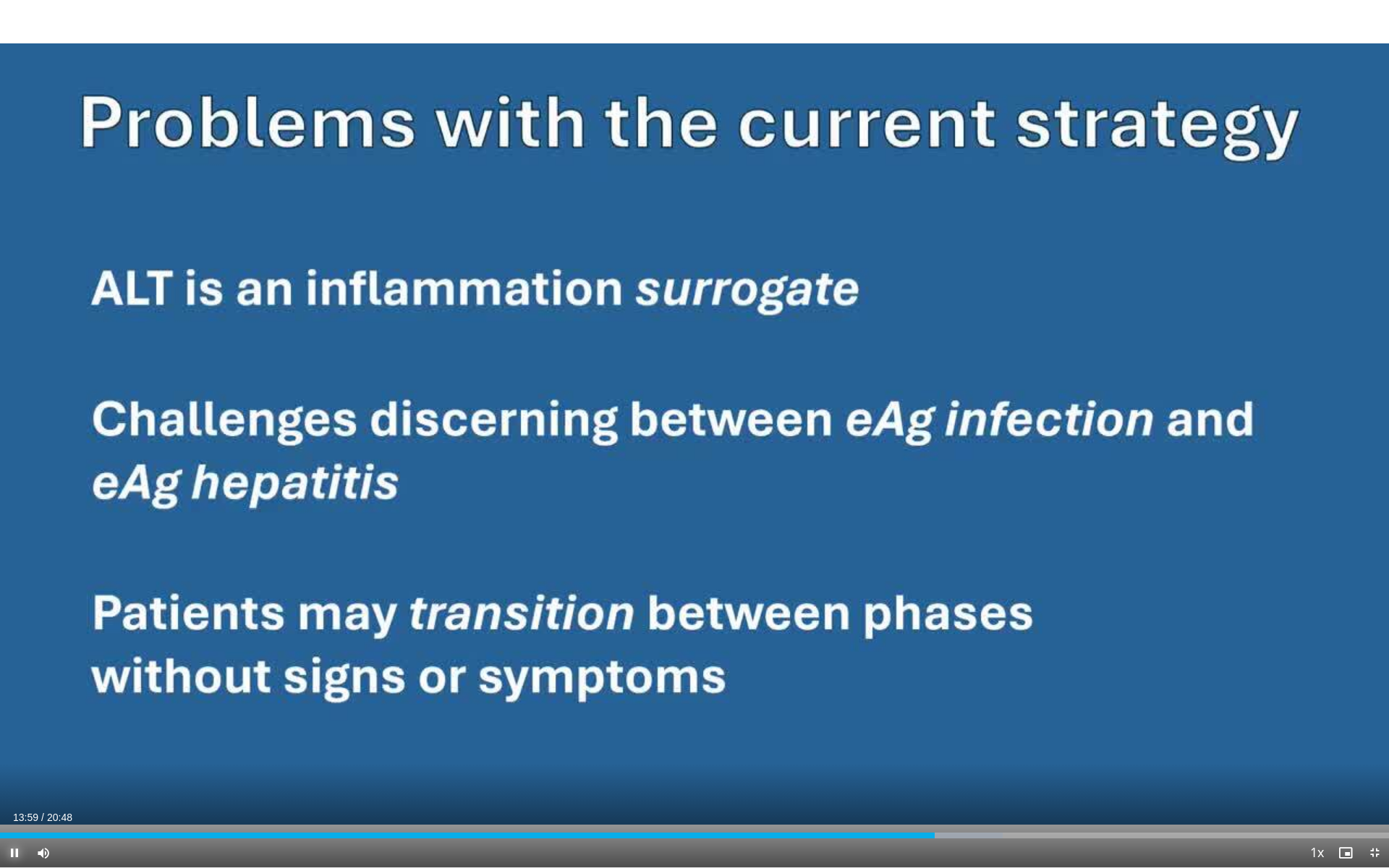 click at bounding box center [14, 853] 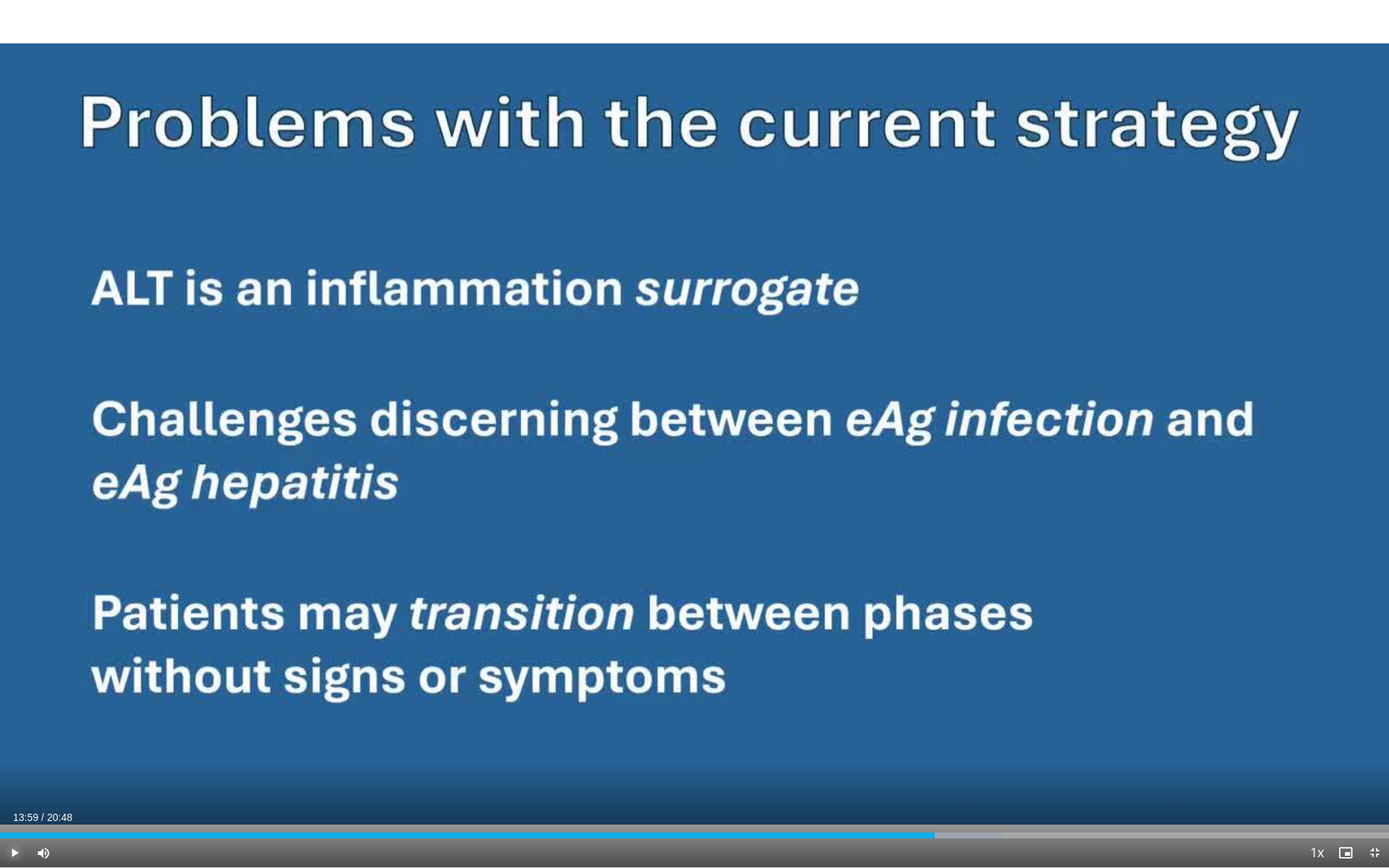 click at bounding box center (14, 853) 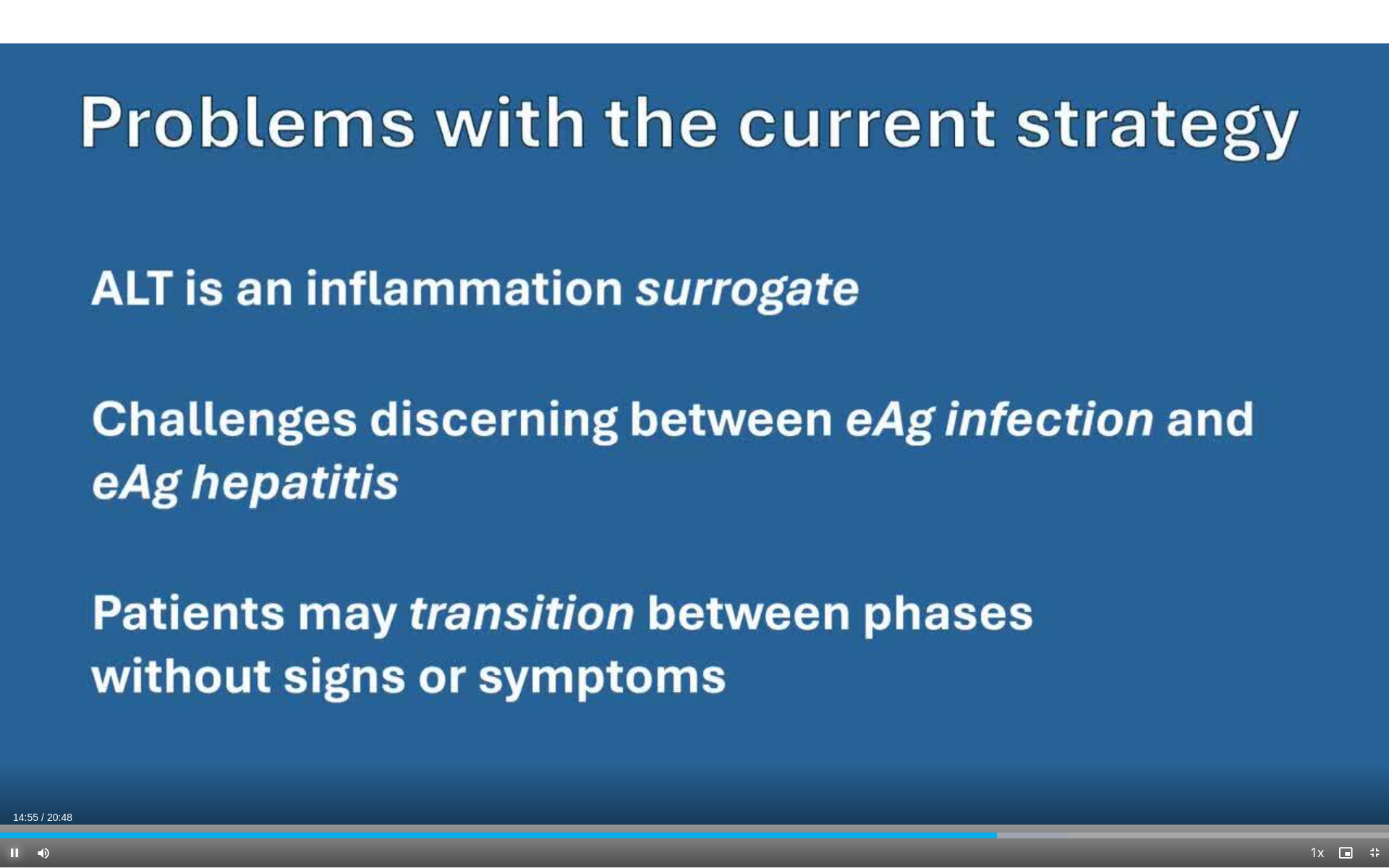 click at bounding box center [14, 853] 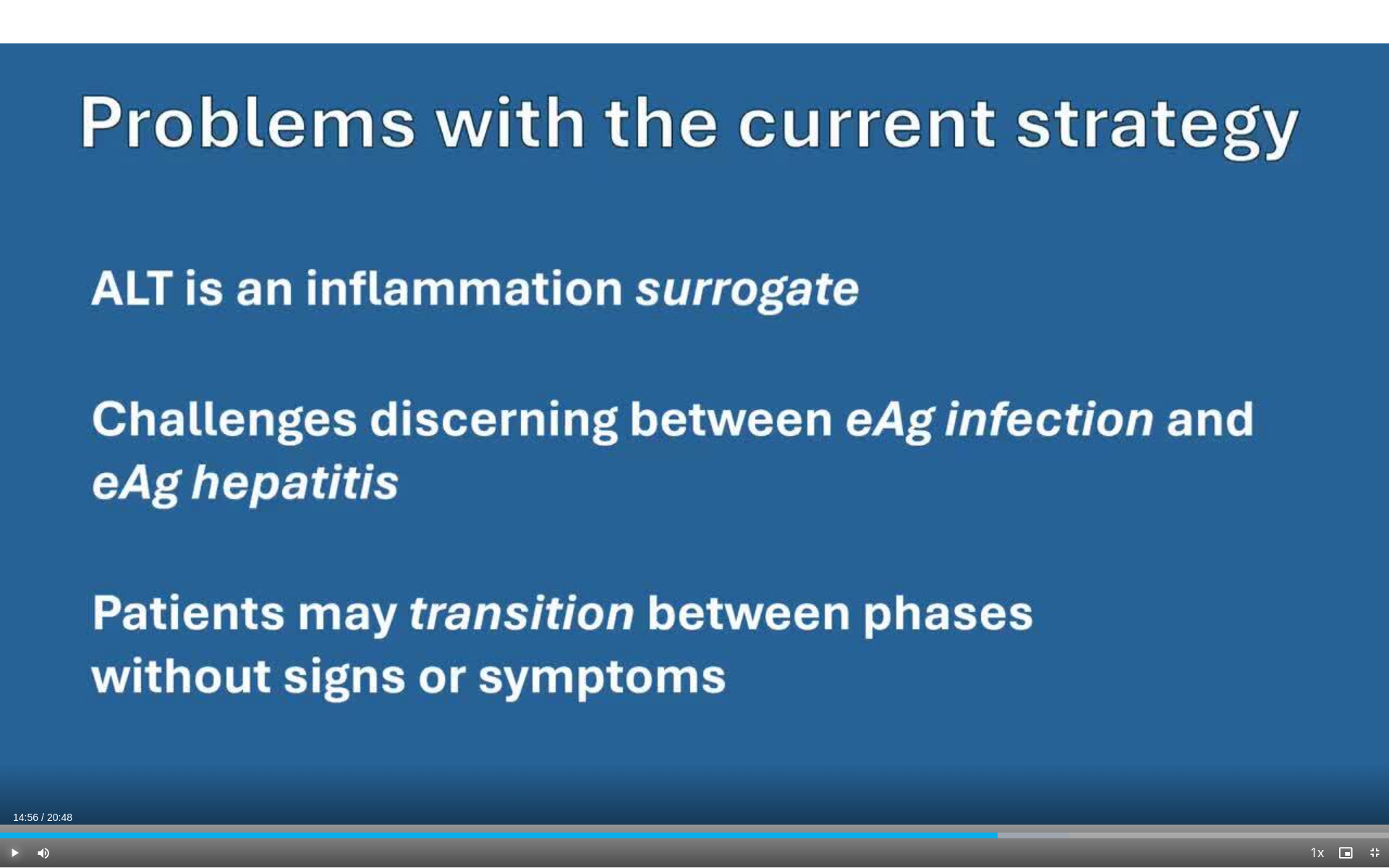 click at bounding box center (14, 853) 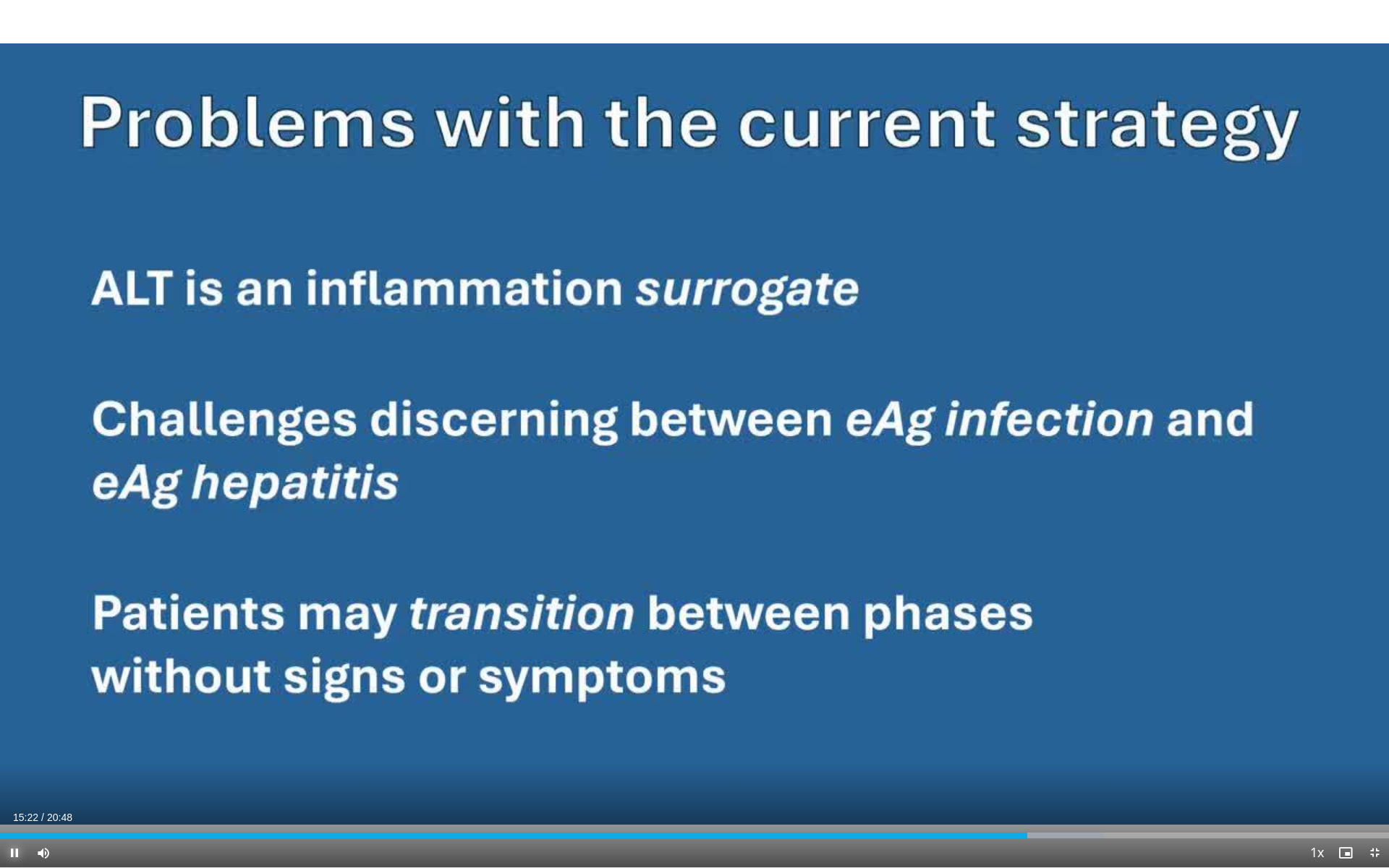 click at bounding box center (14, 853) 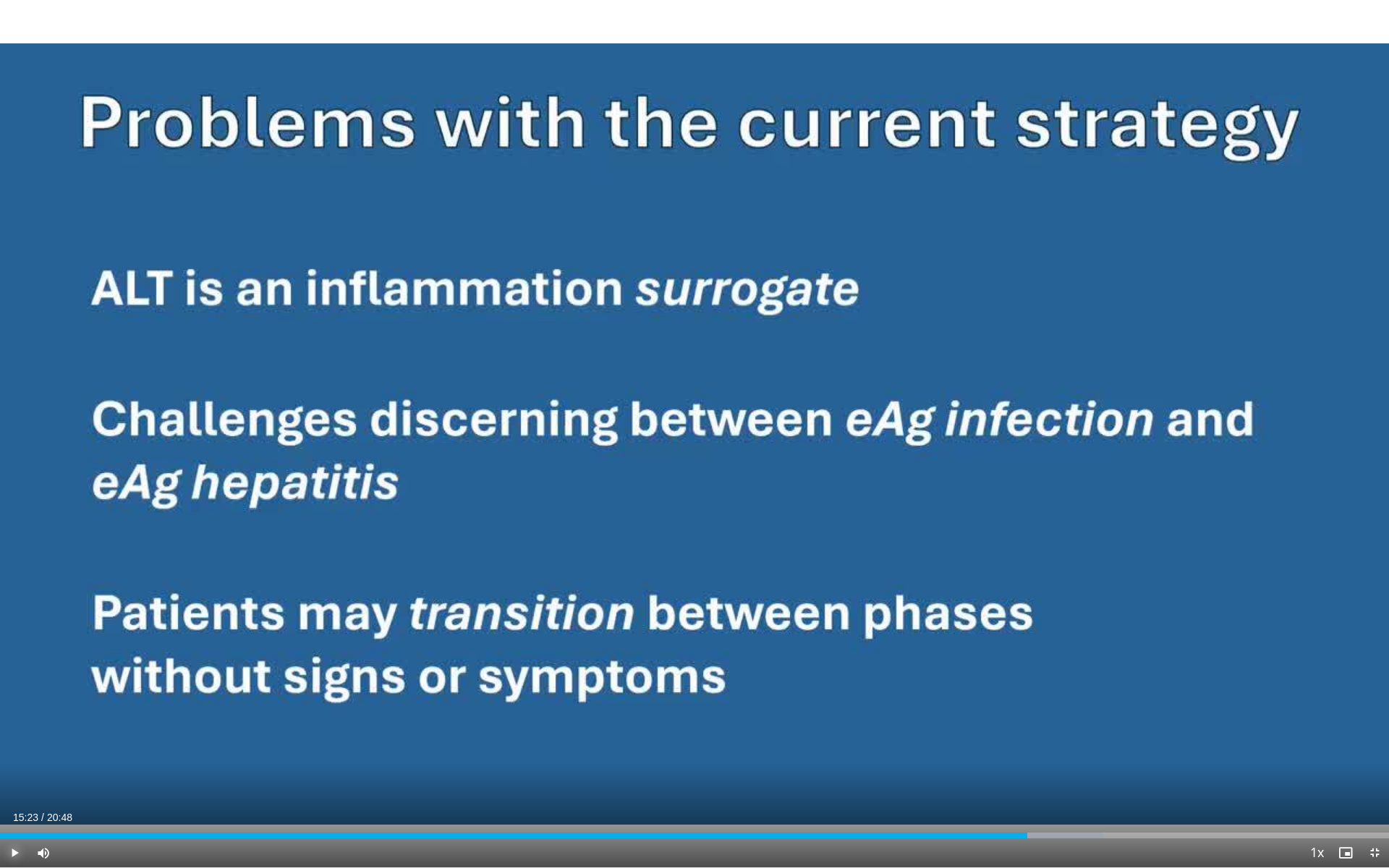 click at bounding box center [14, 853] 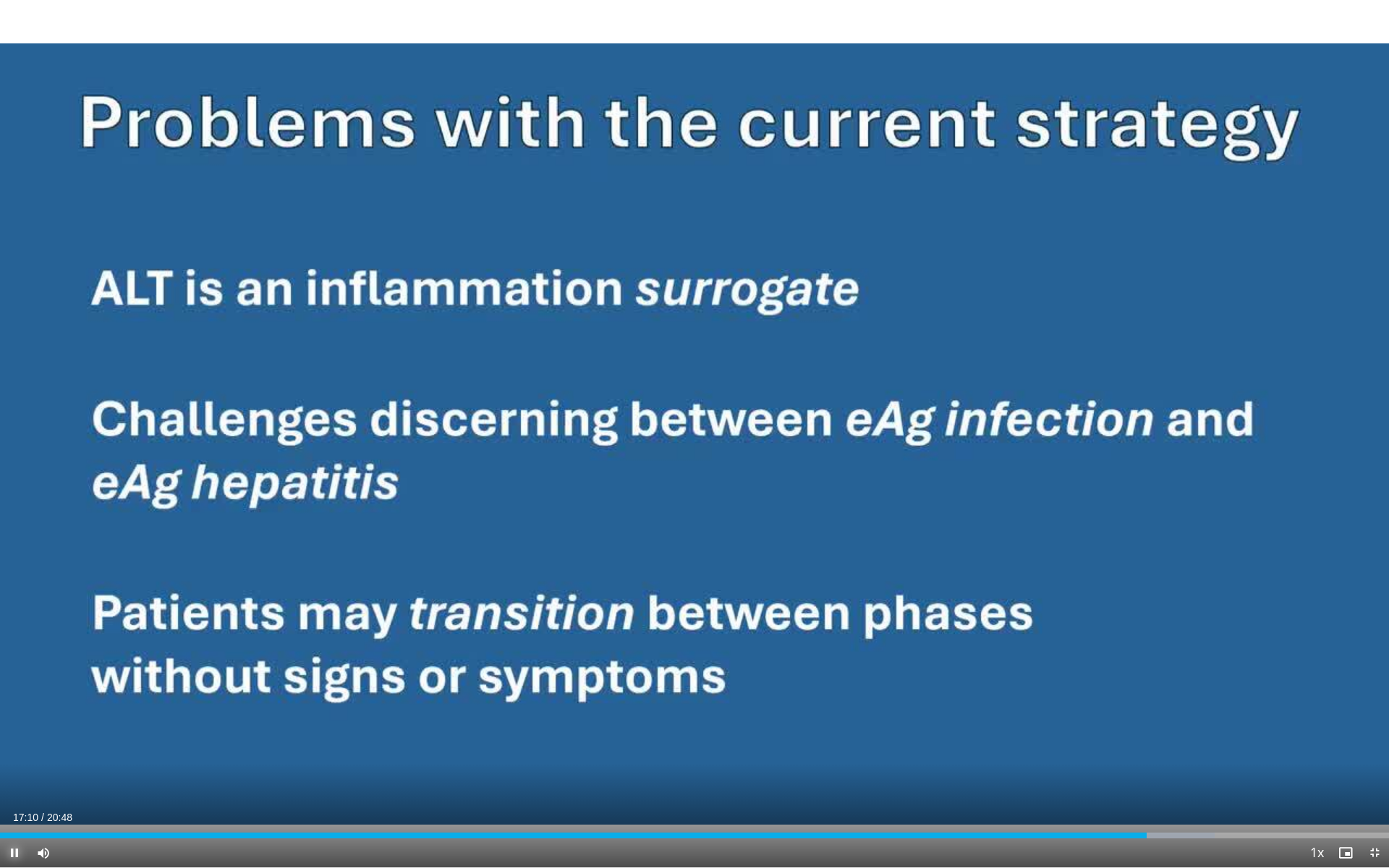 click at bounding box center (14, 853) 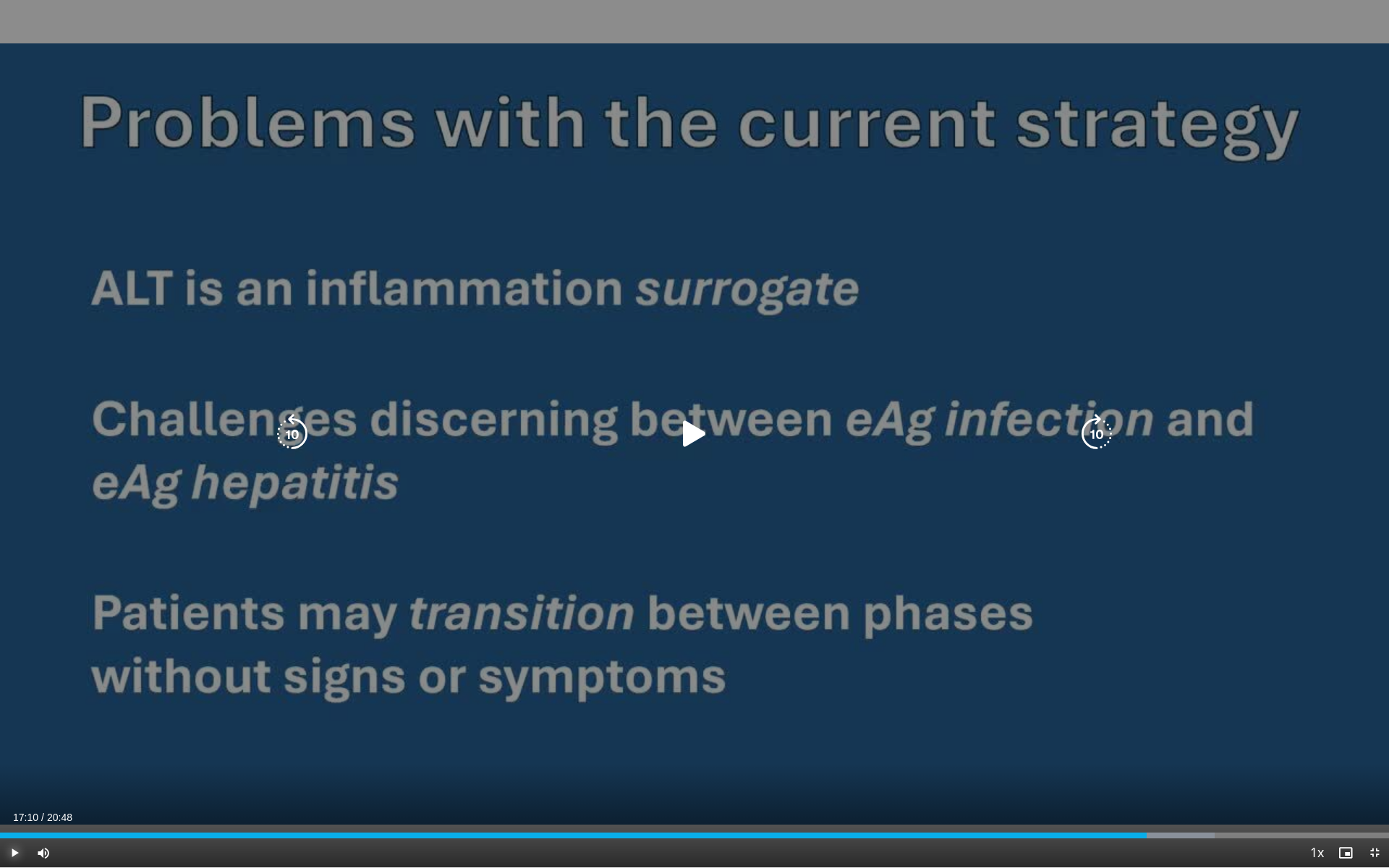 click at bounding box center (14, 853) 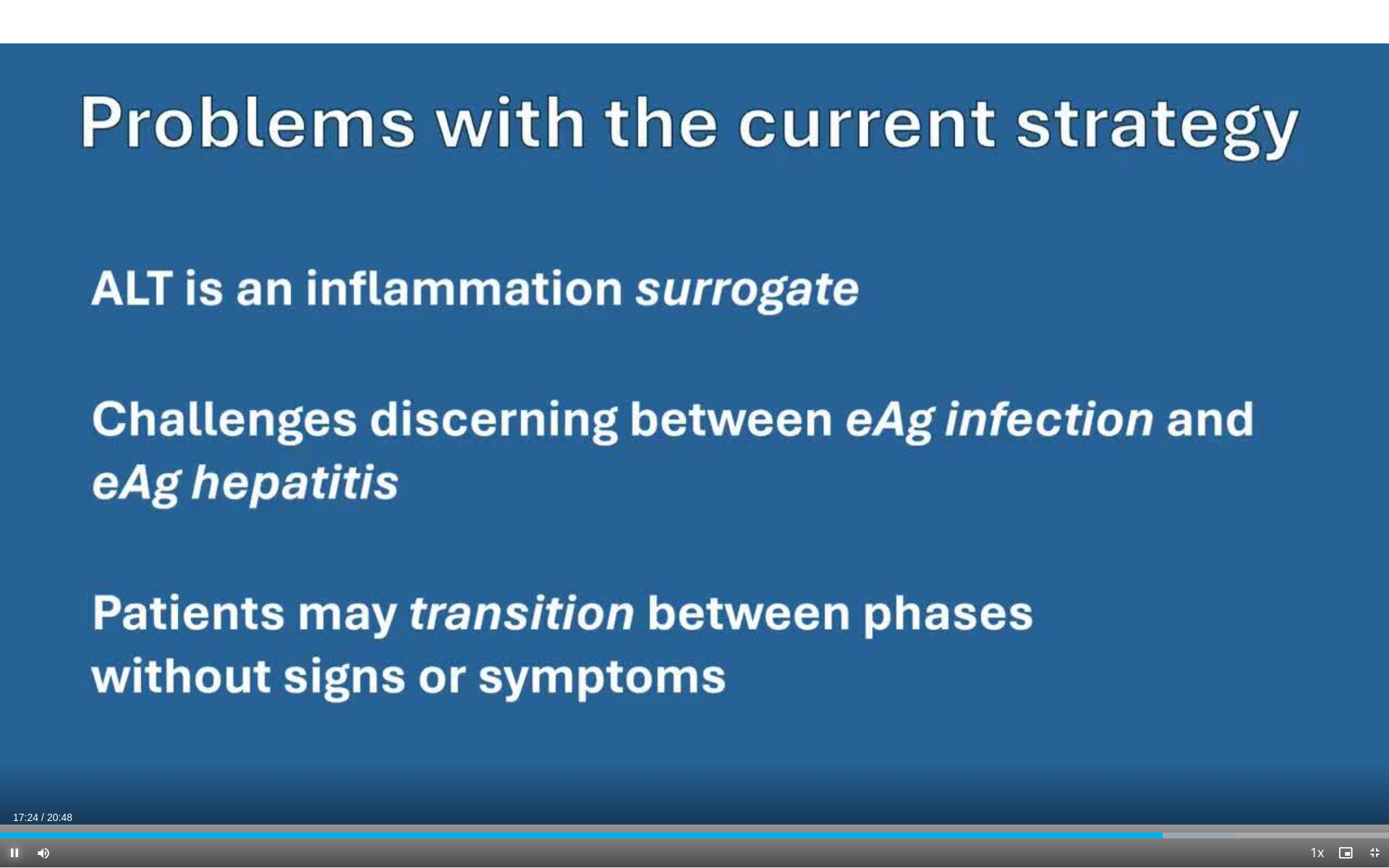 click at bounding box center [14, 853] 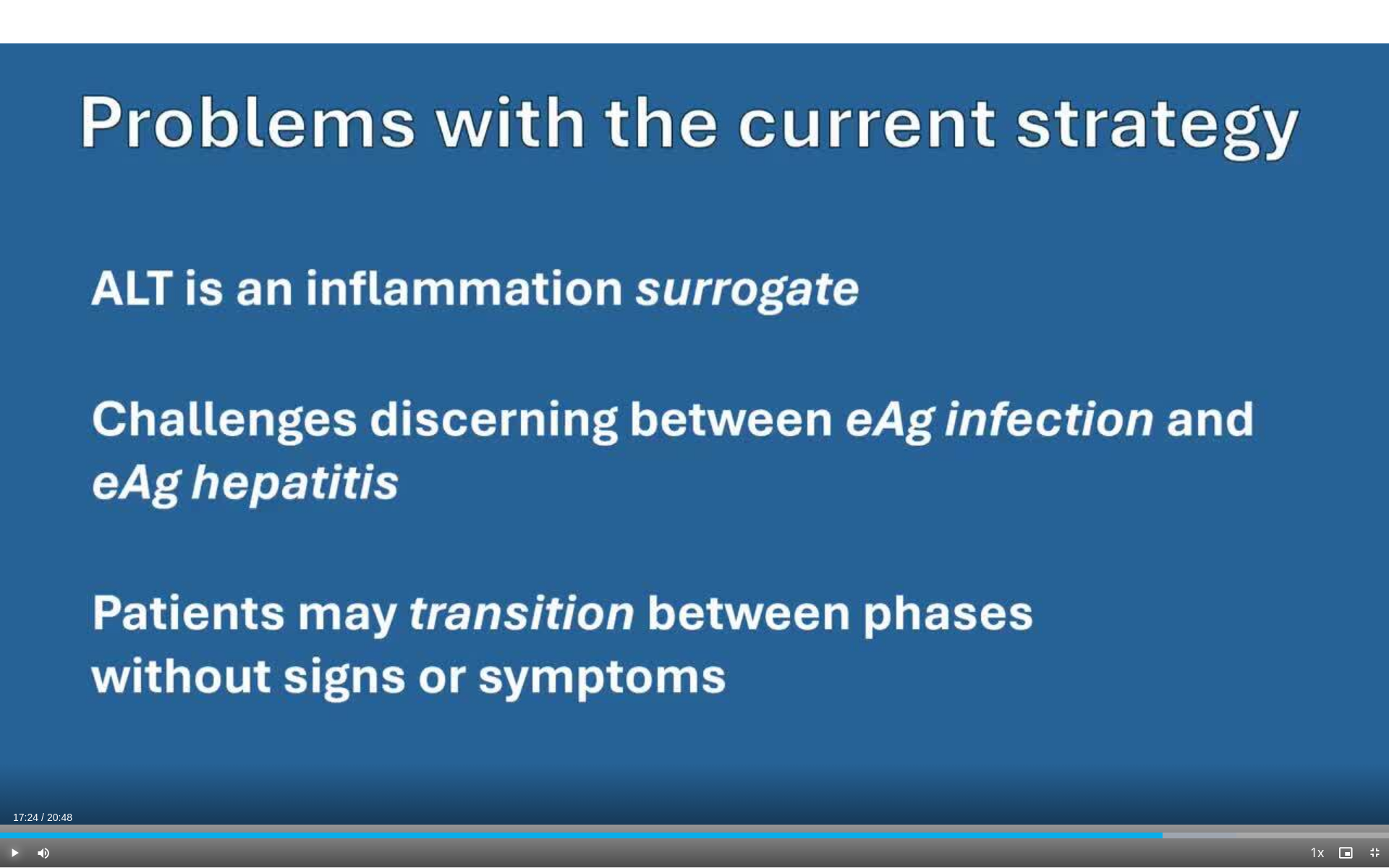 click at bounding box center [14, 853] 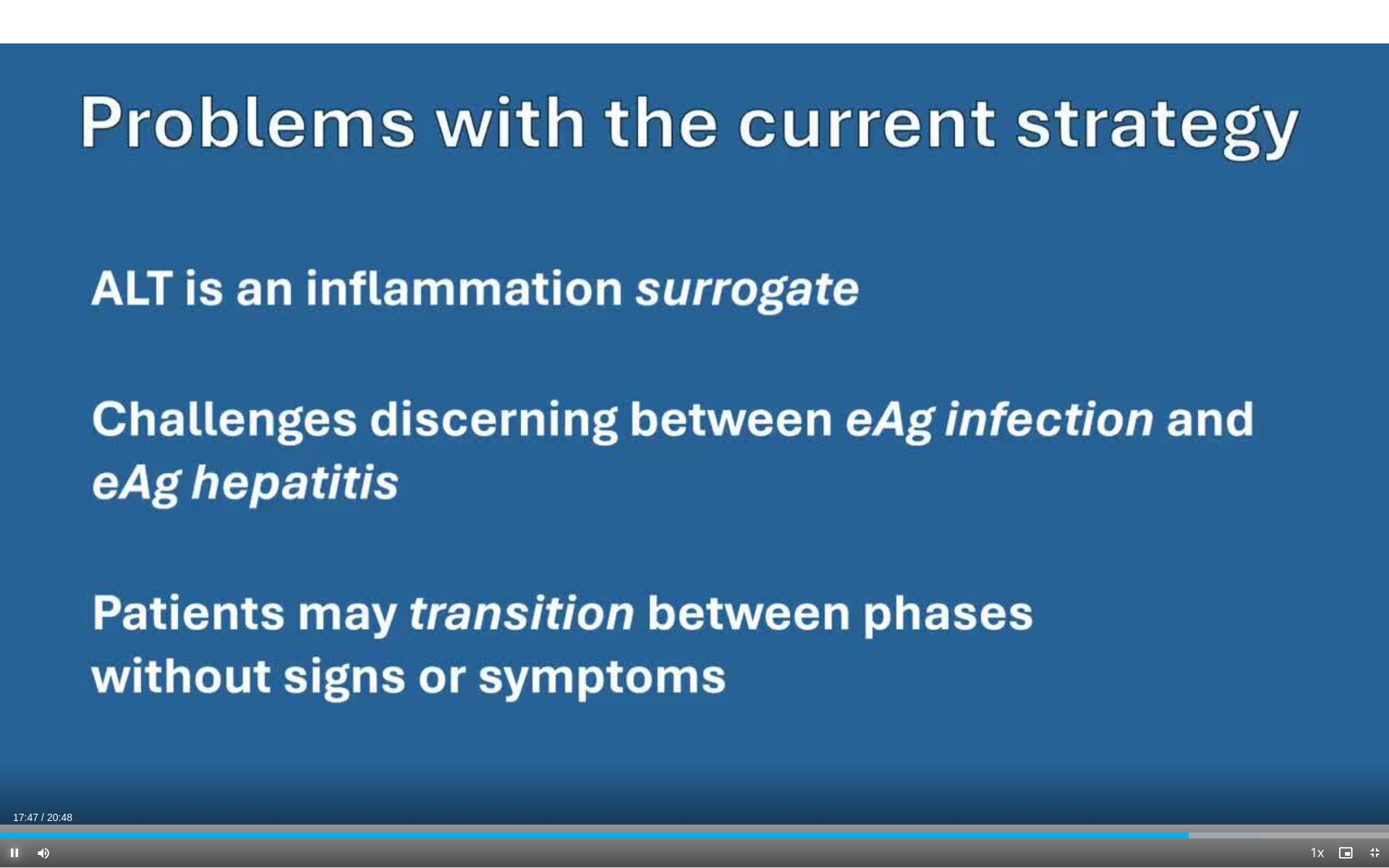 click at bounding box center [14, 853] 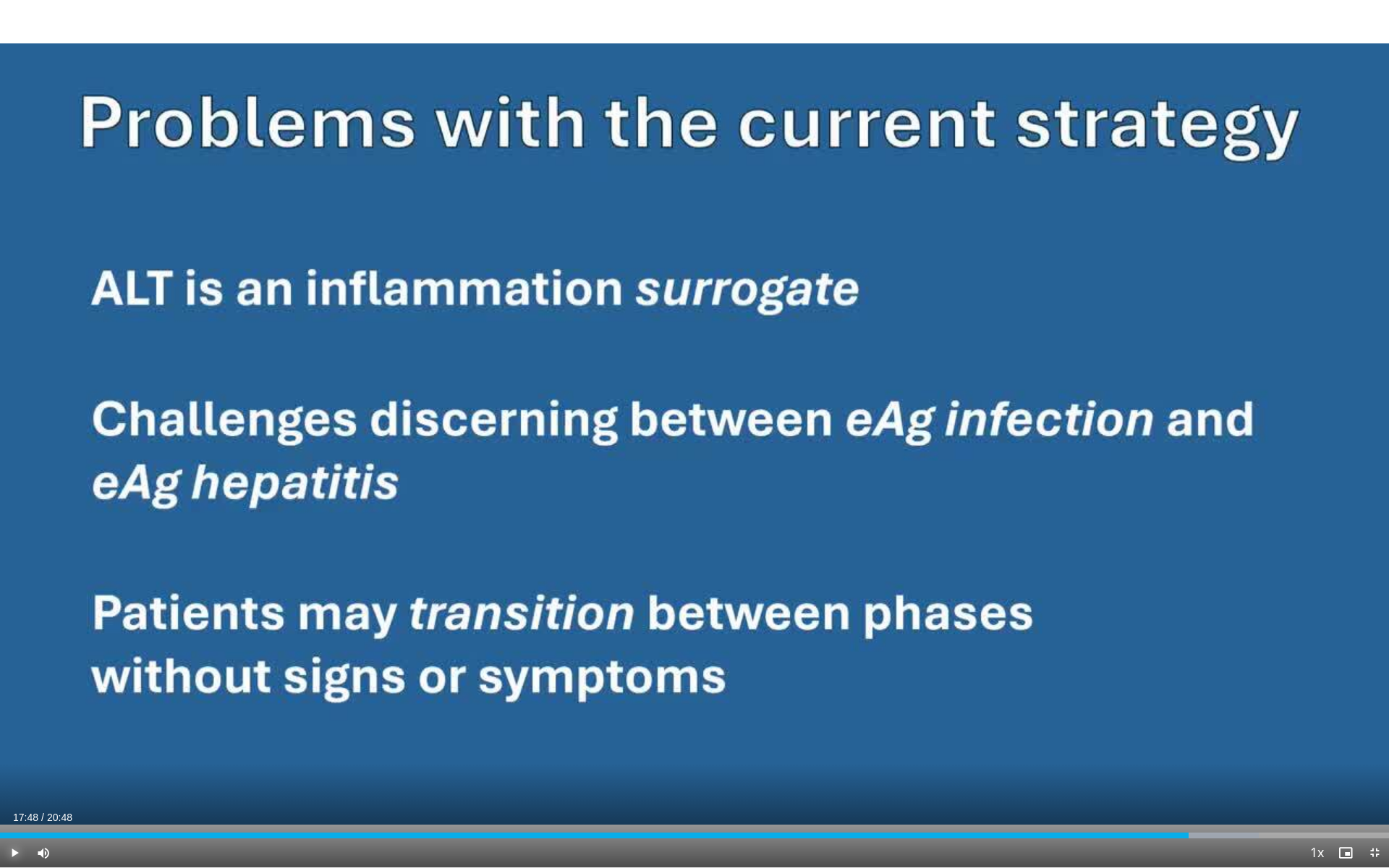 click at bounding box center (14, 853) 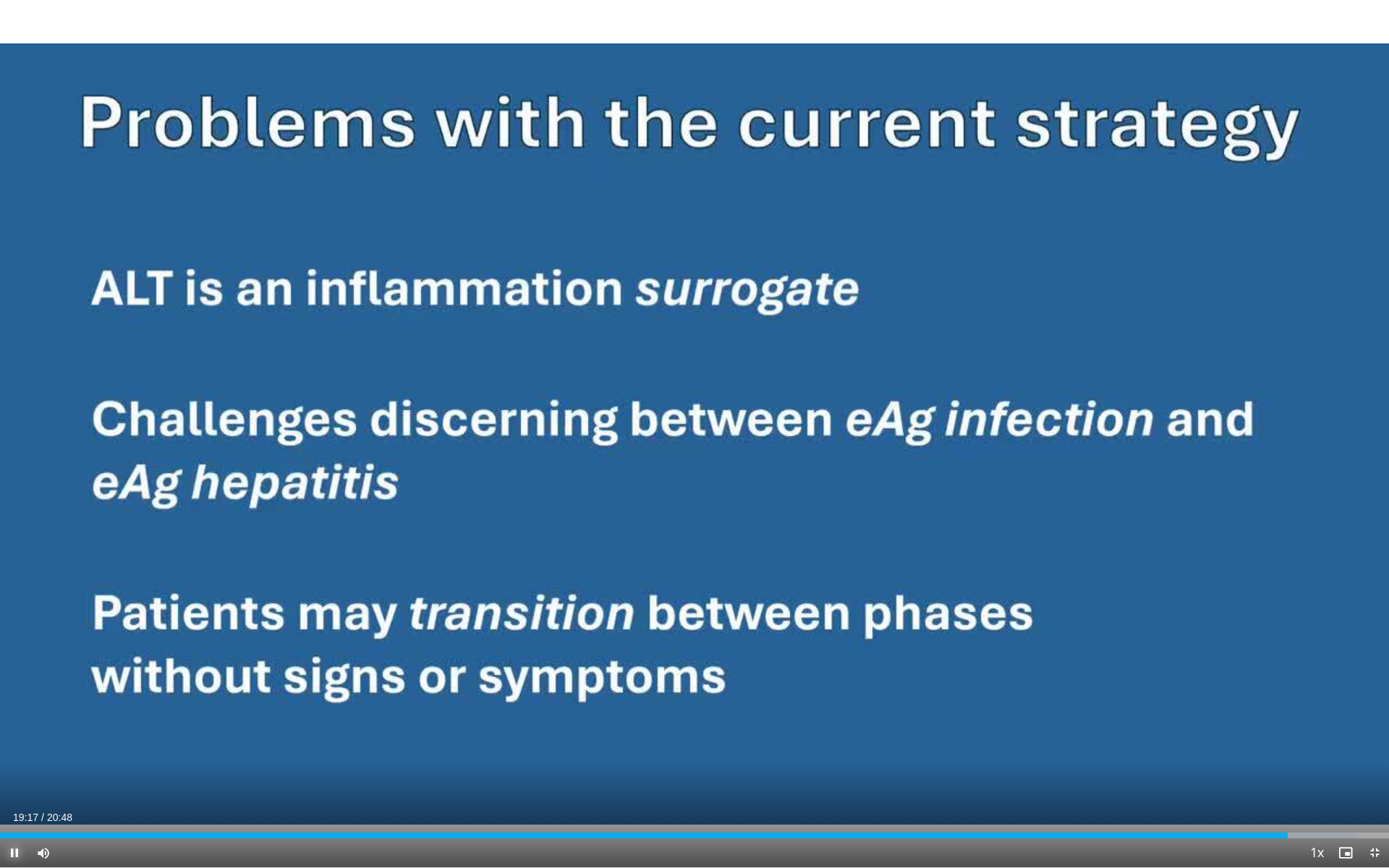click at bounding box center [14, 853] 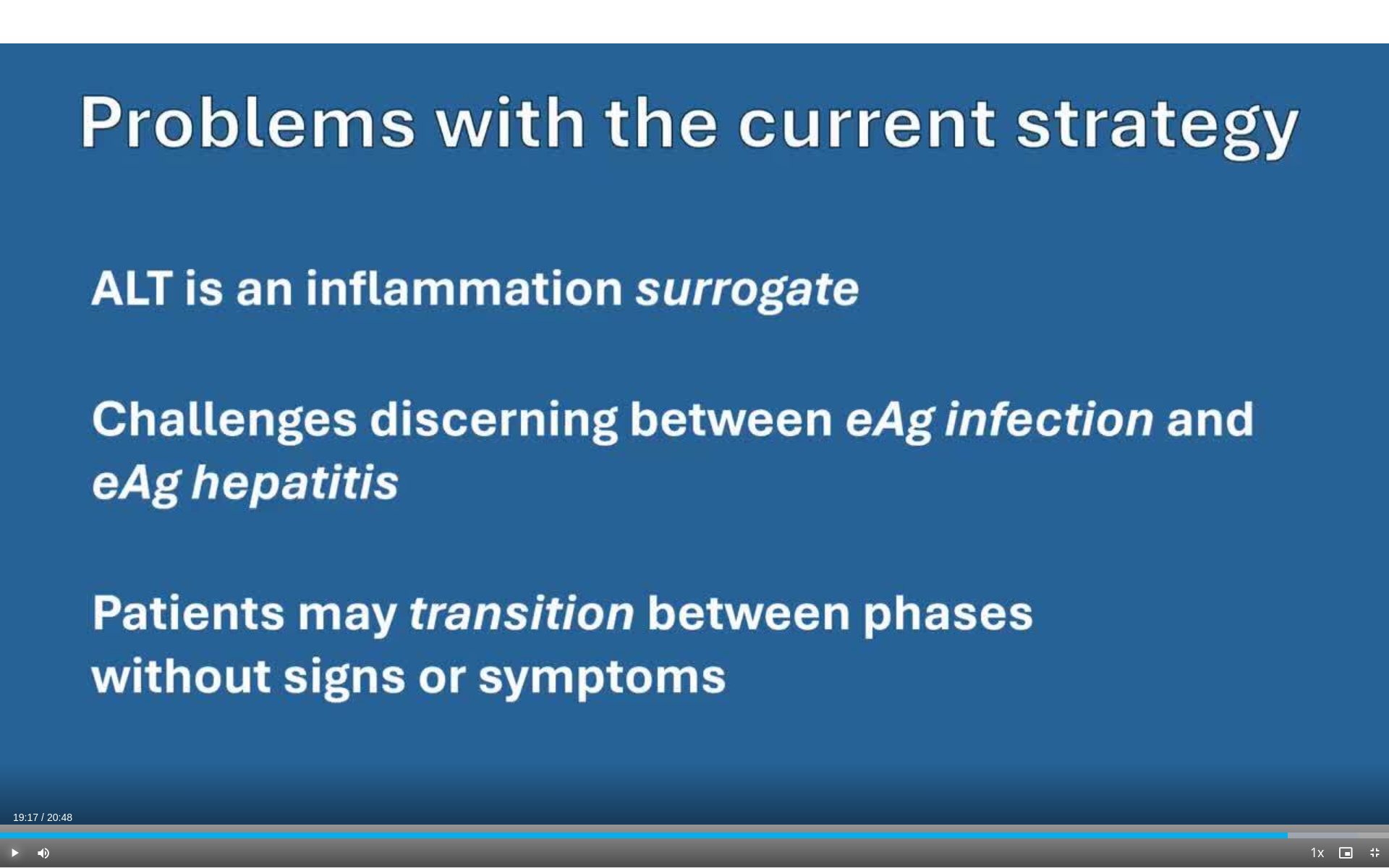 click at bounding box center (14, 853) 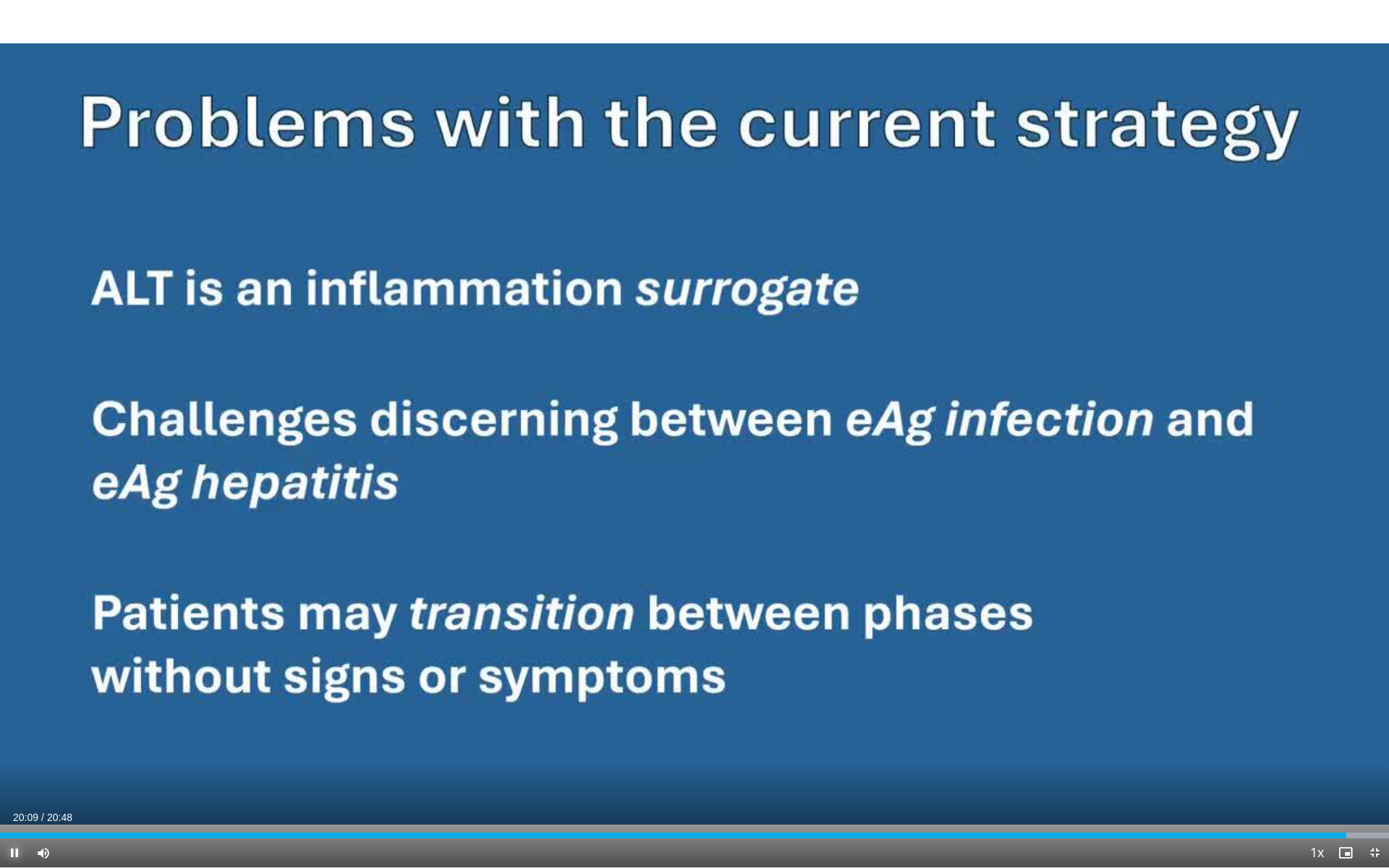 click at bounding box center (14, 853) 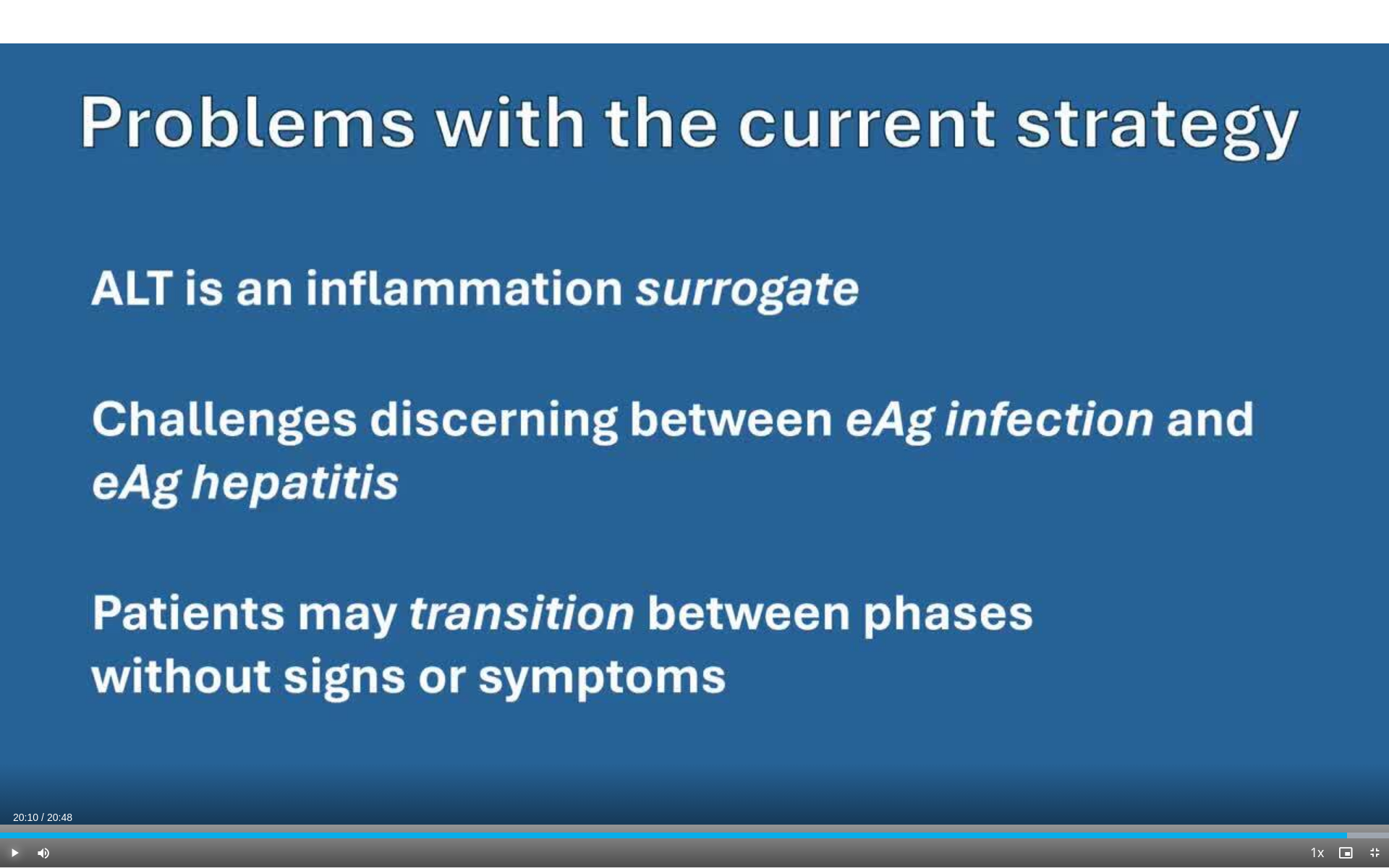 click at bounding box center [14, 853] 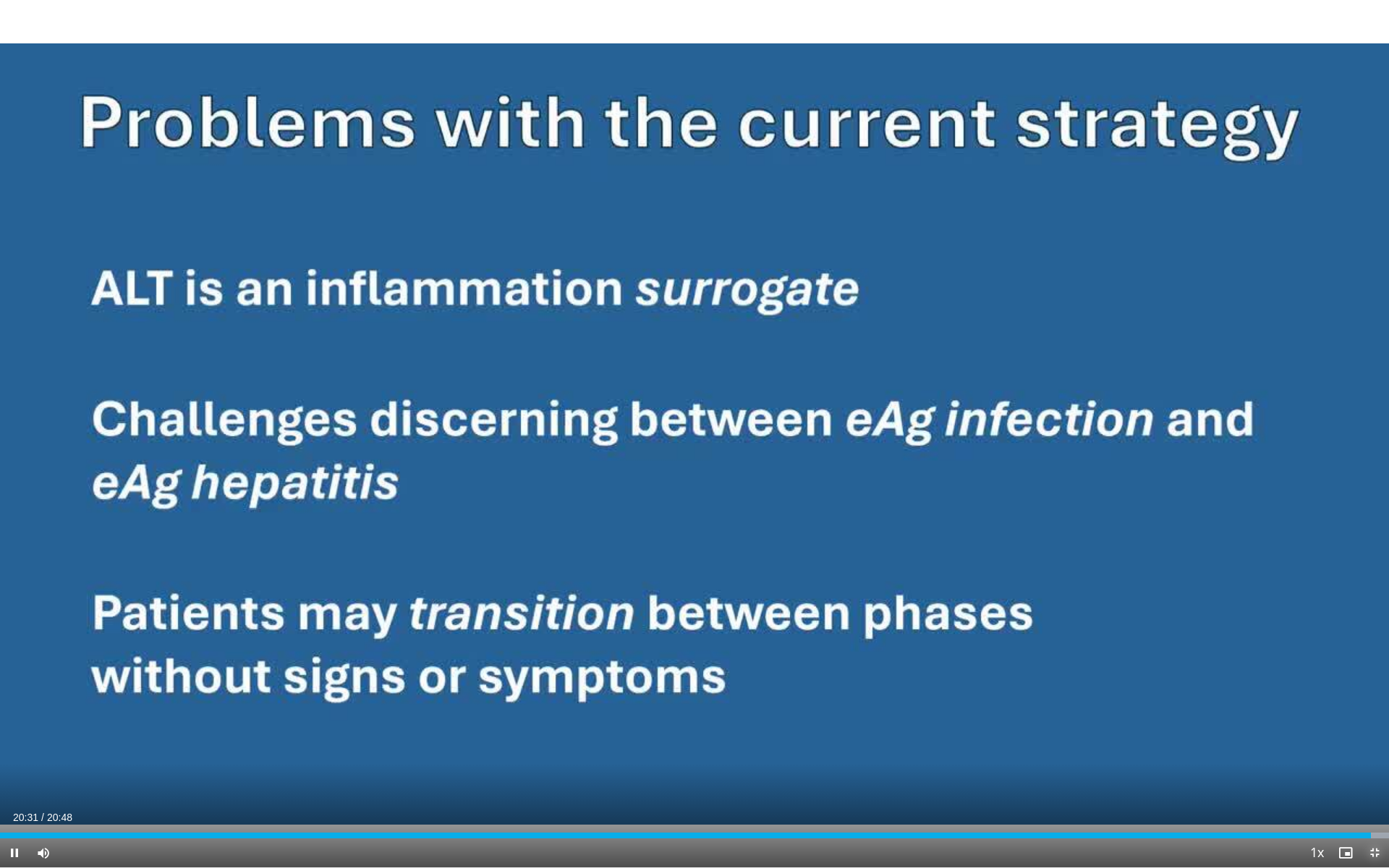 click at bounding box center (1375, 853) 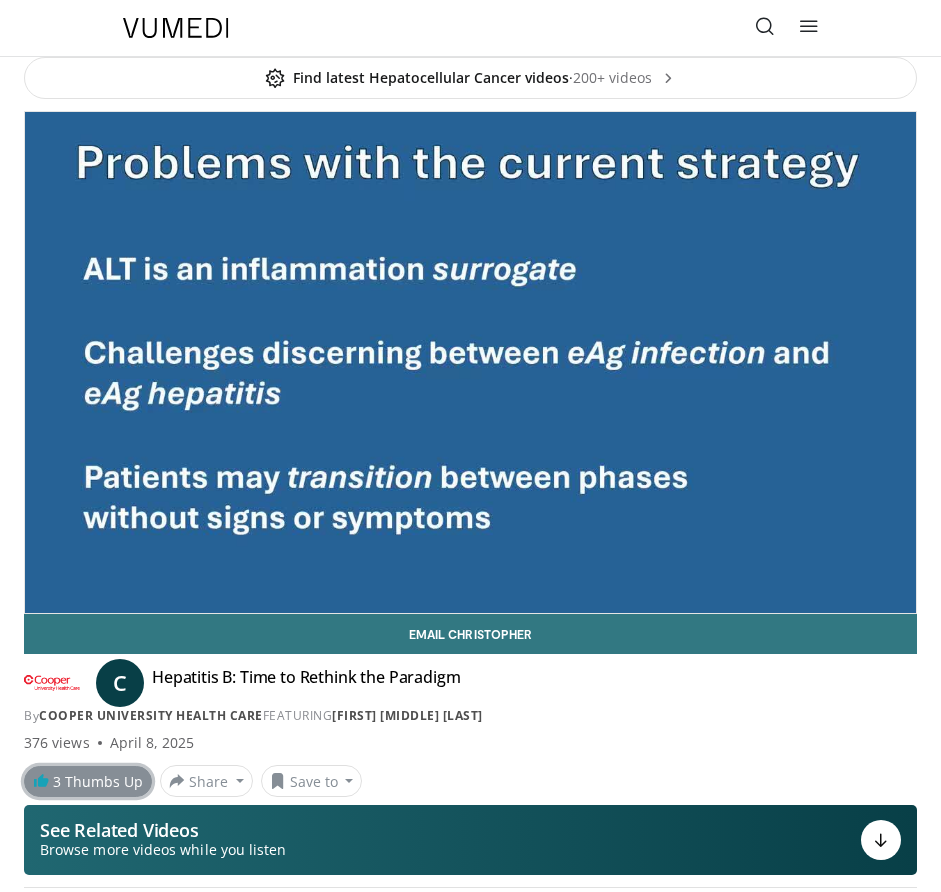 click on "3
Thumbs Up" at bounding box center (88, 781) 